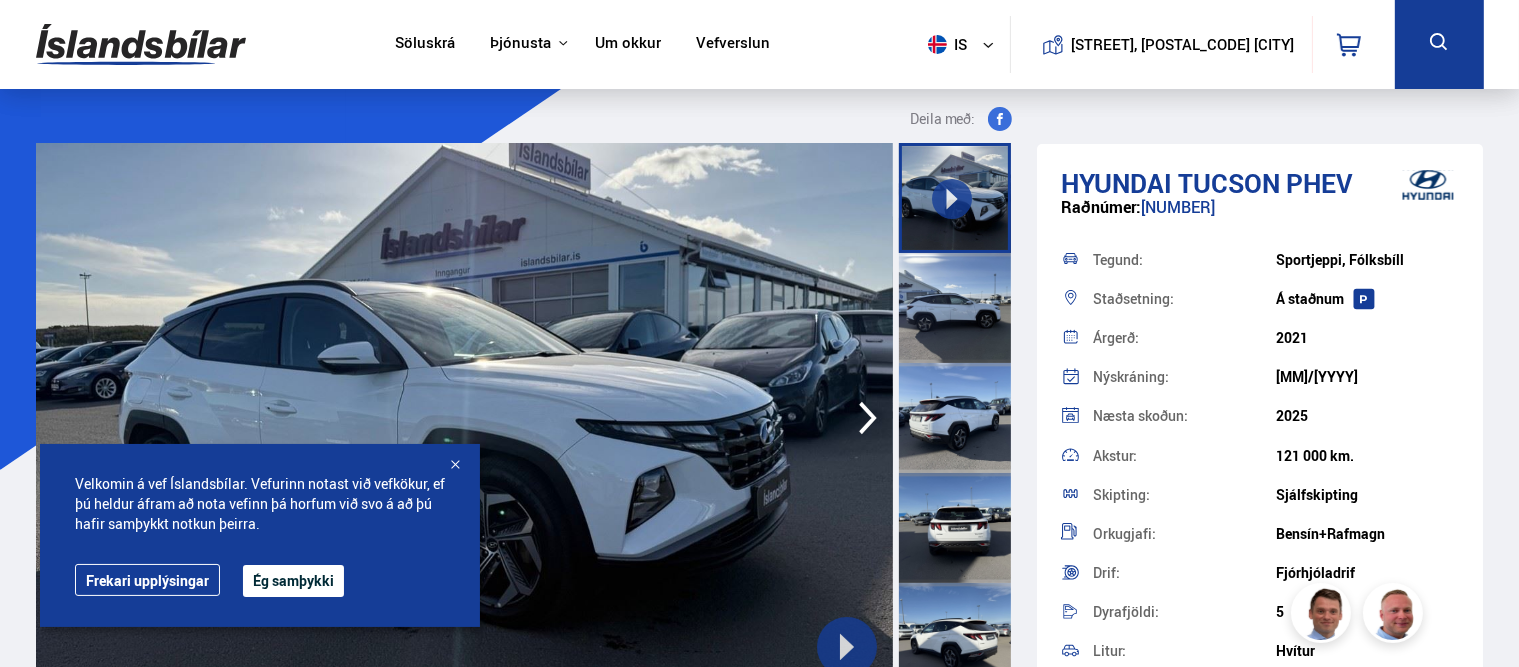 scroll, scrollTop: 0, scrollLeft: 0, axis: both 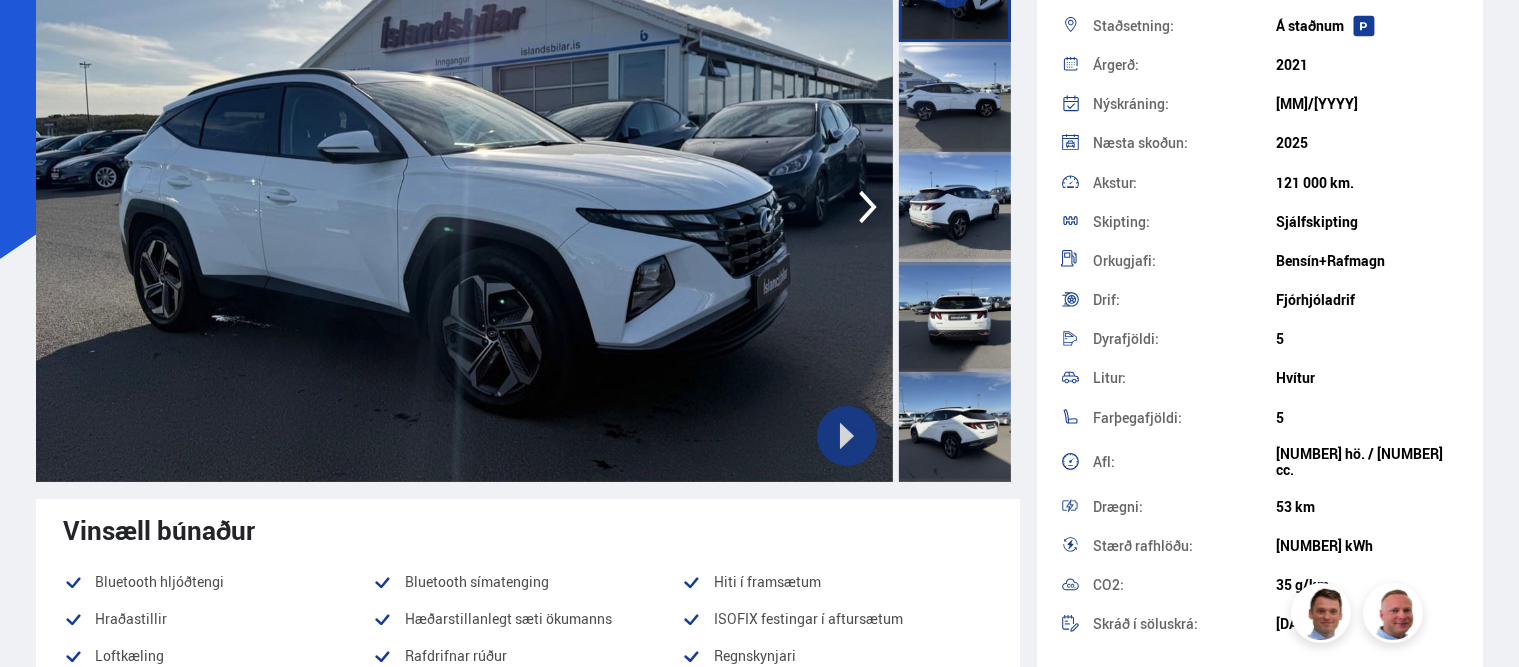 click at bounding box center (464, 207) 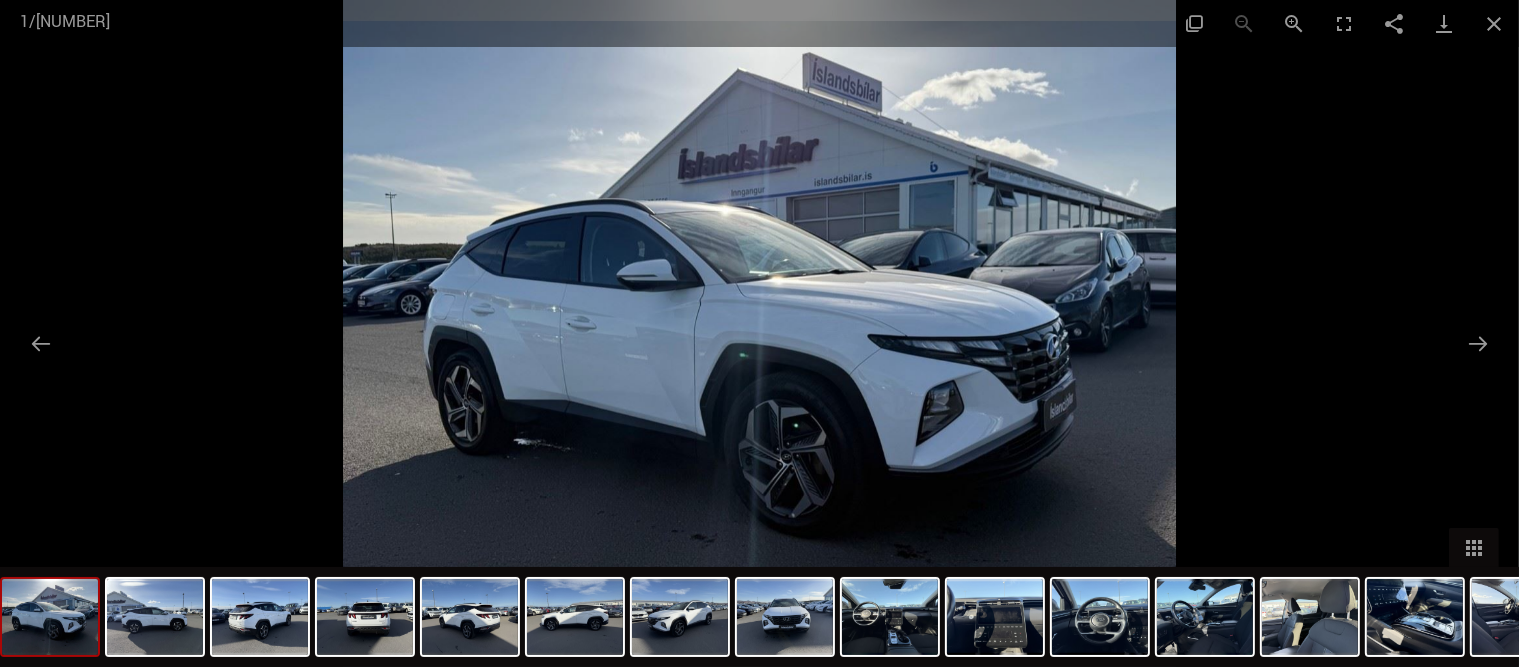 click at bounding box center (760, 333) 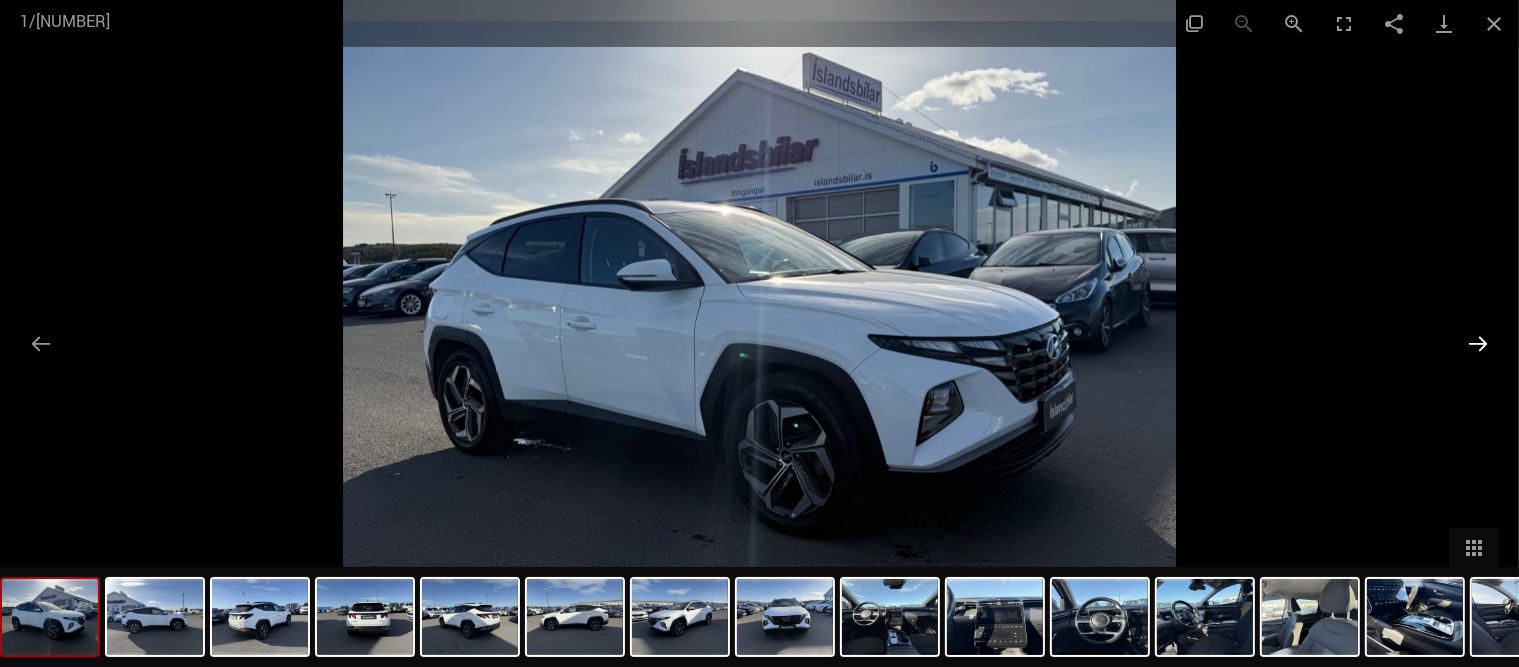 click at bounding box center (1478, 343) 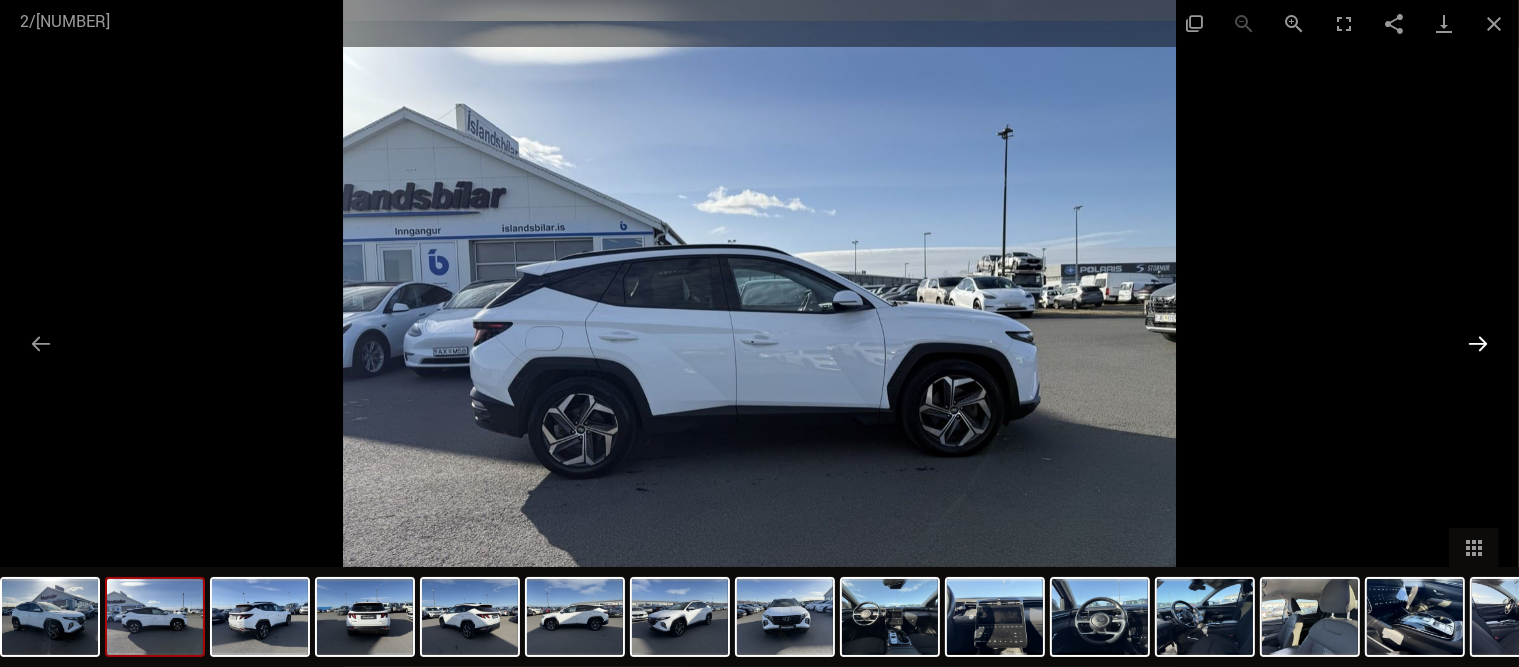 click at bounding box center (1478, 343) 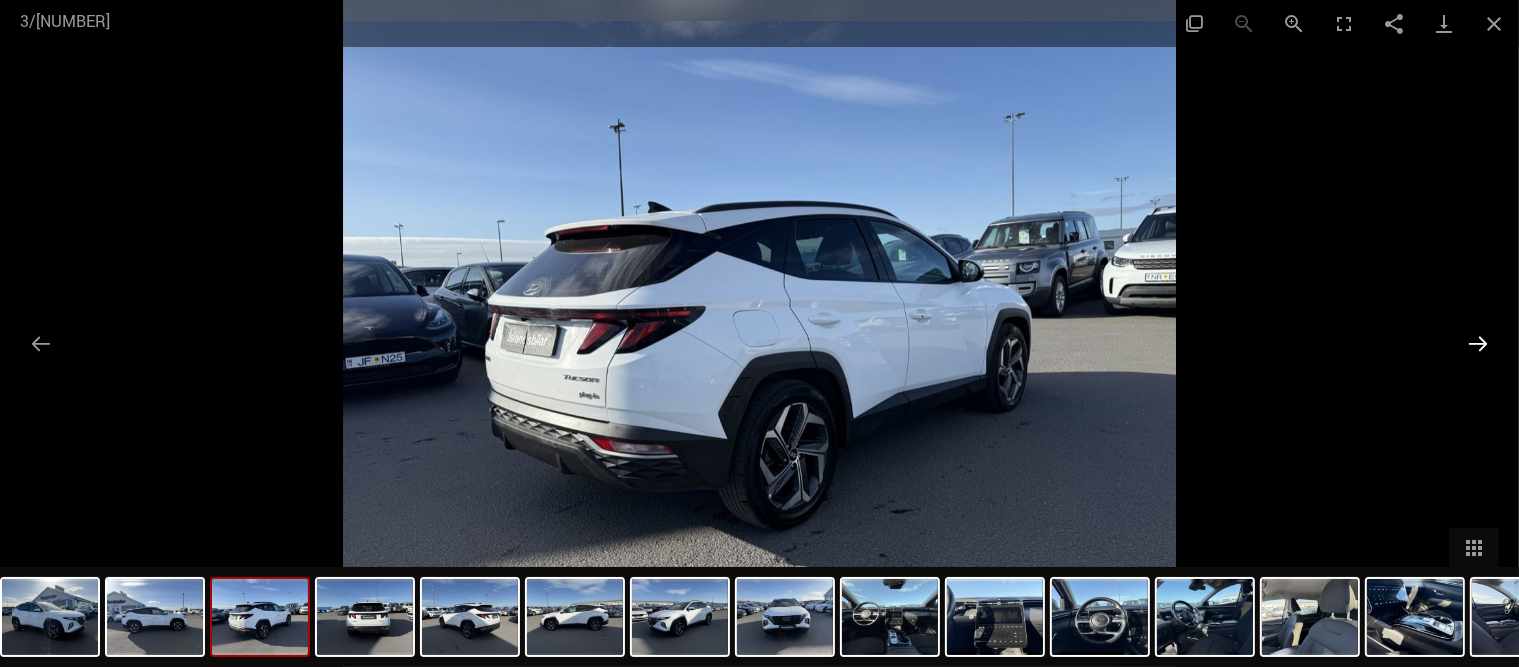 click at bounding box center (1478, 343) 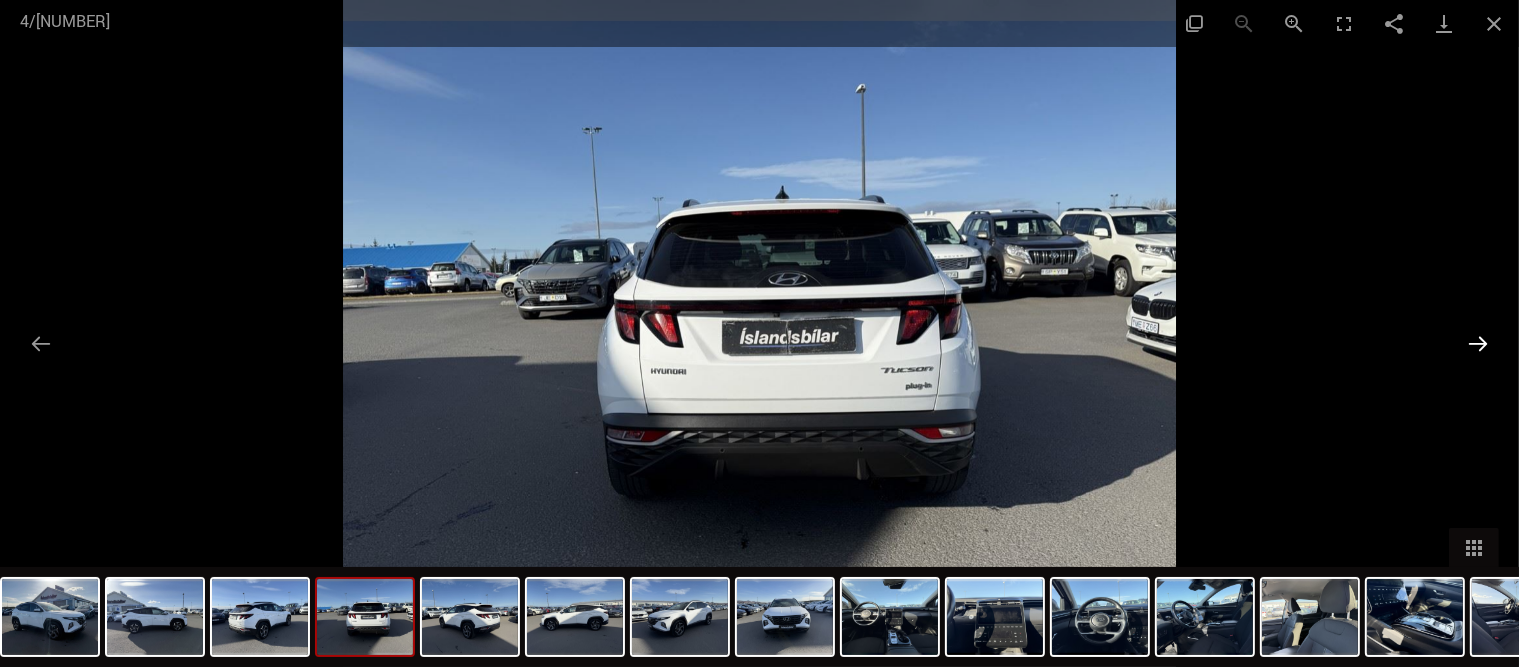 click at bounding box center [1478, 343] 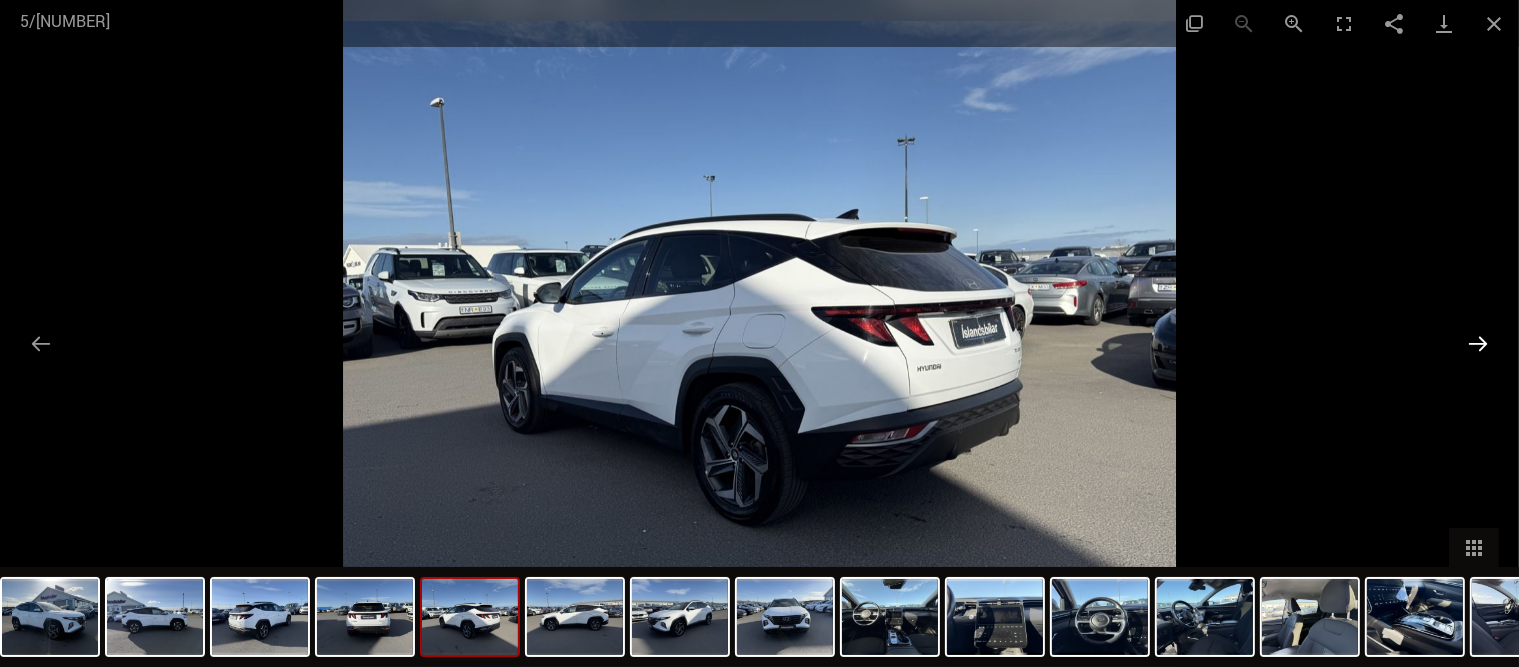 click at bounding box center (1478, 343) 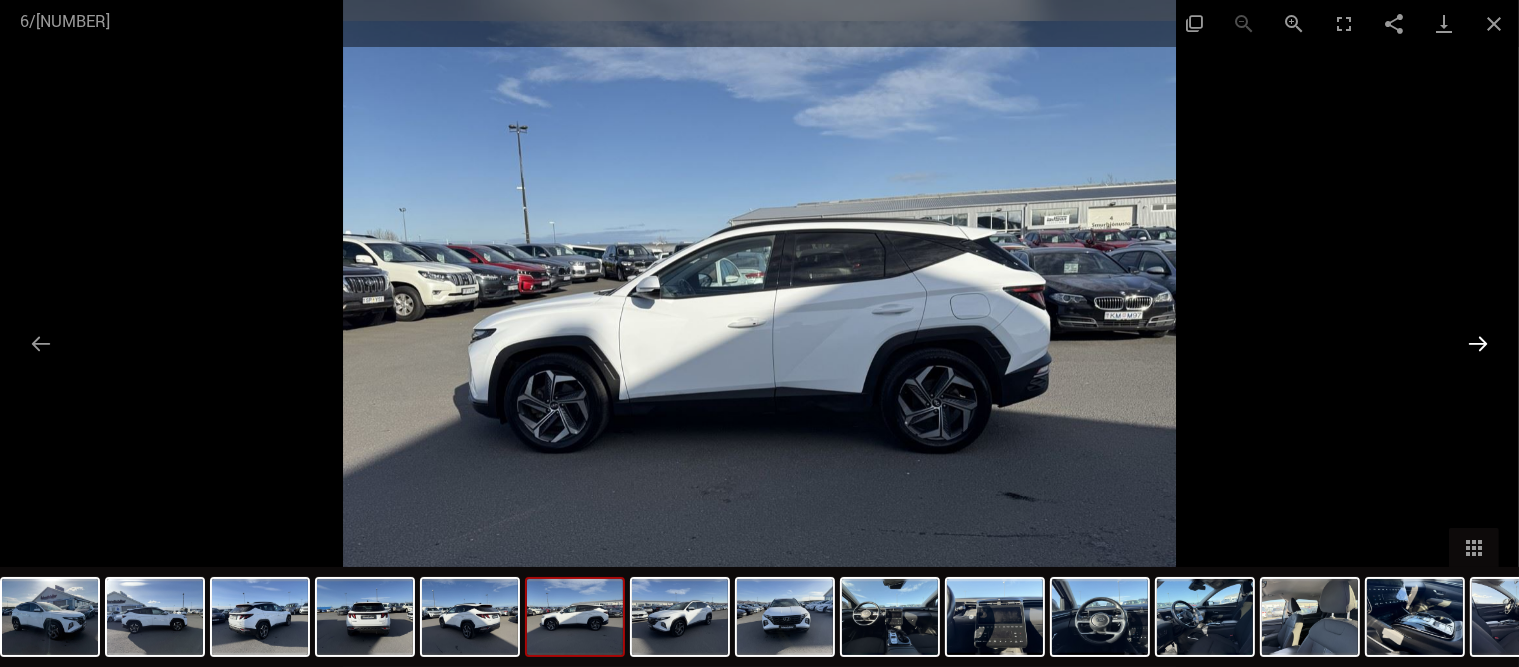 click at bounding box center [1478, 343] 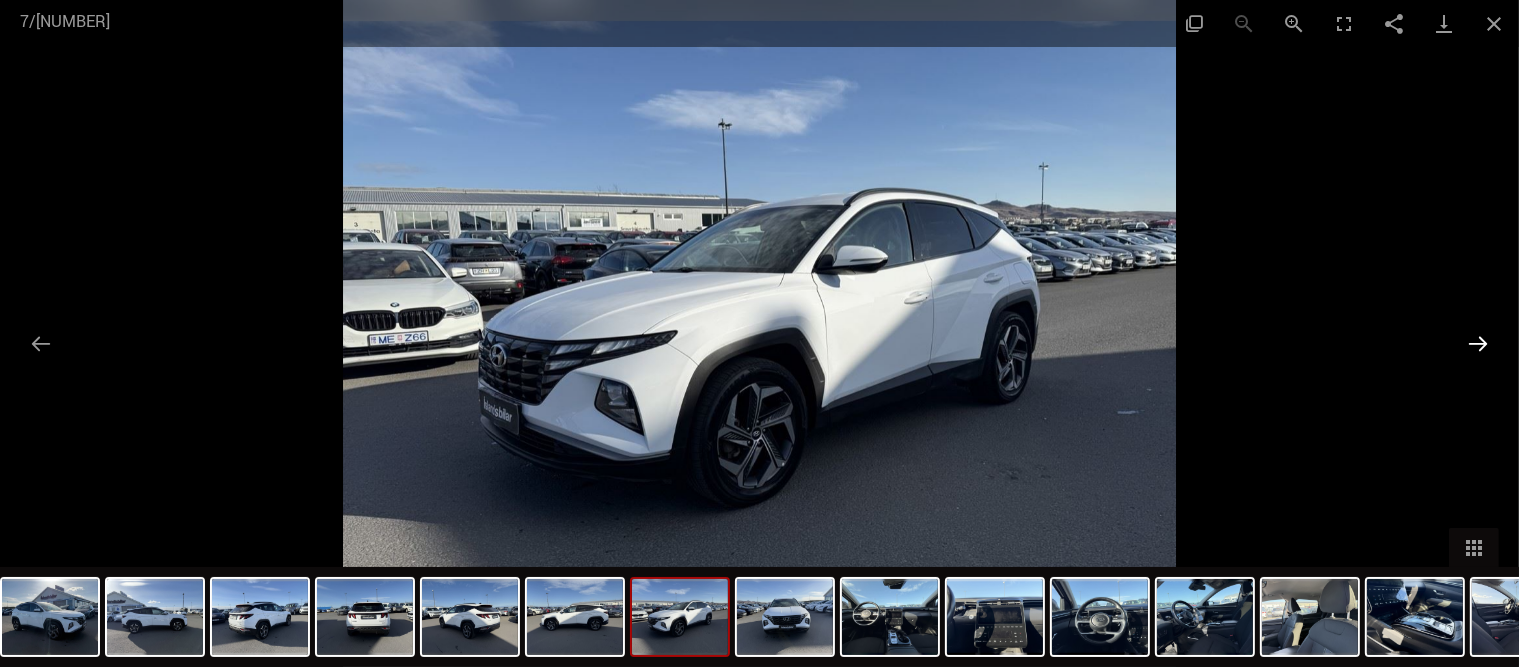 click at bounding box center [1478, 343] 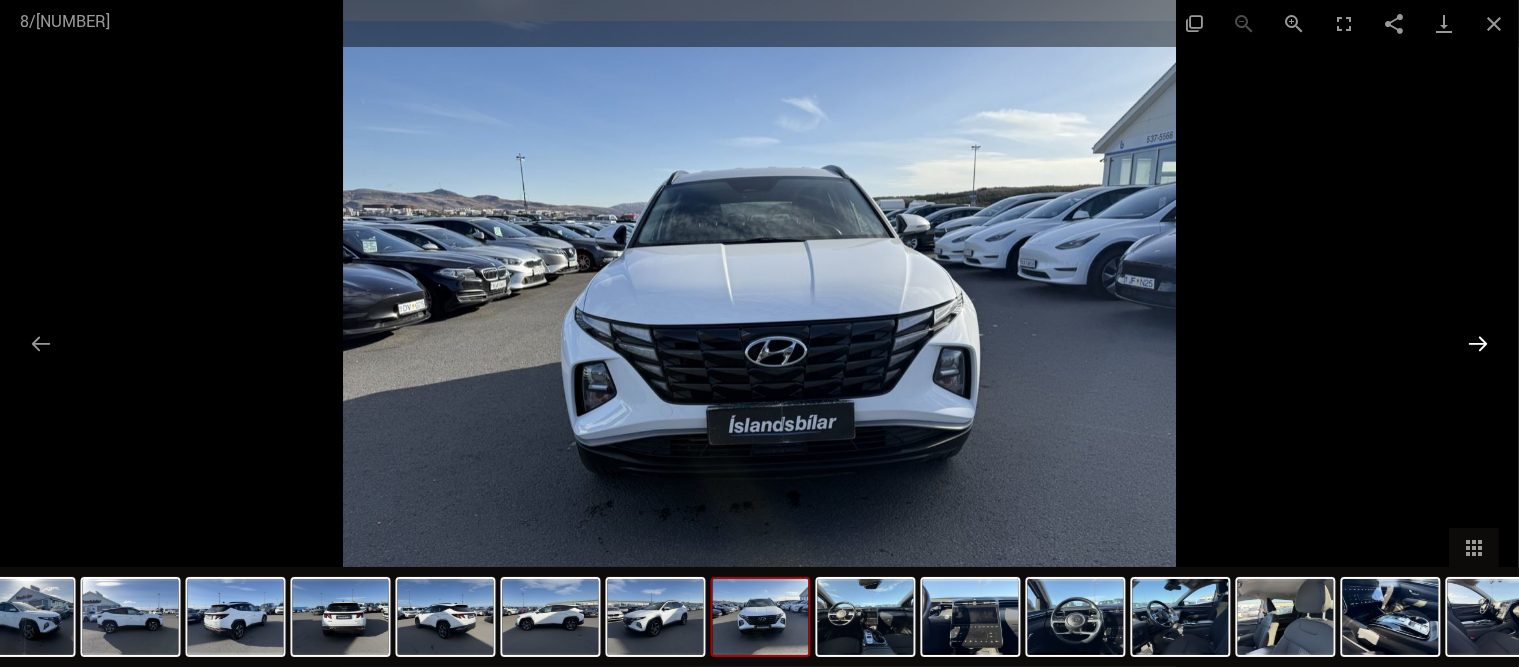 click at bounding box center (1478, 343) 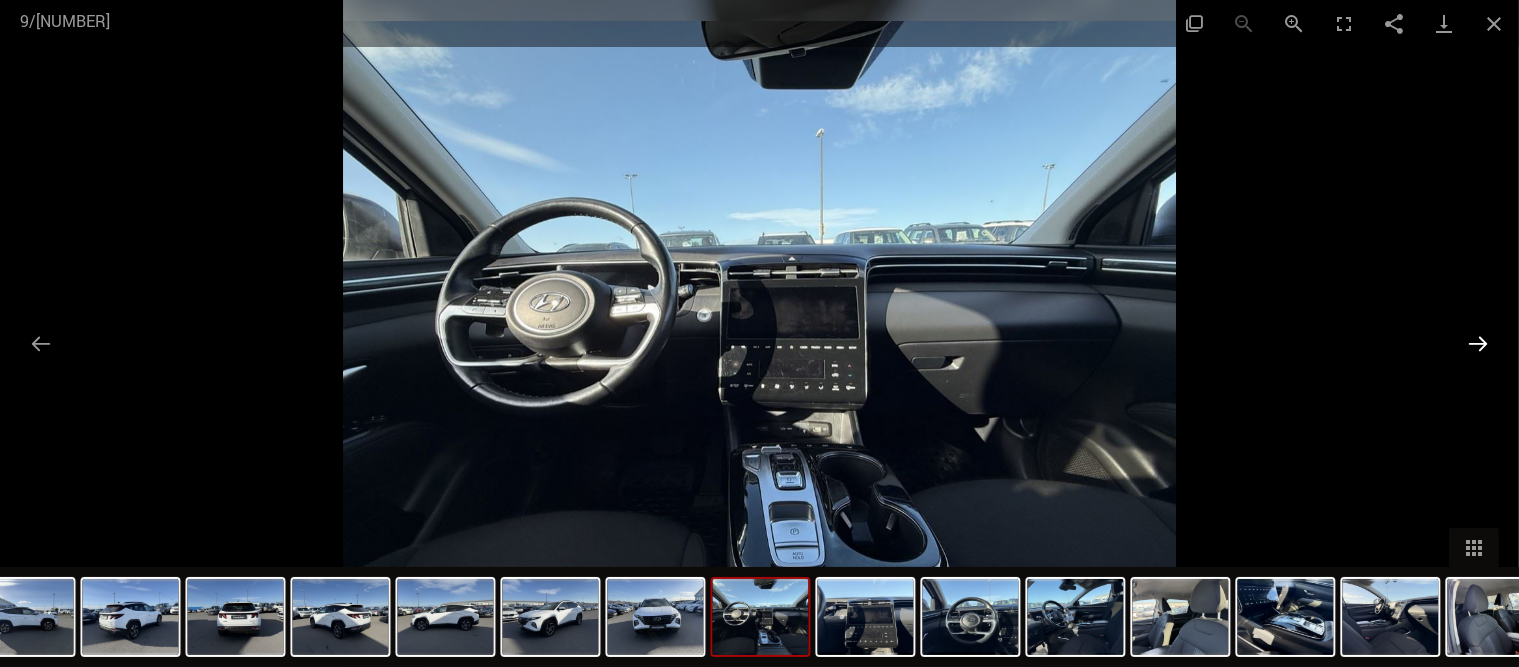 click at bounding box center (1478, 343) 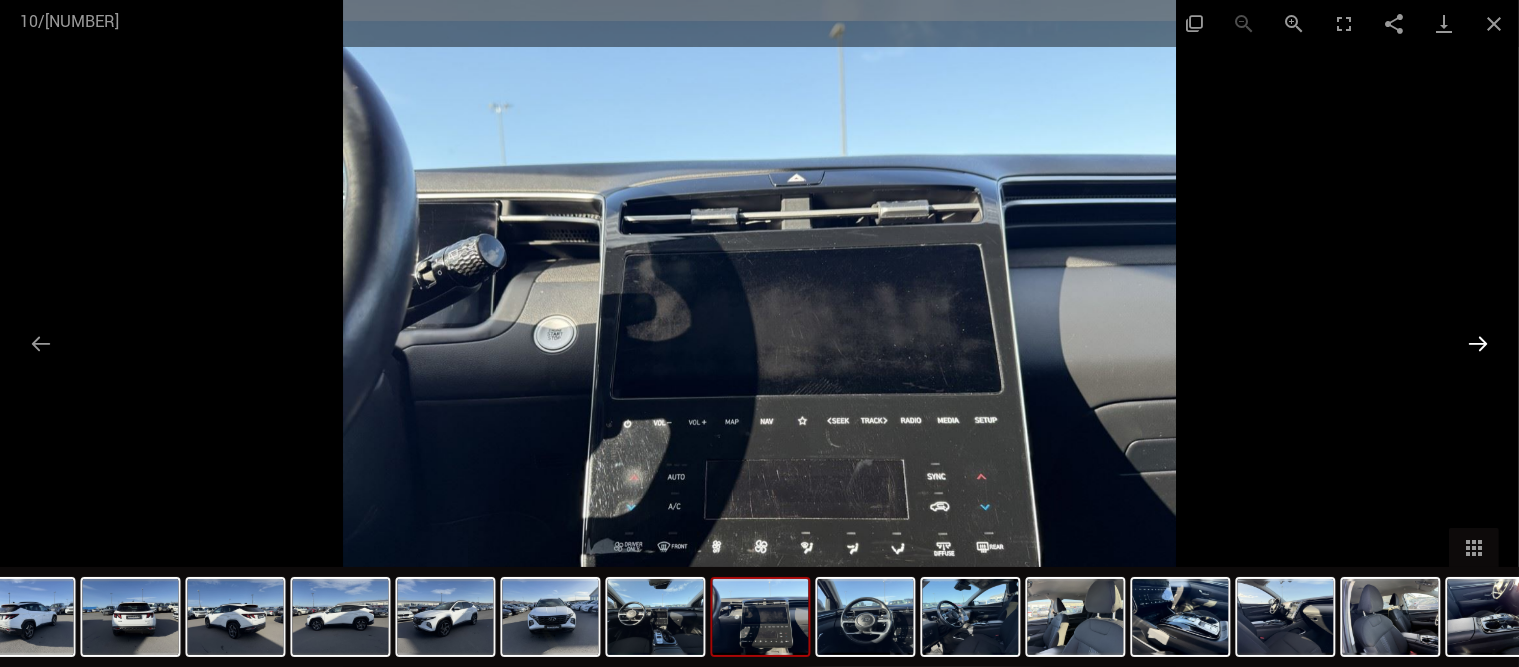 click at bounding box center (1478, 343) 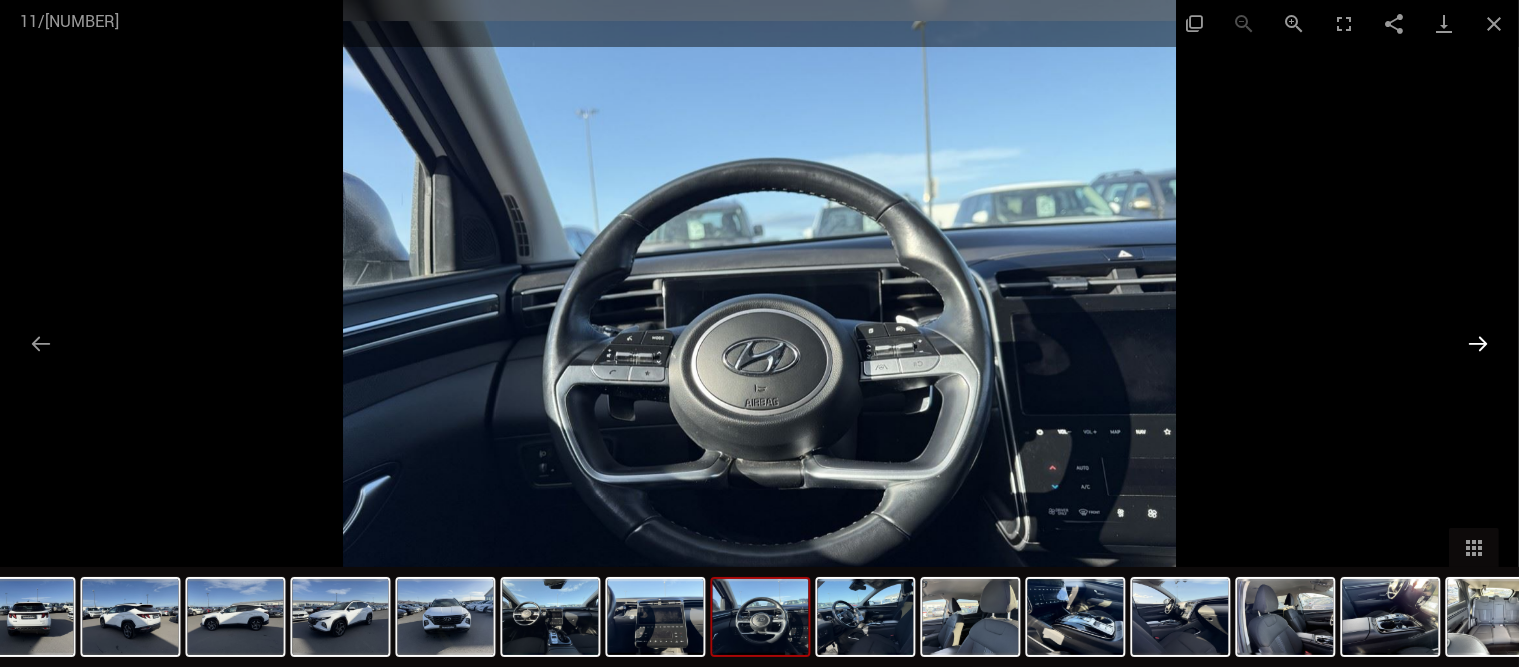 click at bounding box center [1478, 343] 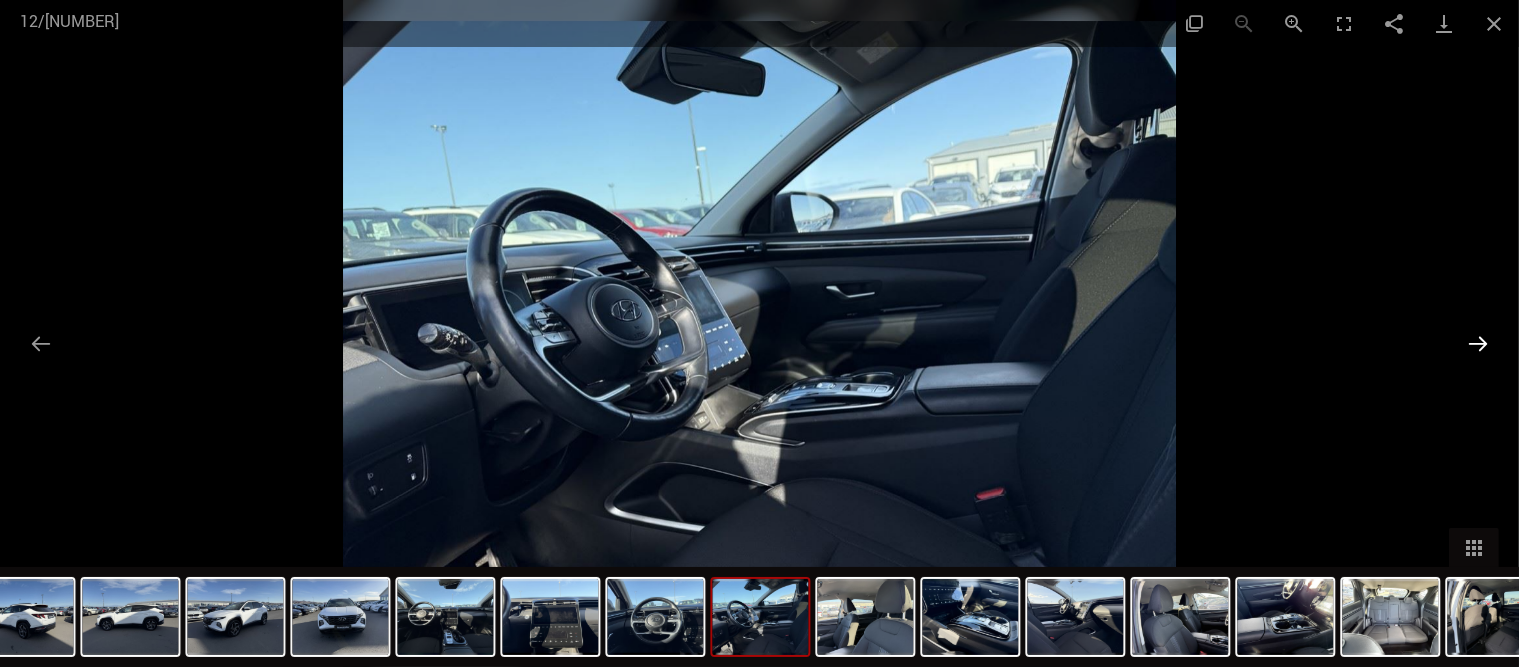 click at bounding box center [1478, 343] 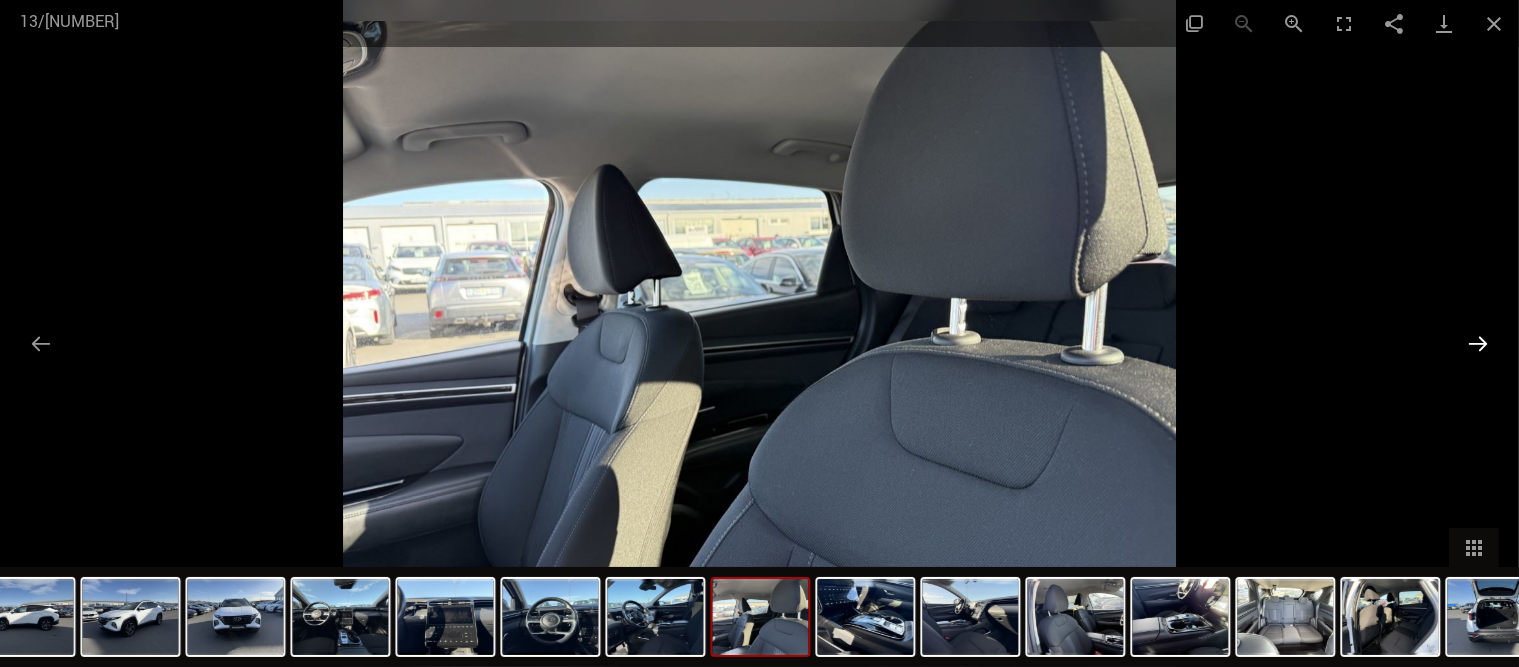 click at bounding box center [1478, 343] 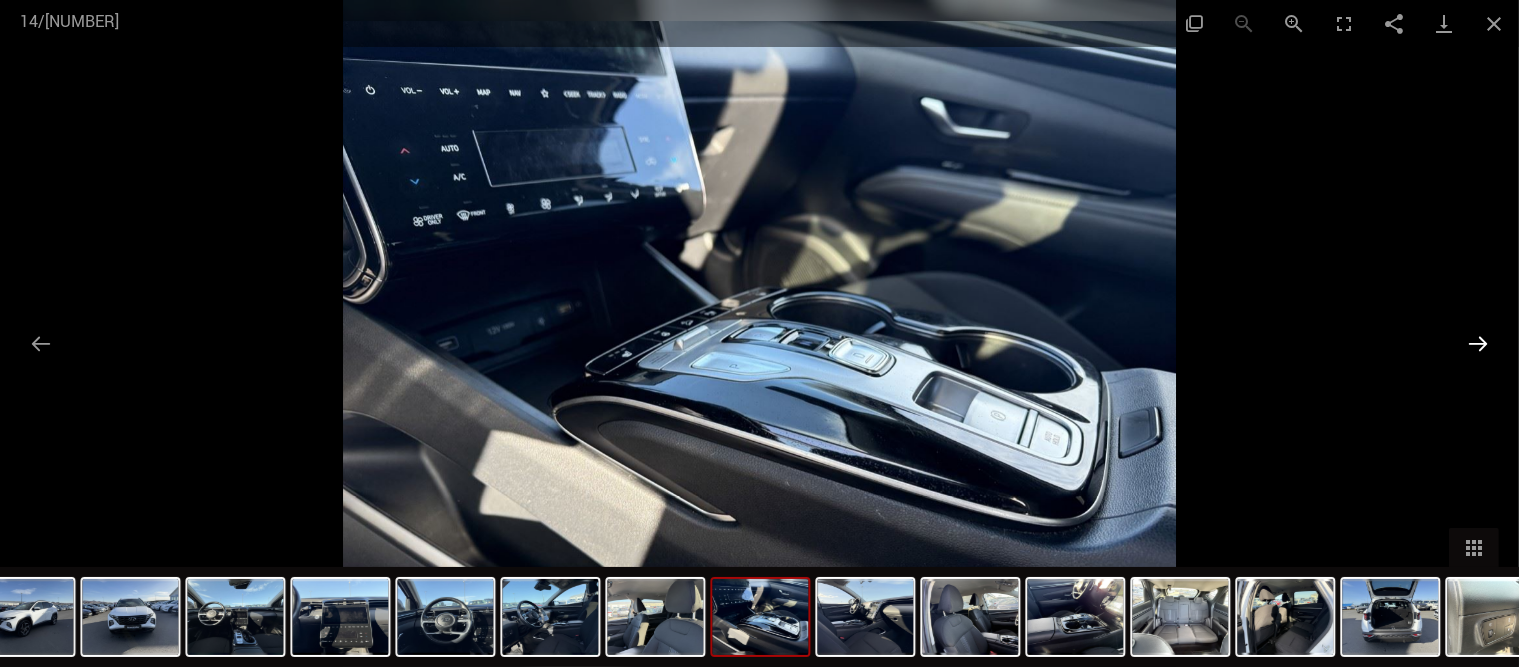 click at bounding box center (1478, 343) 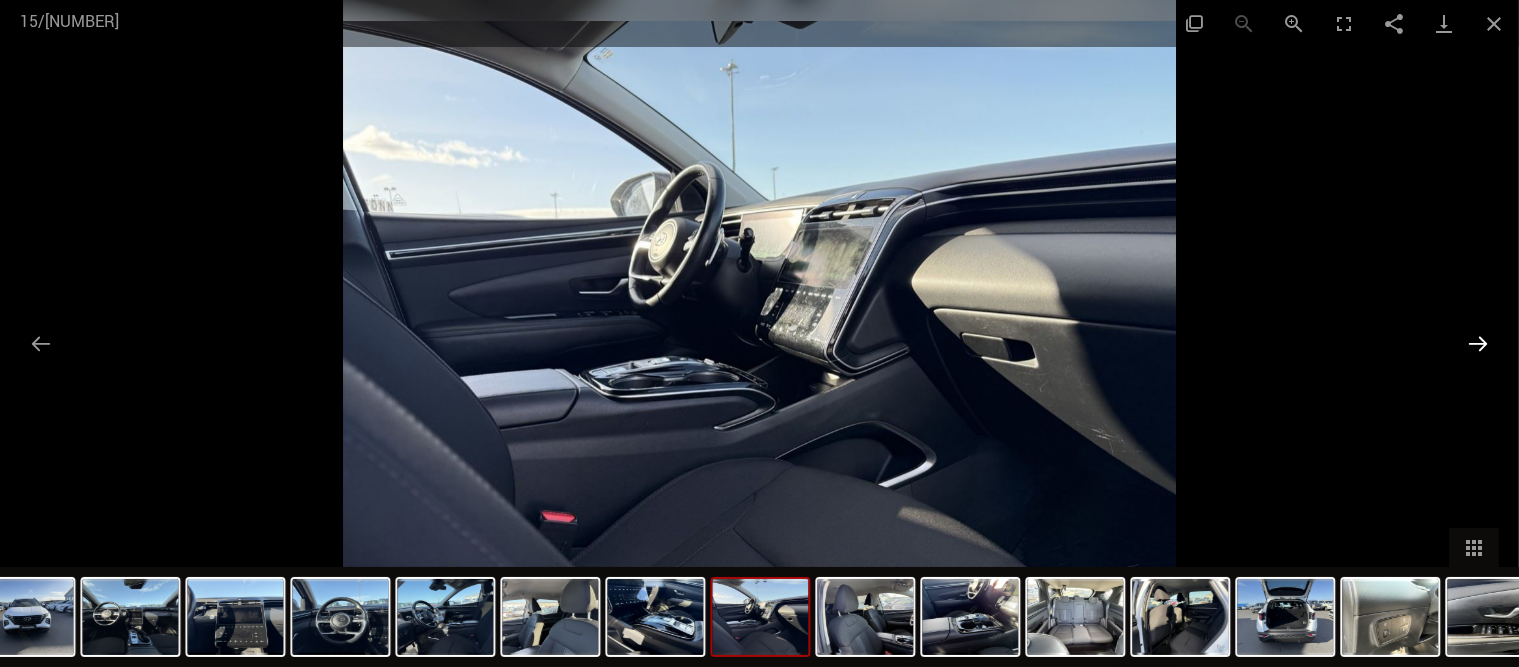 click at bounding box center (1478, 343) 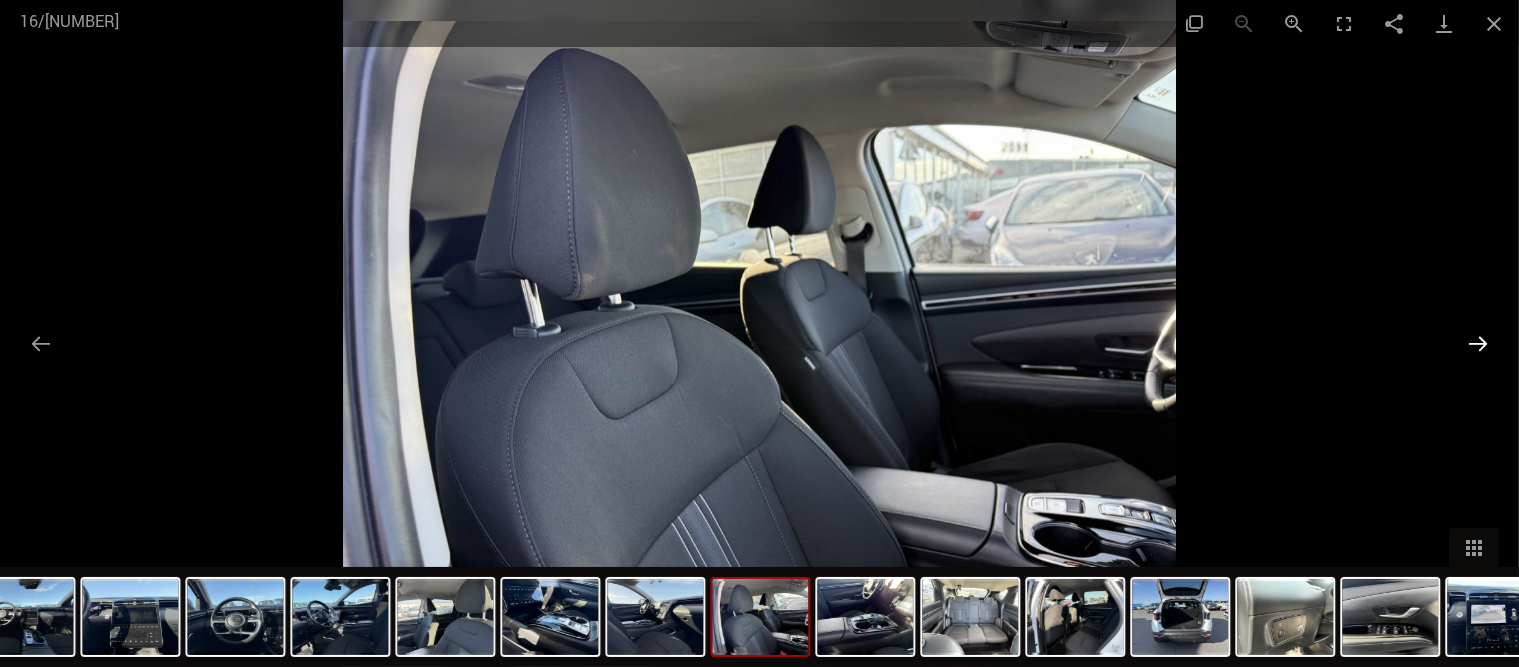 click at bounding box center (1478, 343) 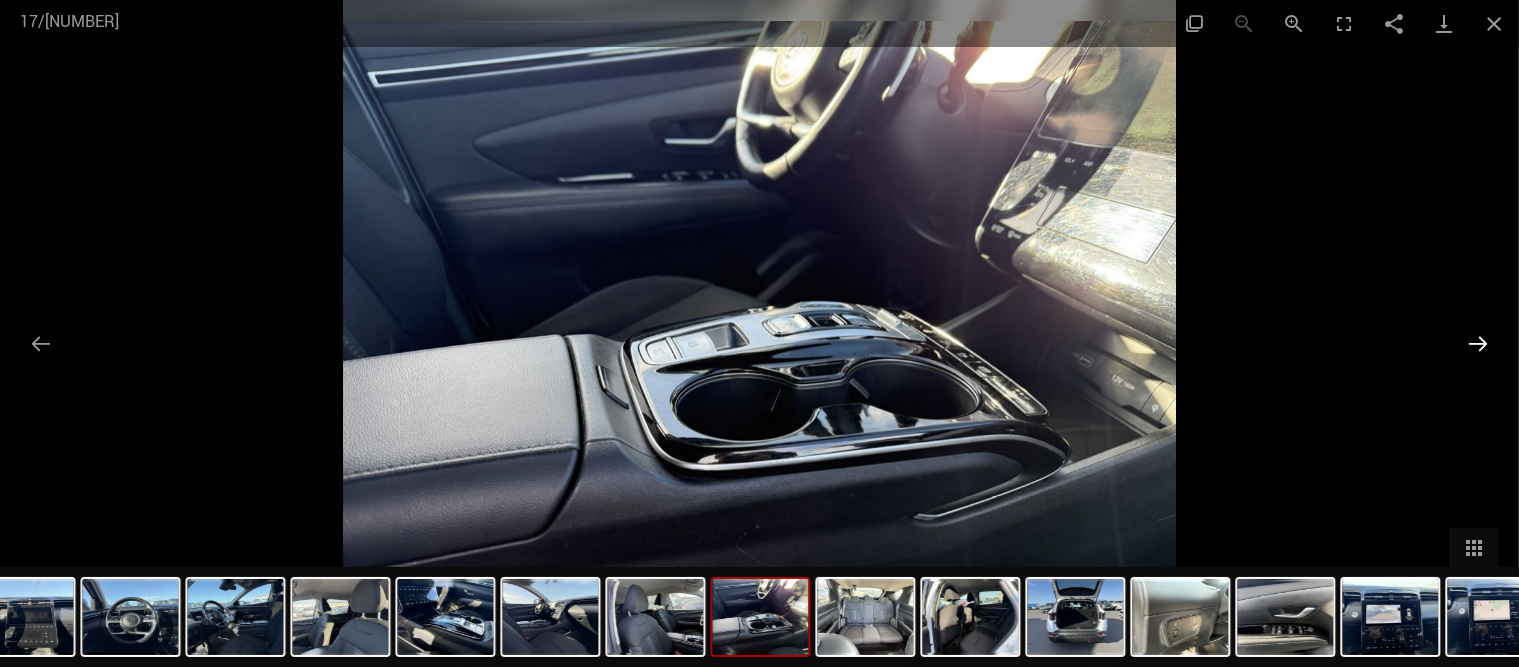 click at bounding box center [1478, 343] 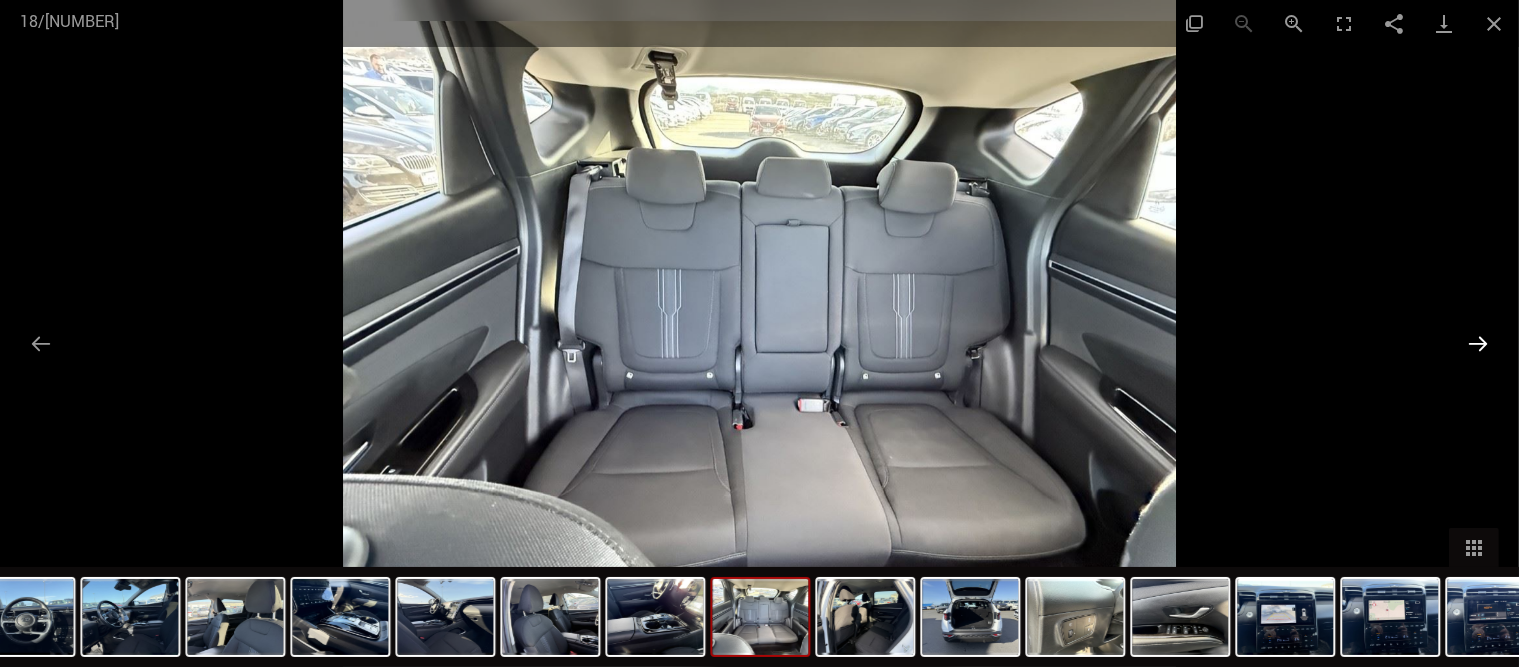 click at bounding box center [1478, 343] 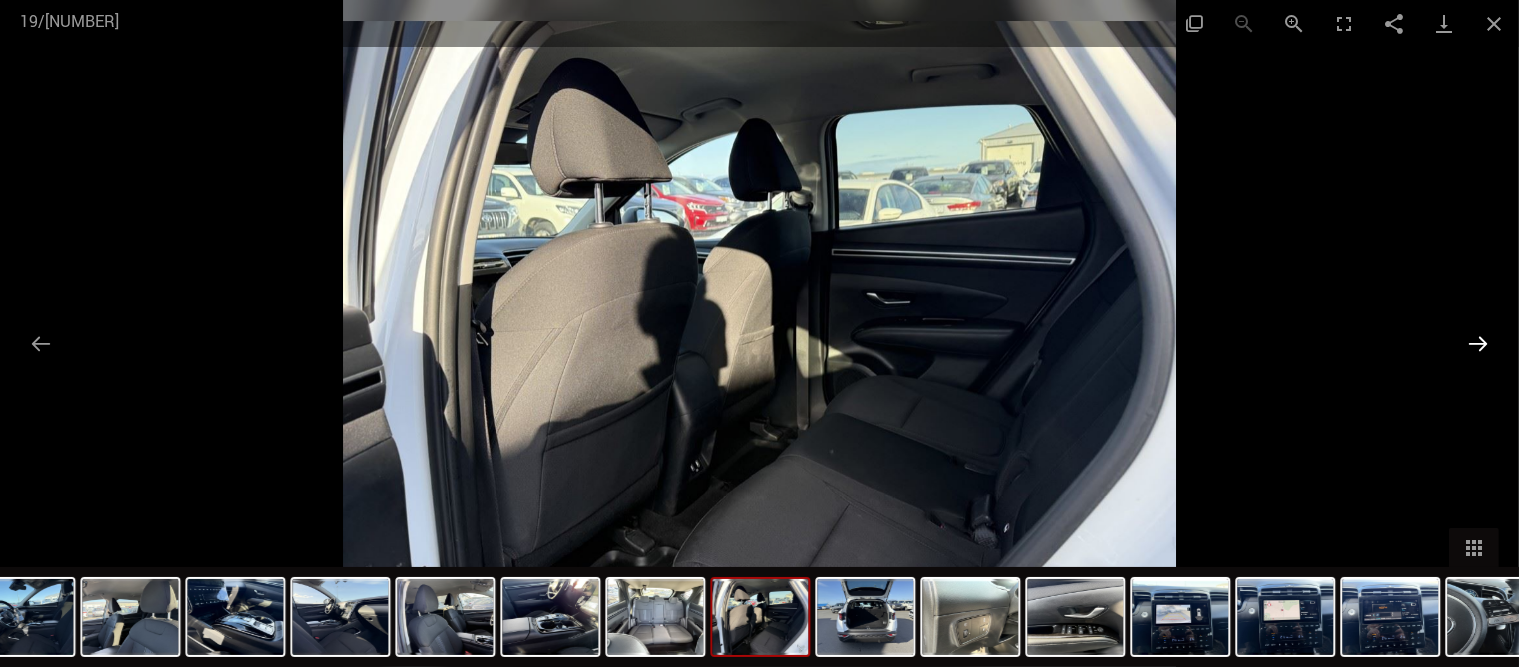 click at bounding box center [1478, 343] 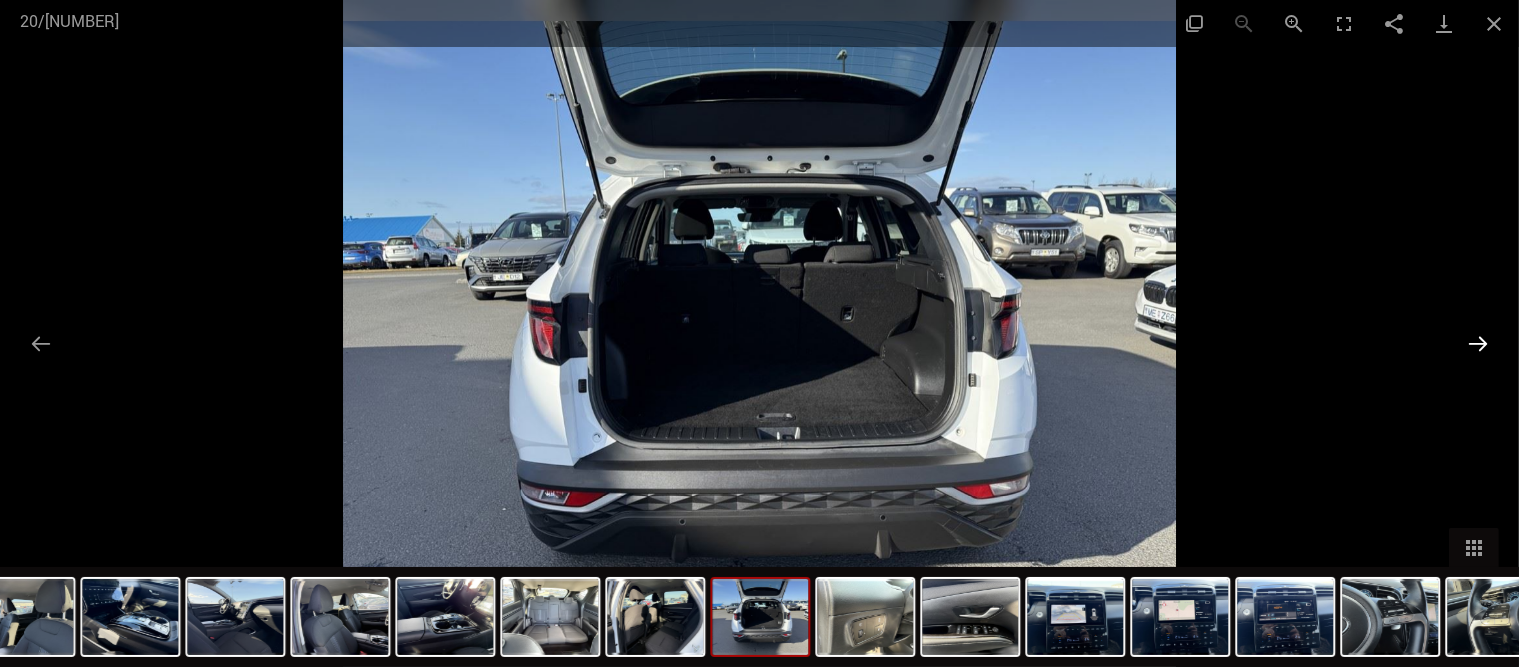 click at bounding box center [1478, 343] 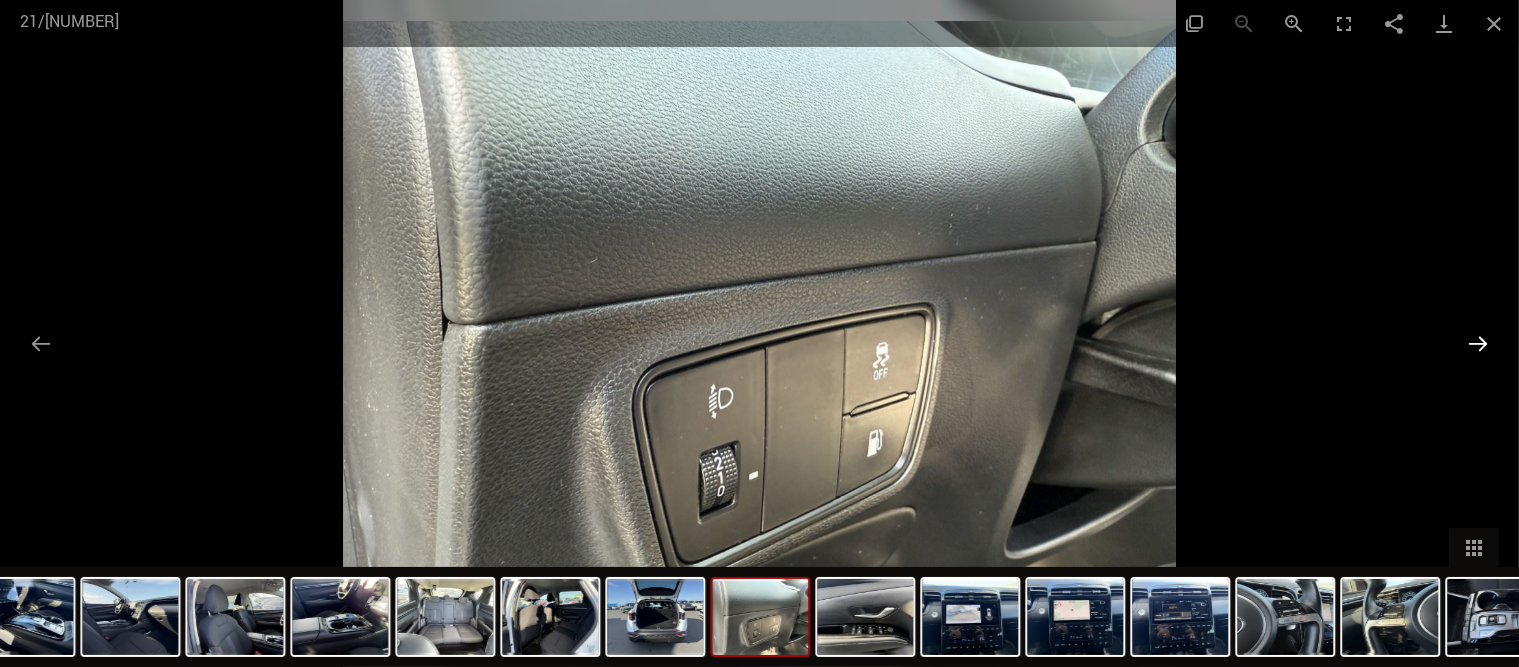 click at bounding box center (1478, 343) 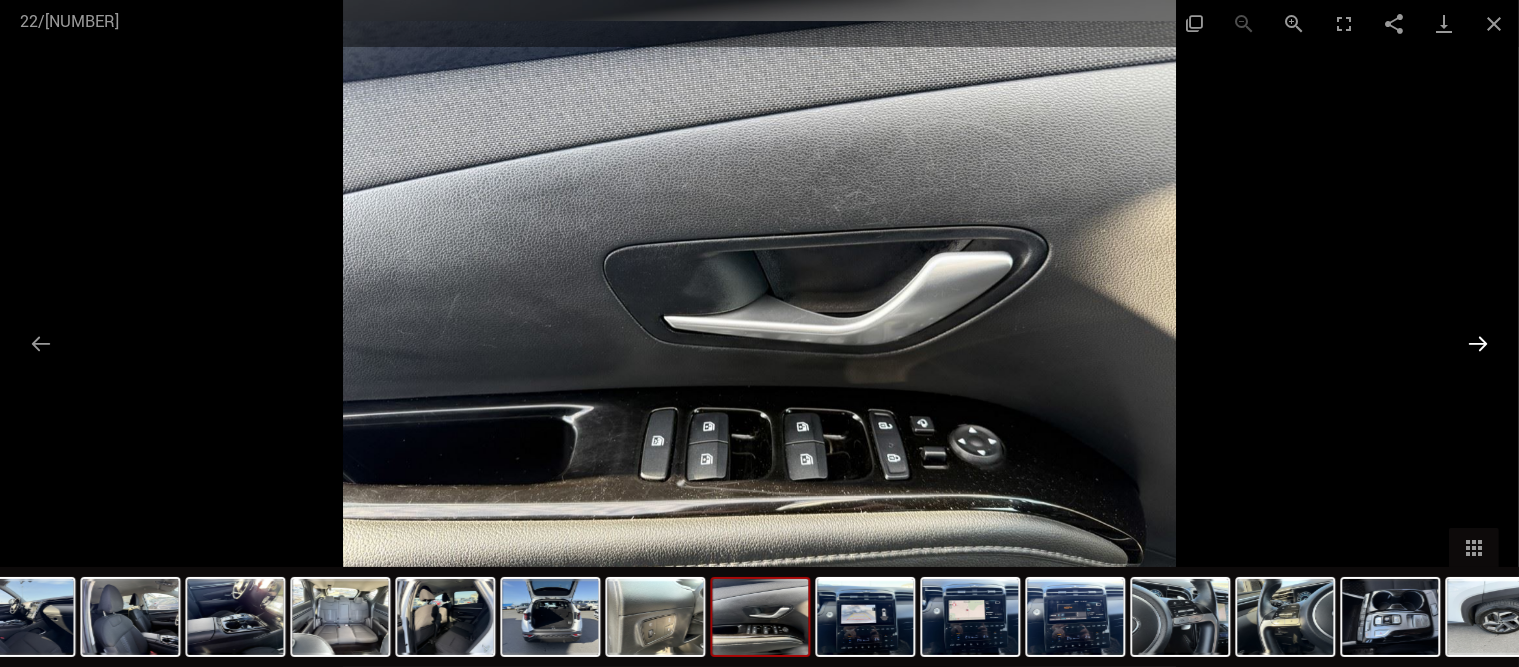 click at bounding box center [1478, 343] 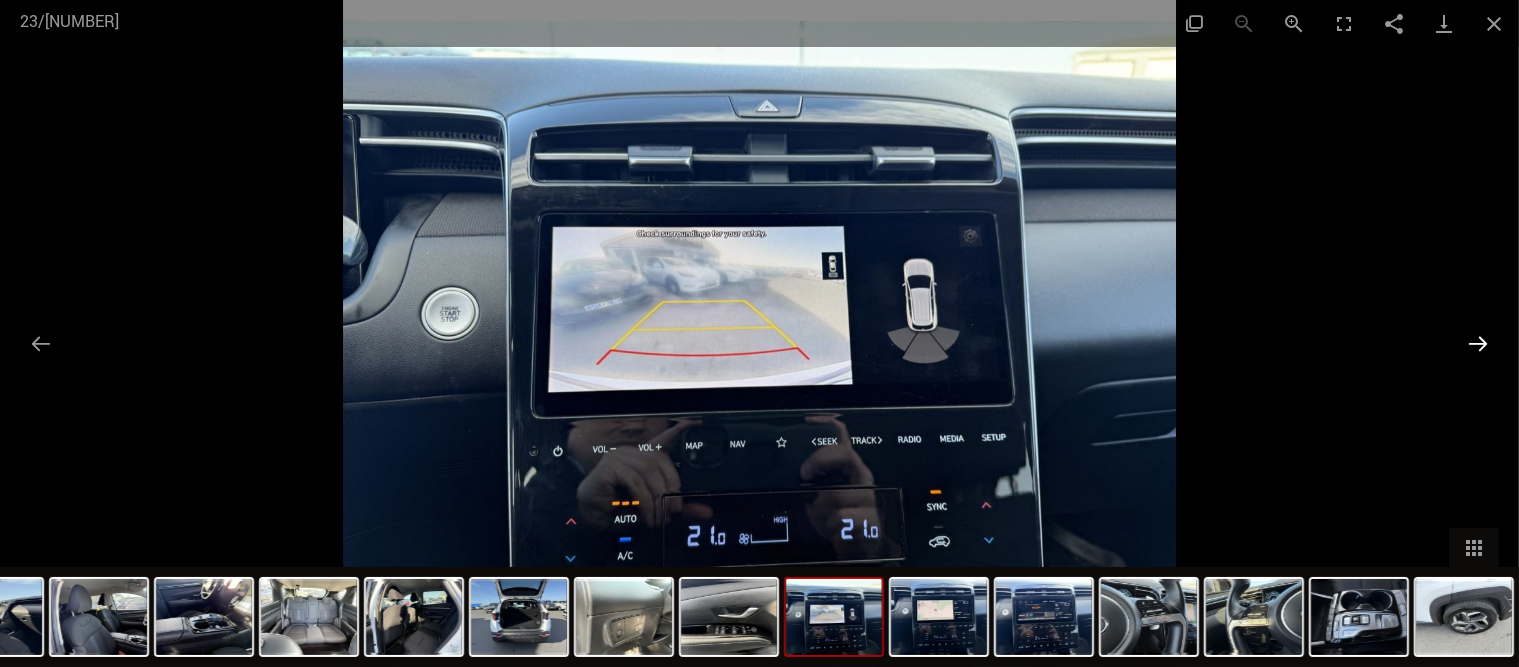 click at bounding box center (1478, 343) 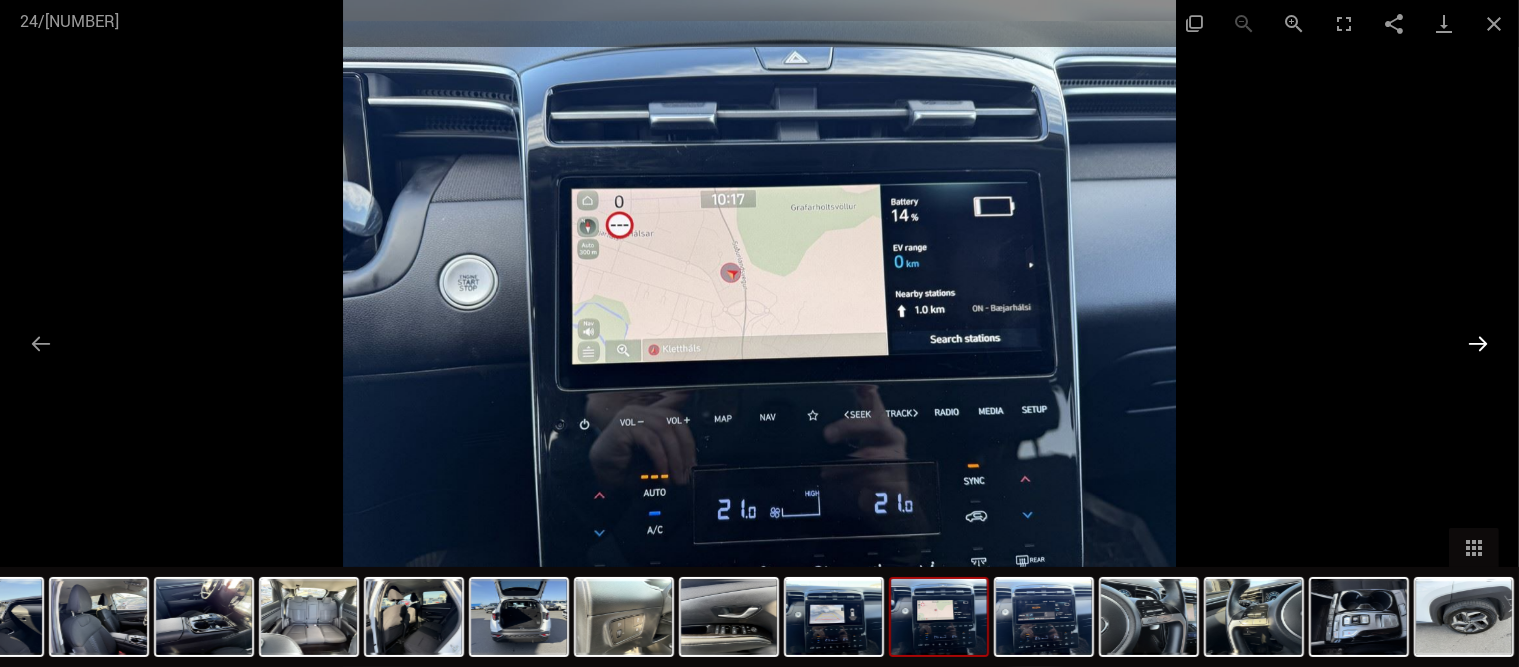 click at bounding box center [1478, 343] 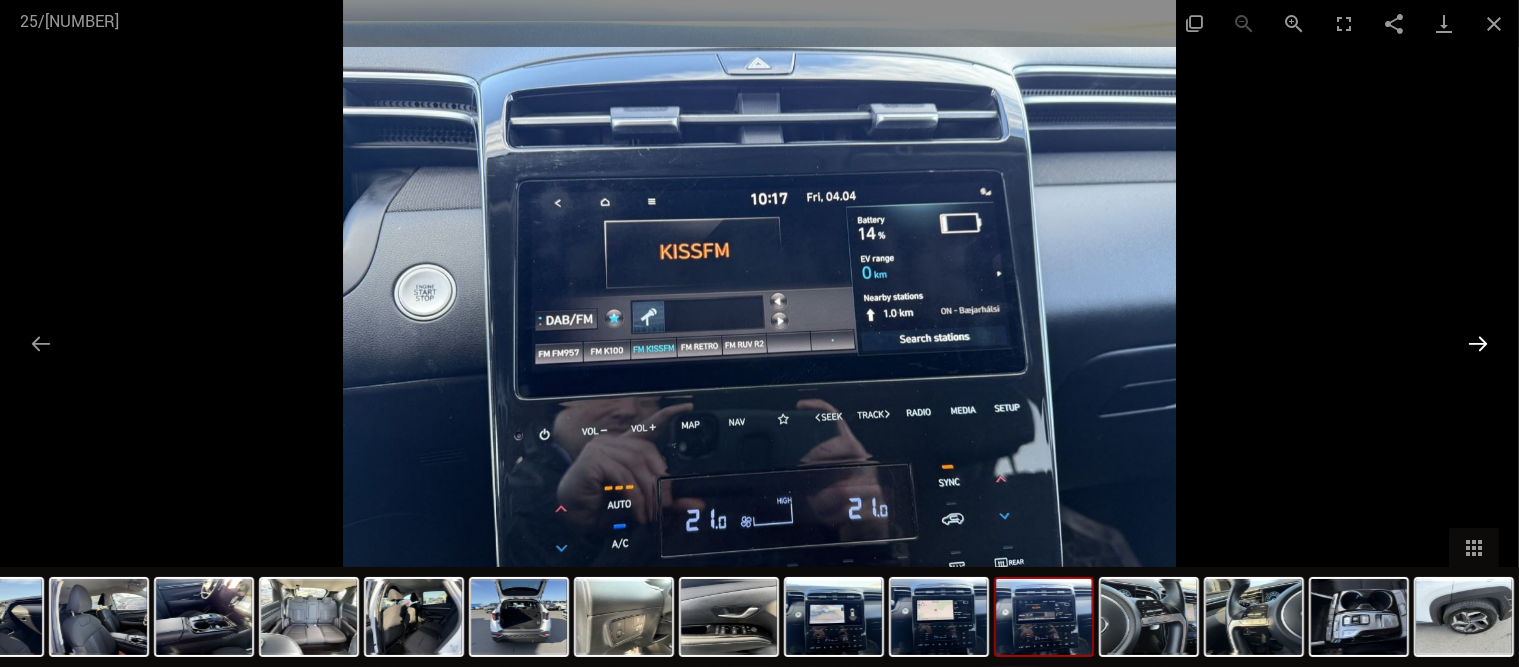 click at bounding box center (1478, 343) 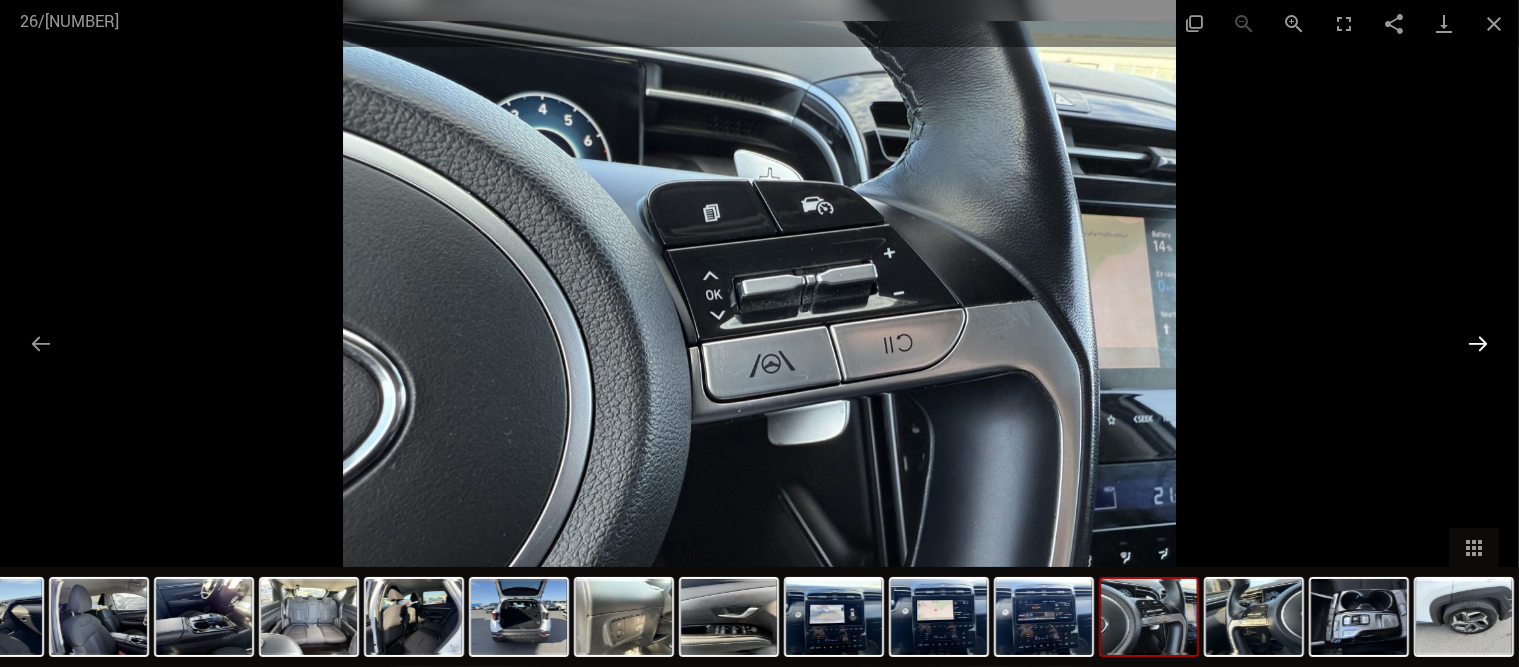 click at bounding box center (1478, 343) 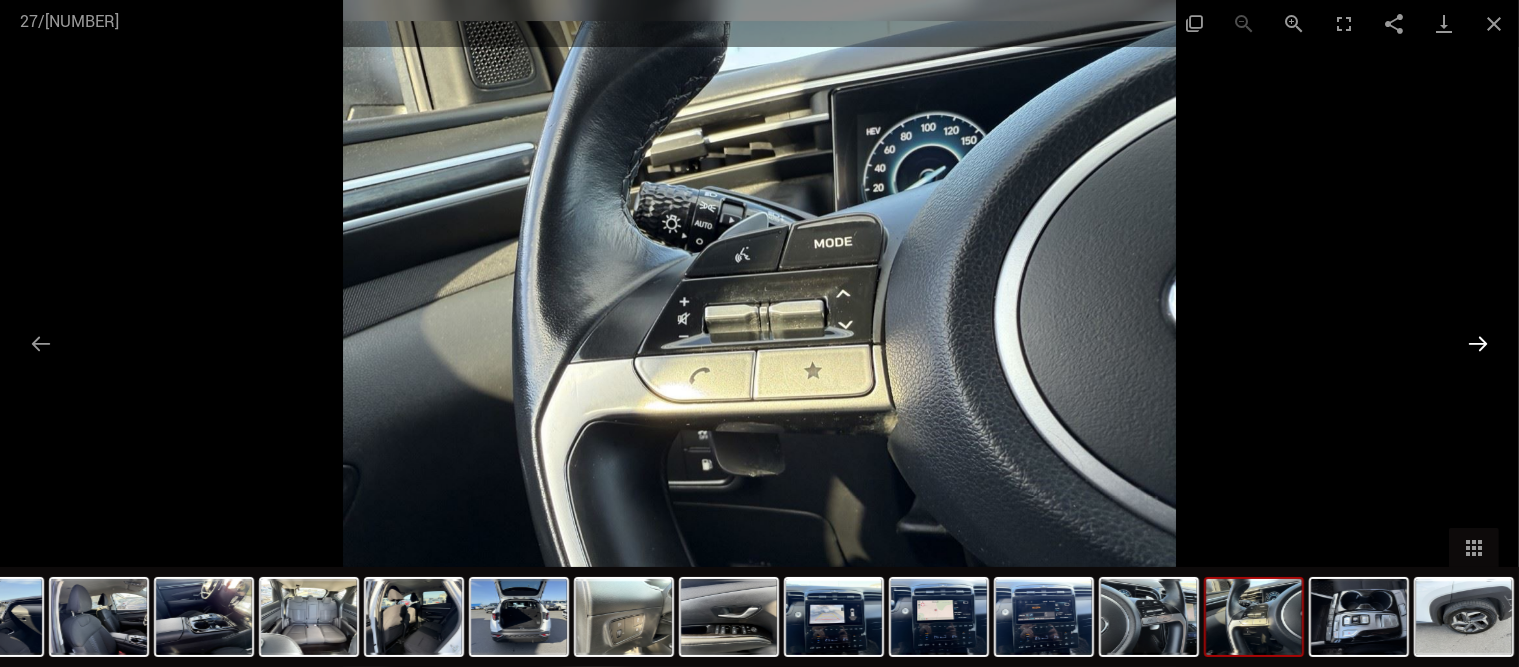 click at bounding box center [1478, 343] 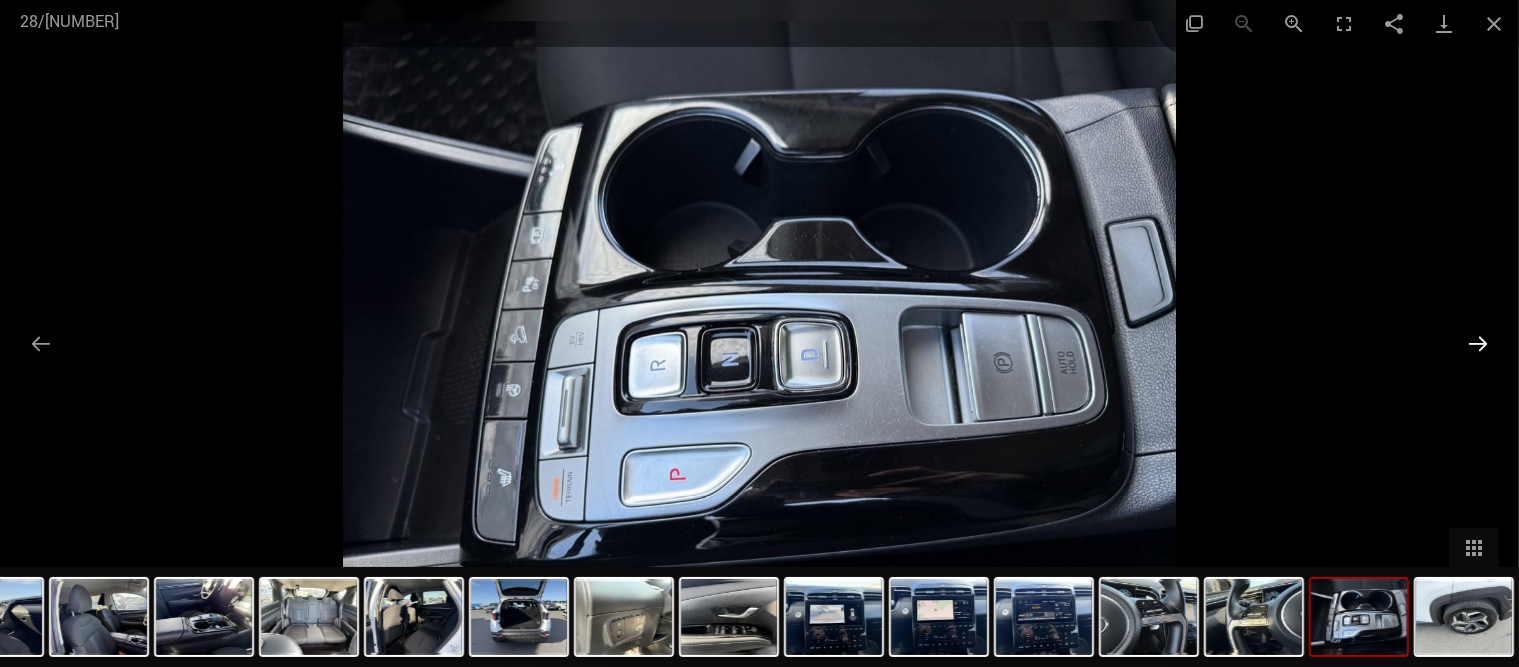 click at bounding box center [1478, 343] 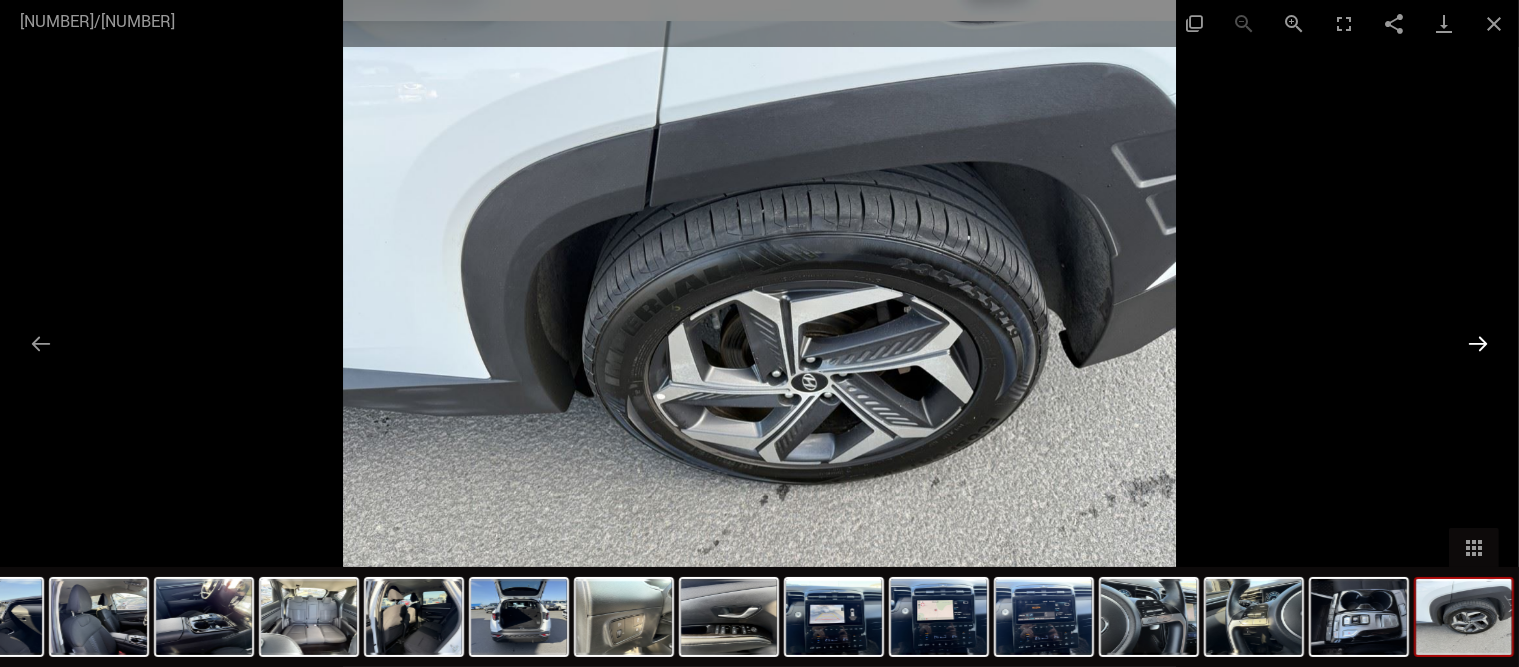 click at bounding box center [1478, 343] 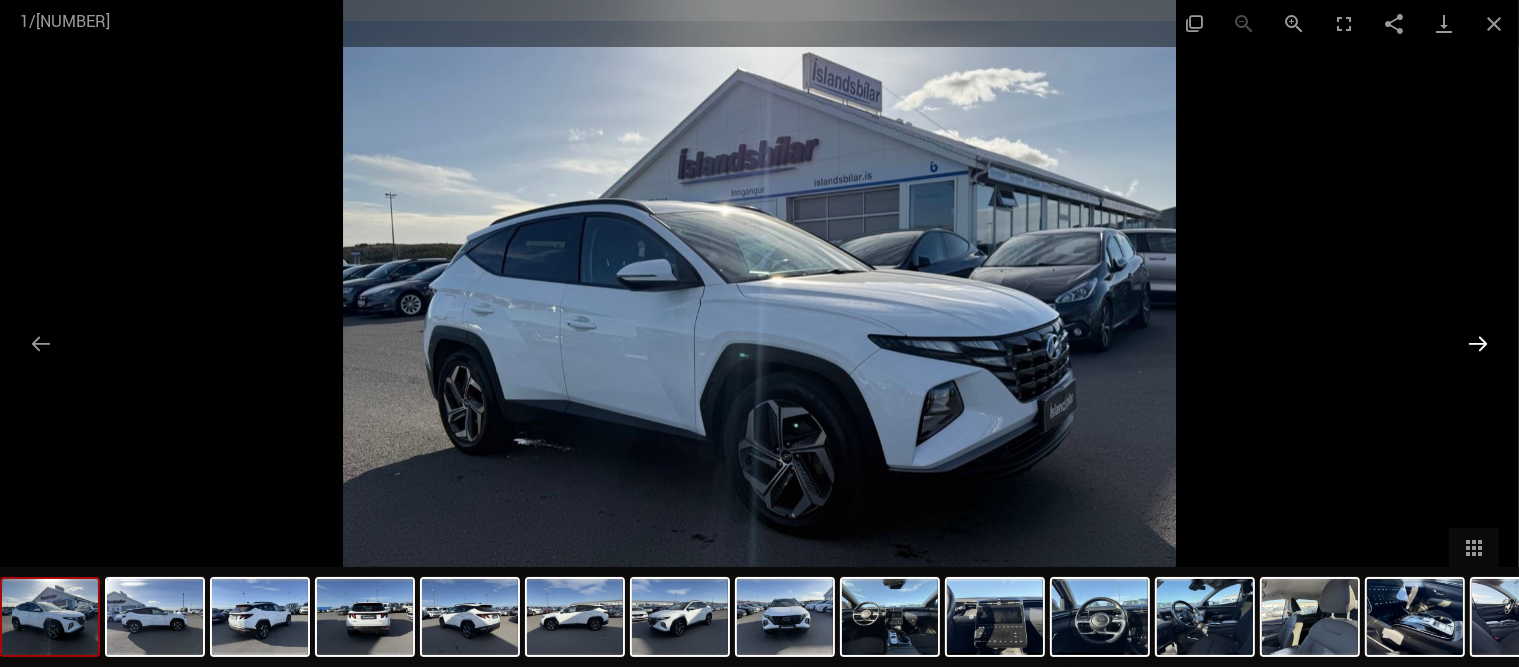 click at bounding box center (1478, 343) 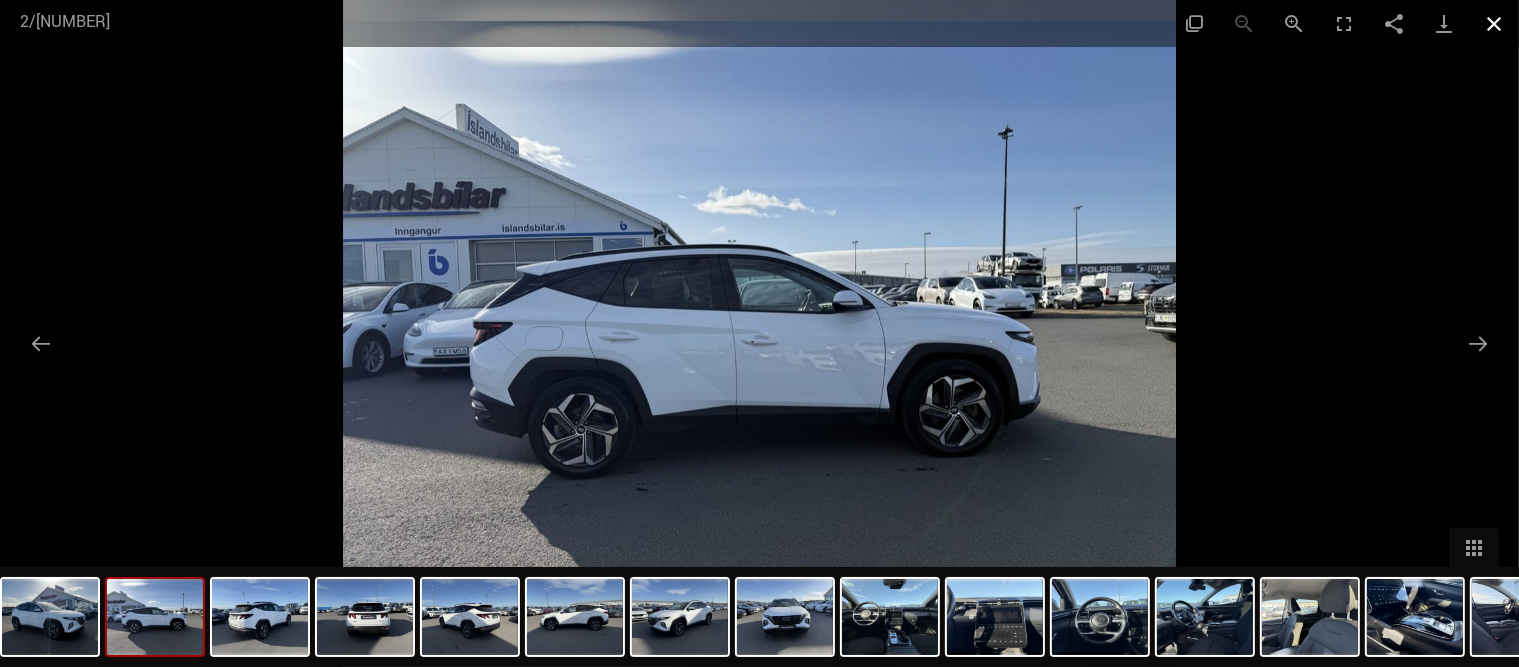 click at bounding box center (1494, 23) 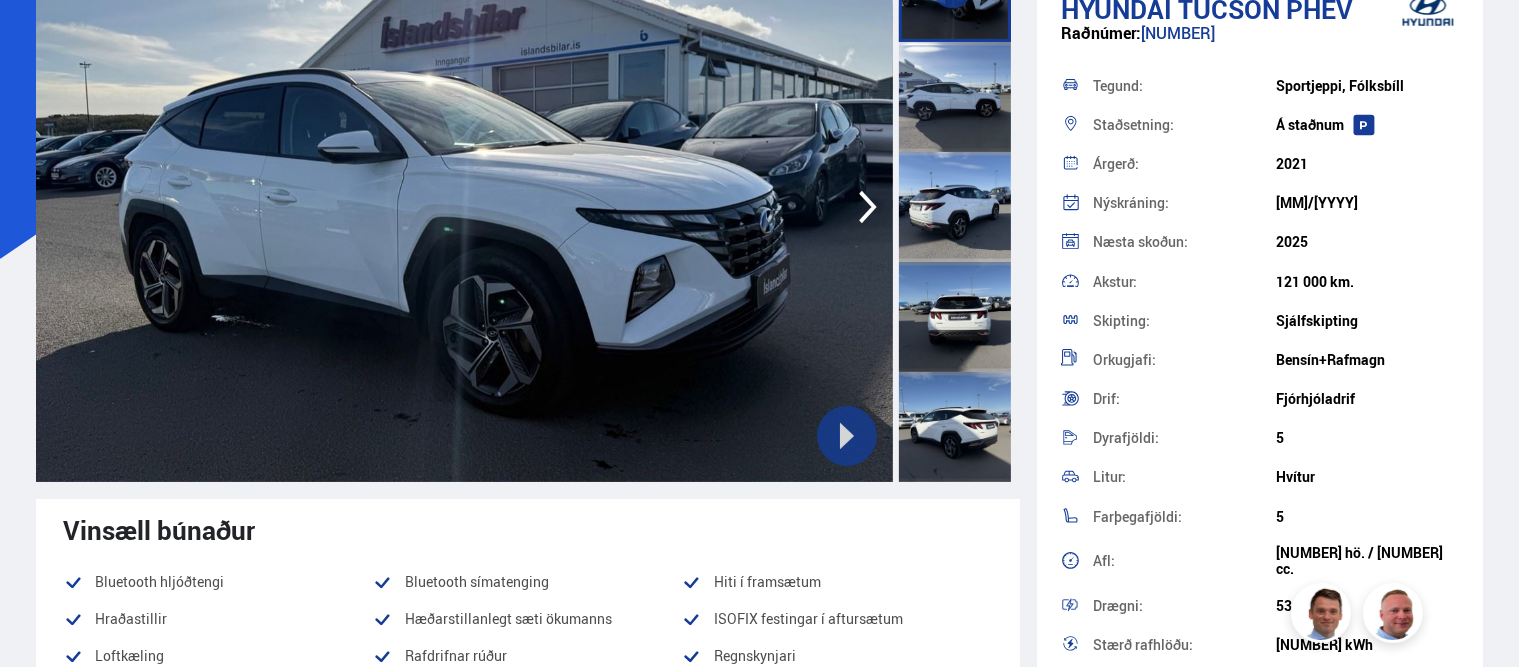 scroll, scrollTop: 0, scrollLeft: 0, axis: both 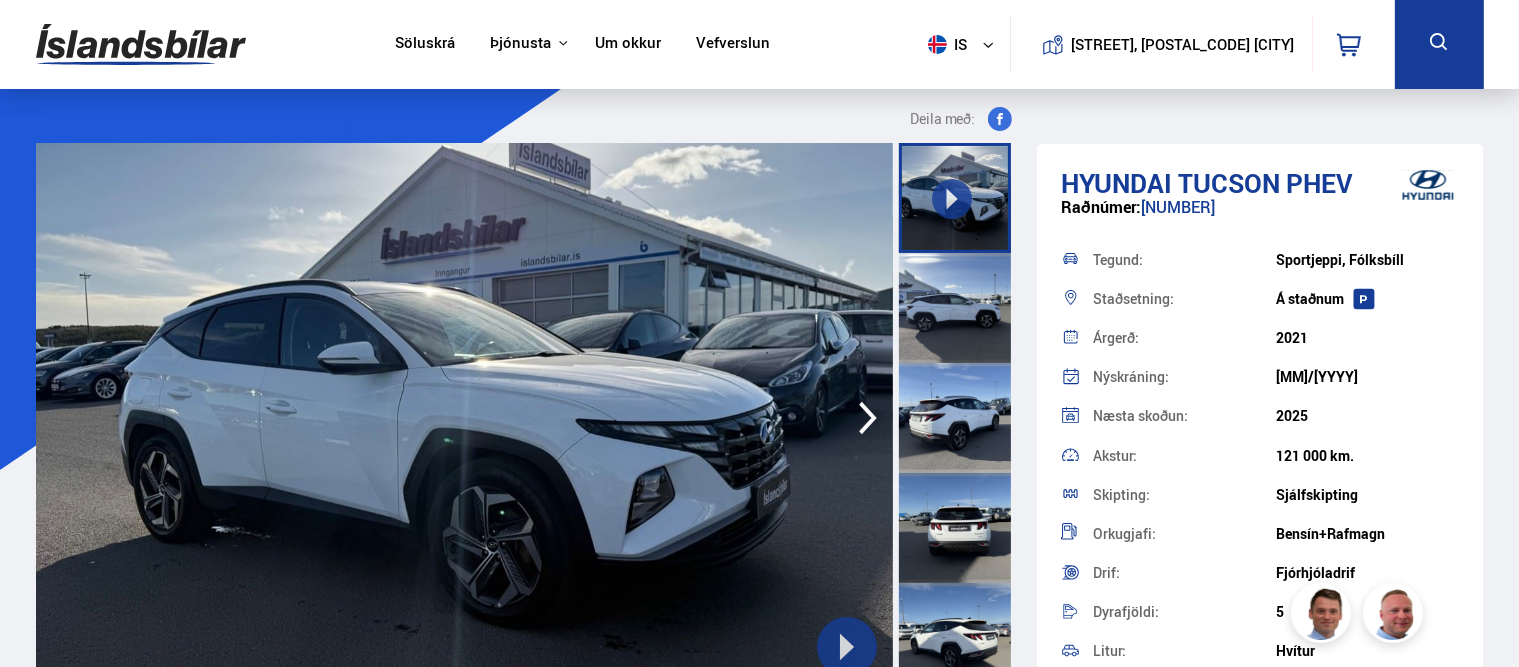 click on "Söluskrá" at bounding box center [425, 44] 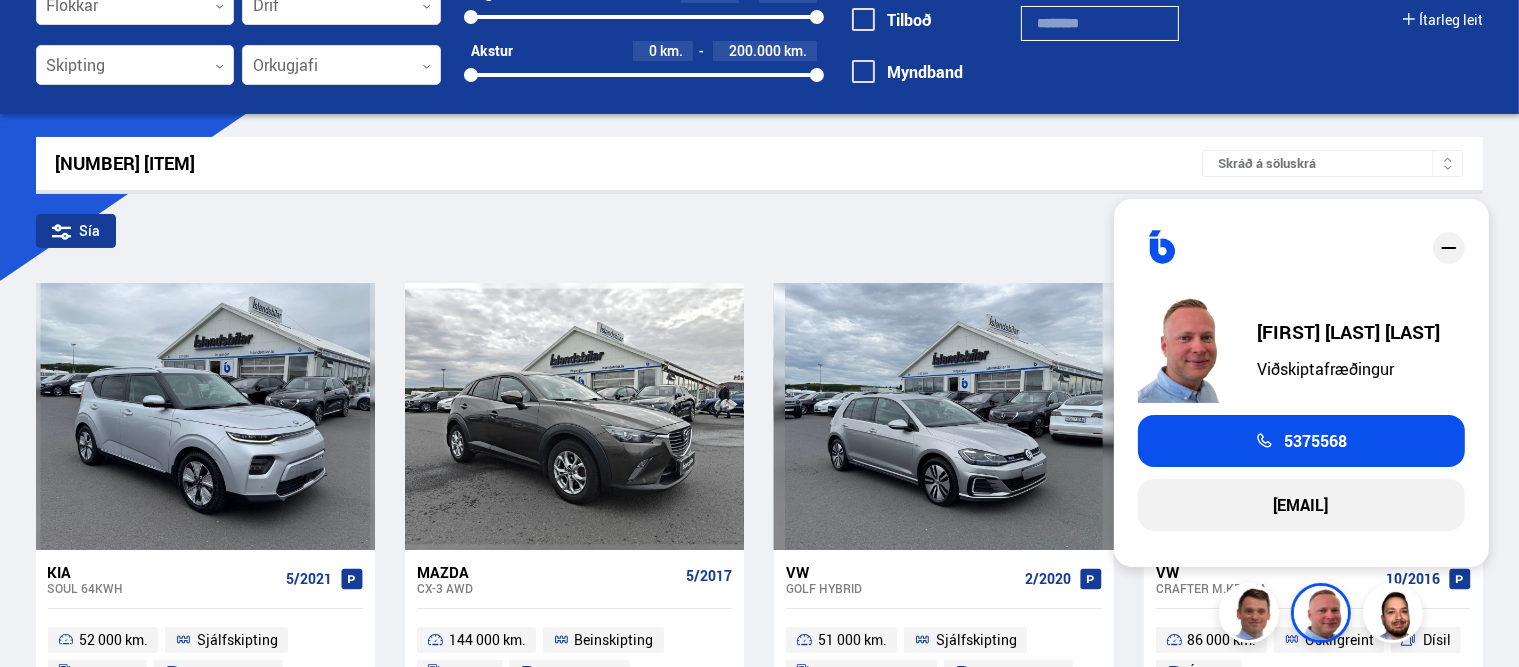 scroll, scrollTop: 211, scrollLeft: 0, axis: vertical 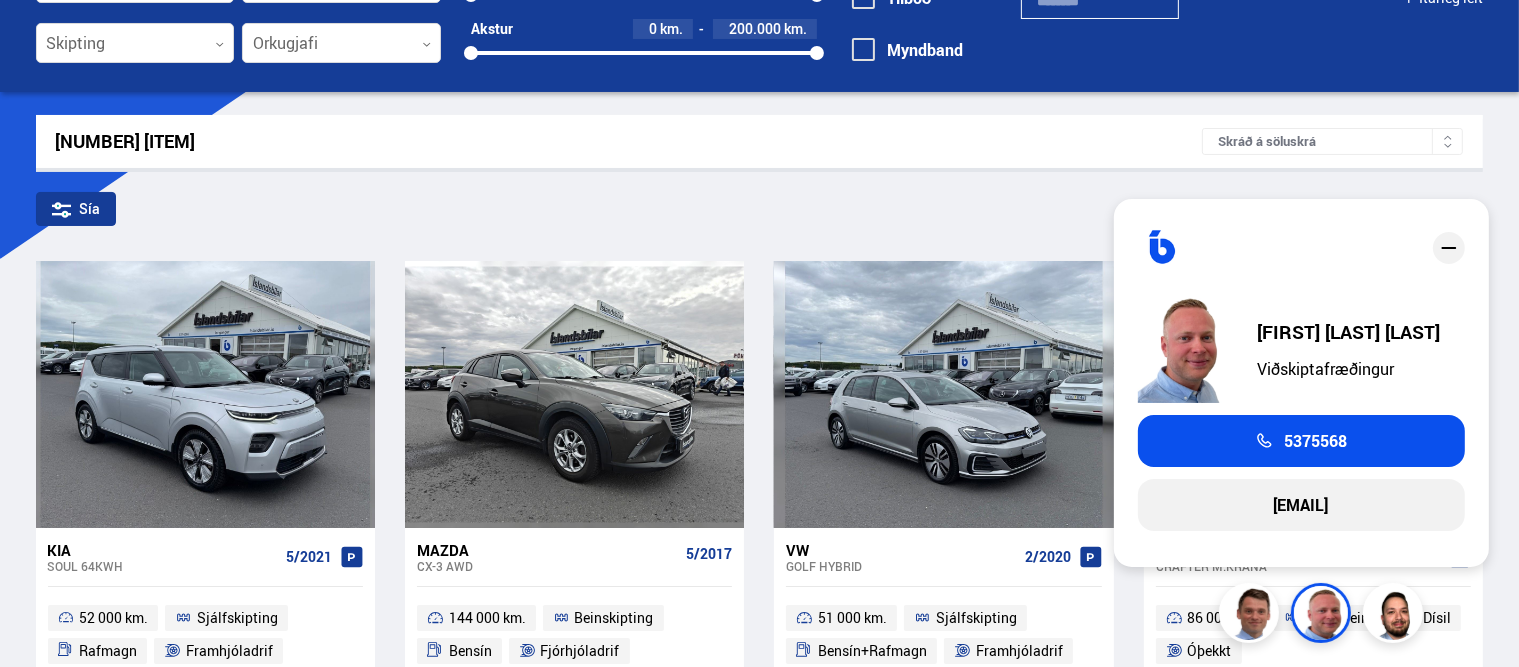 click 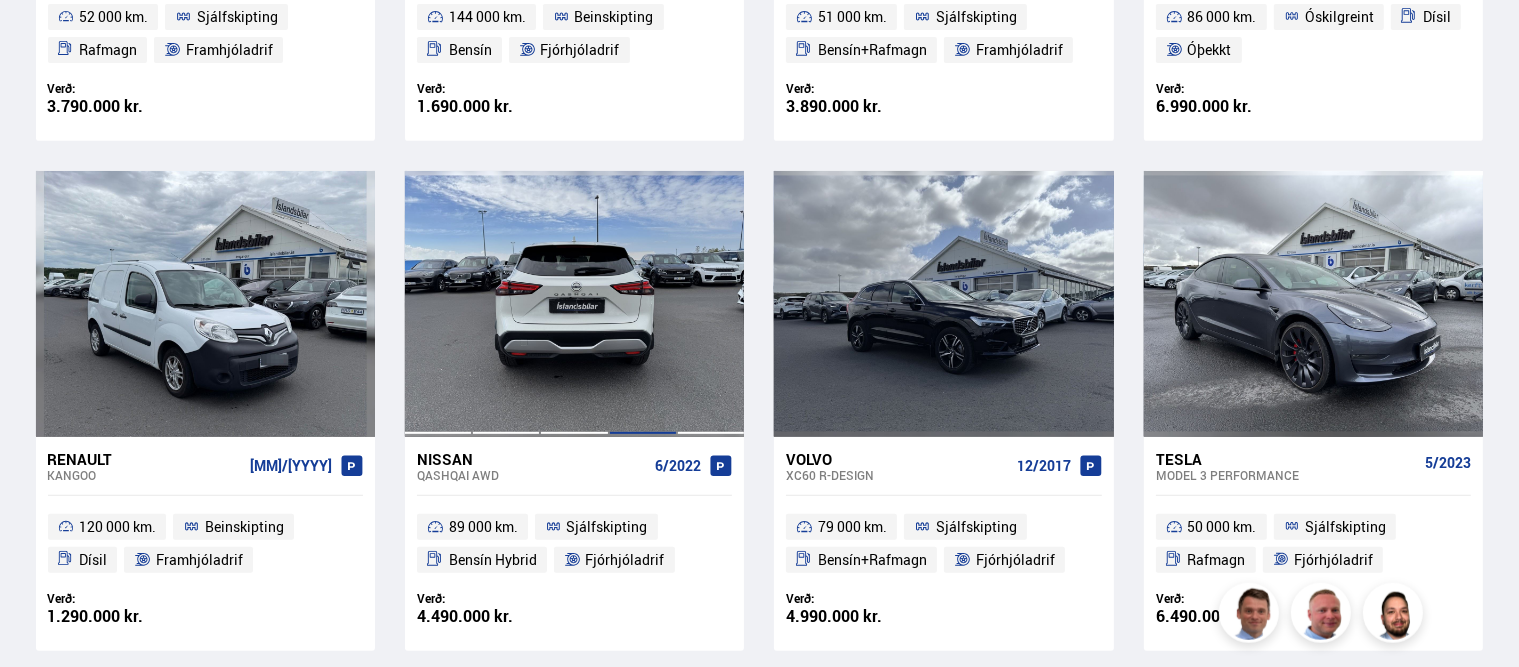scroll, scrollTop: 844, scrollLeft: 0, axis: vertical 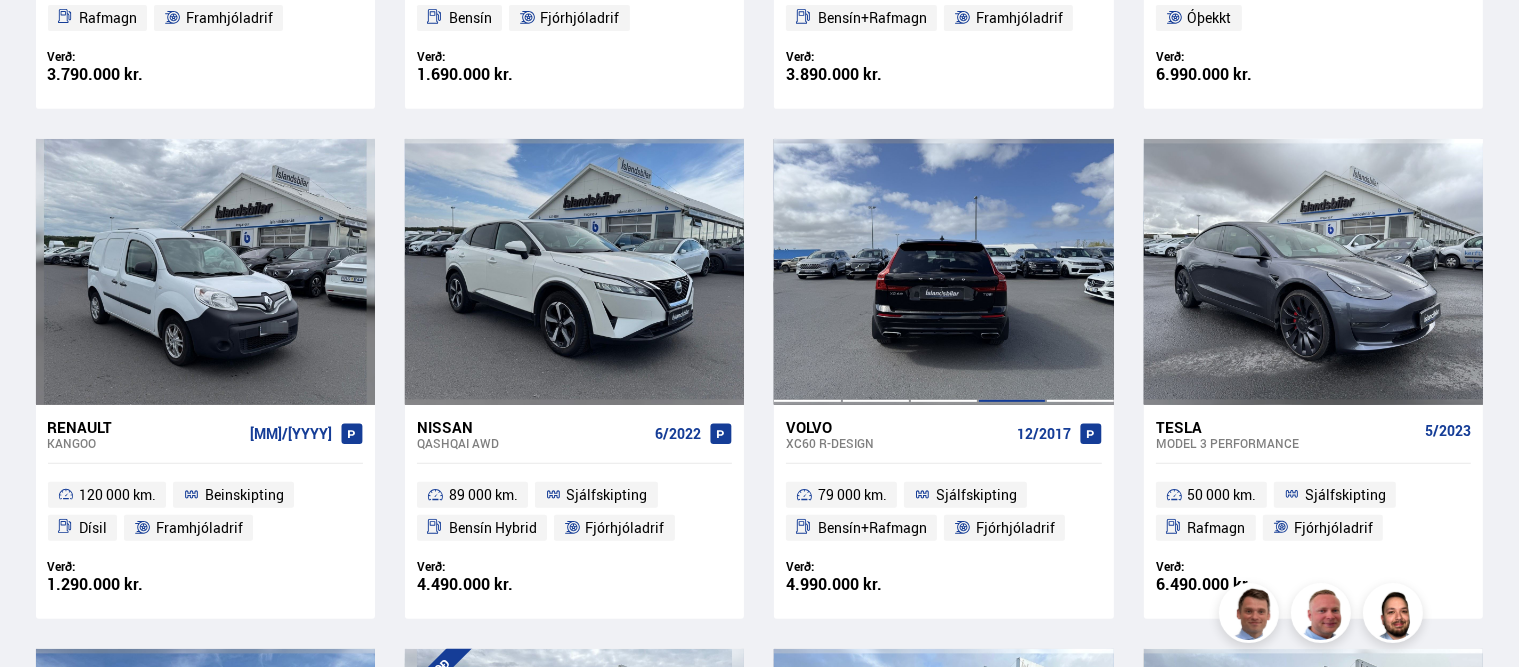 click at bounding box center (1012, 272) 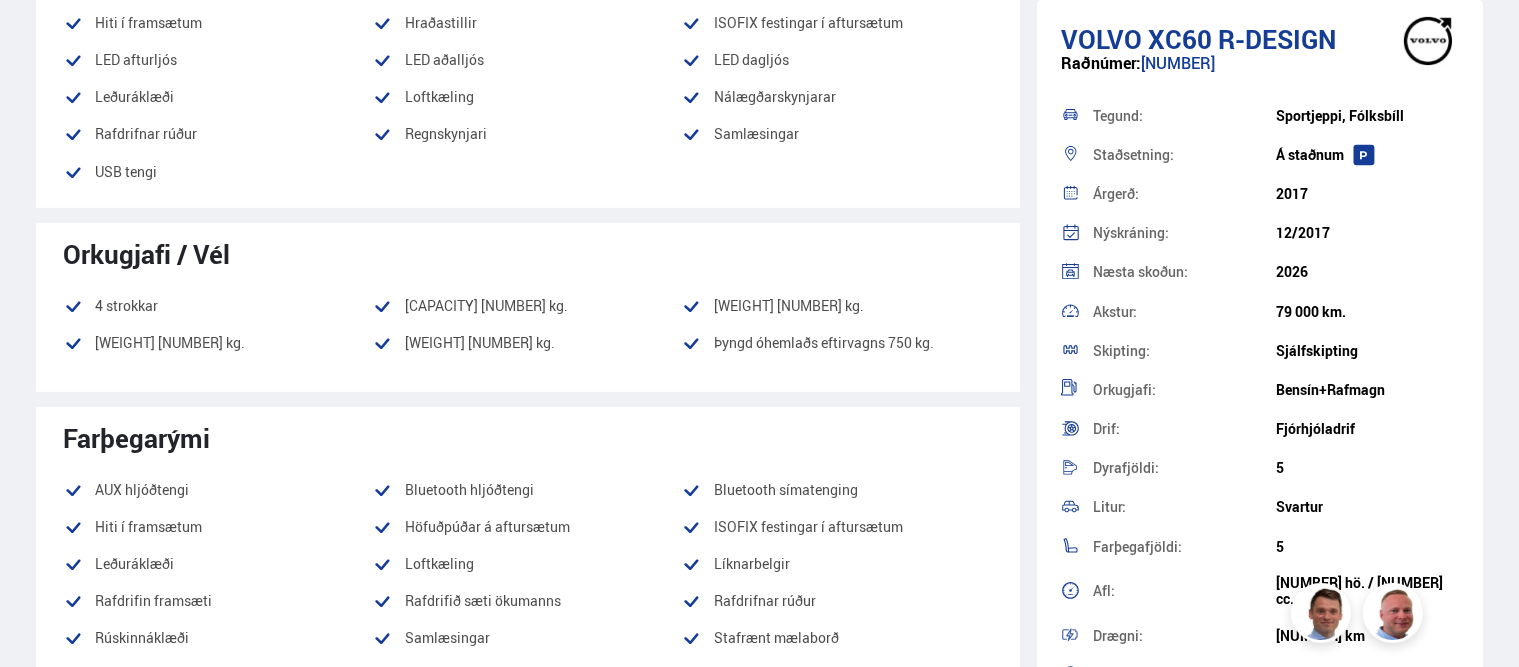 scroll, scrollTop: 0, scrollLeft: 0, axis: both 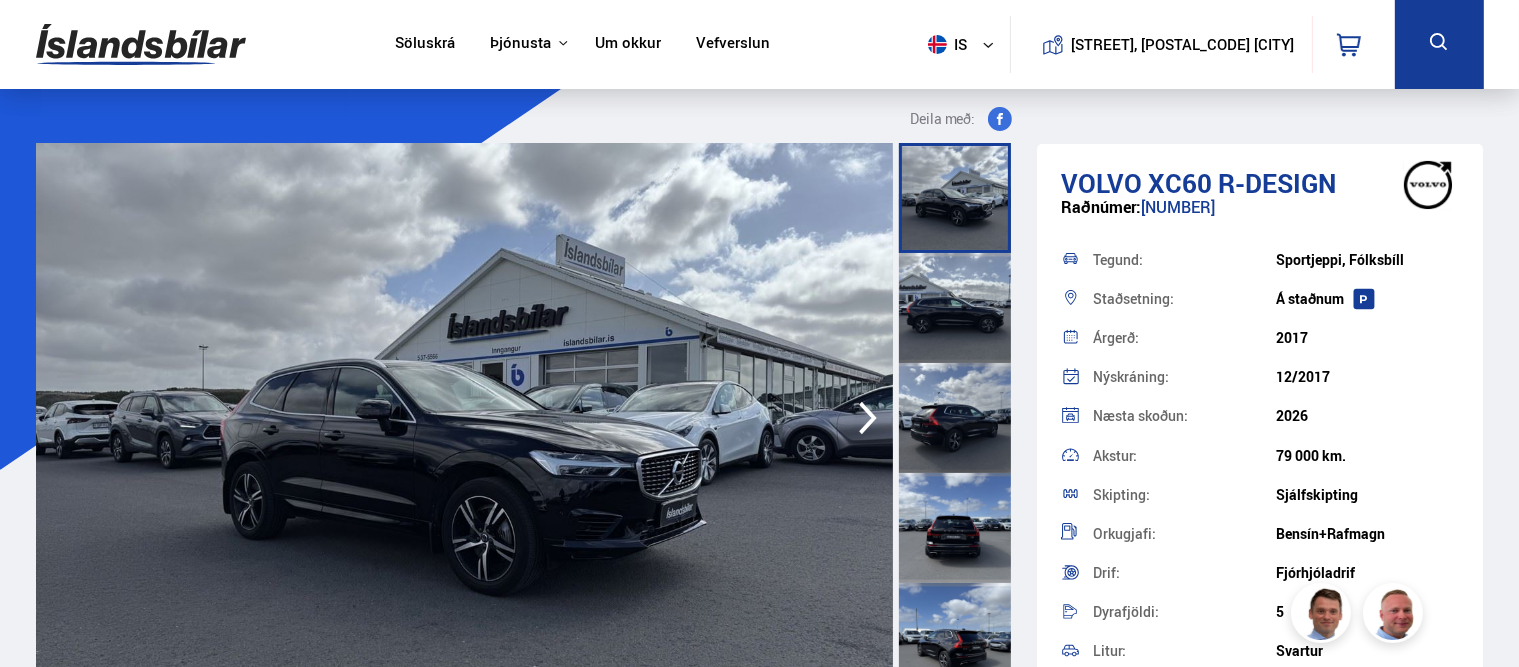 click at bounding box center [464, 418] 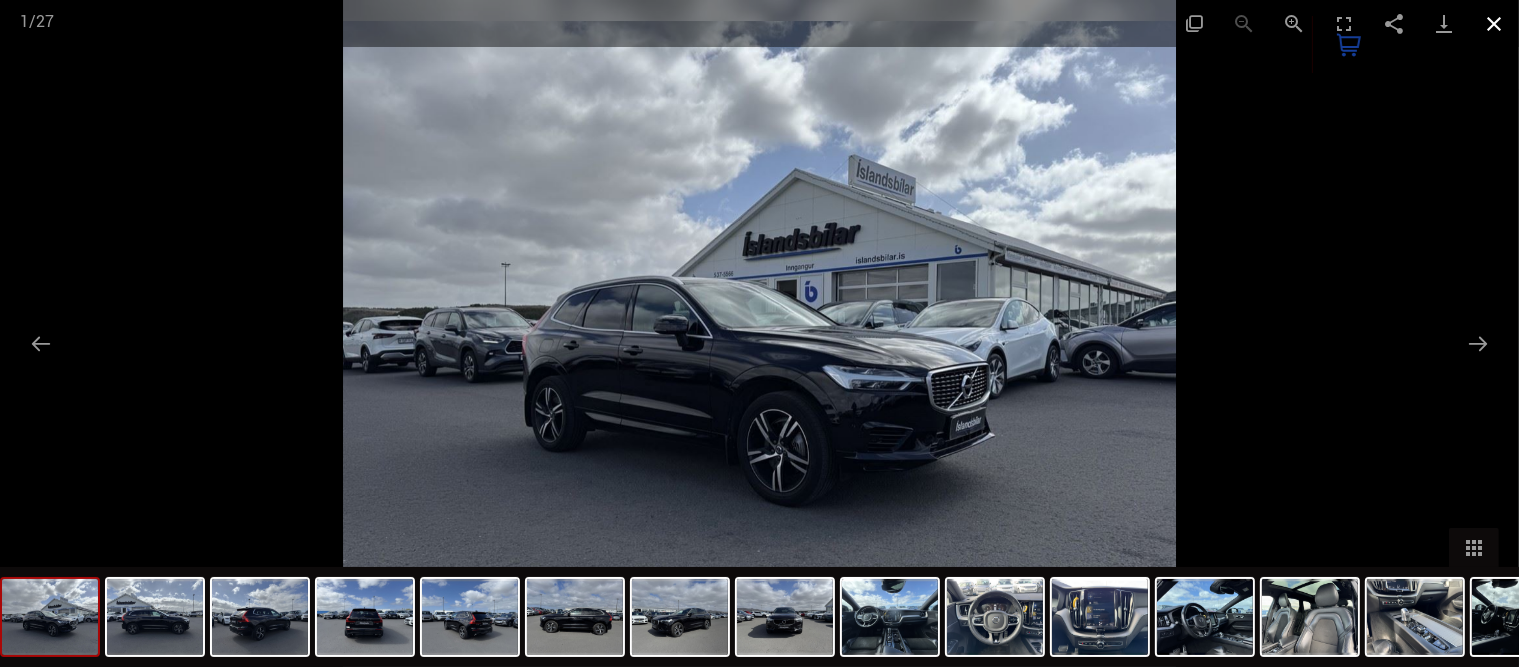 click at bounding box center (1494, 23) 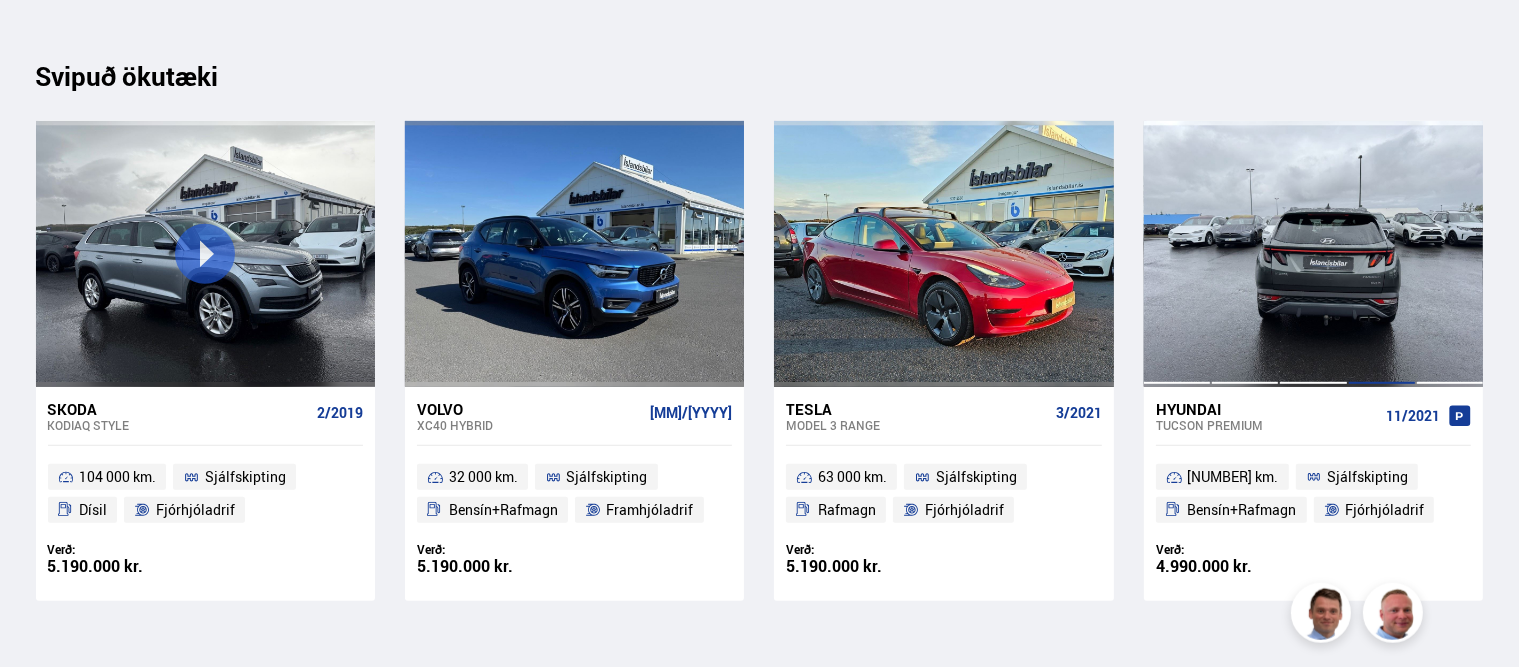 scroll, scrollTop: 24076, scrollLeft: 0, axis: vertical 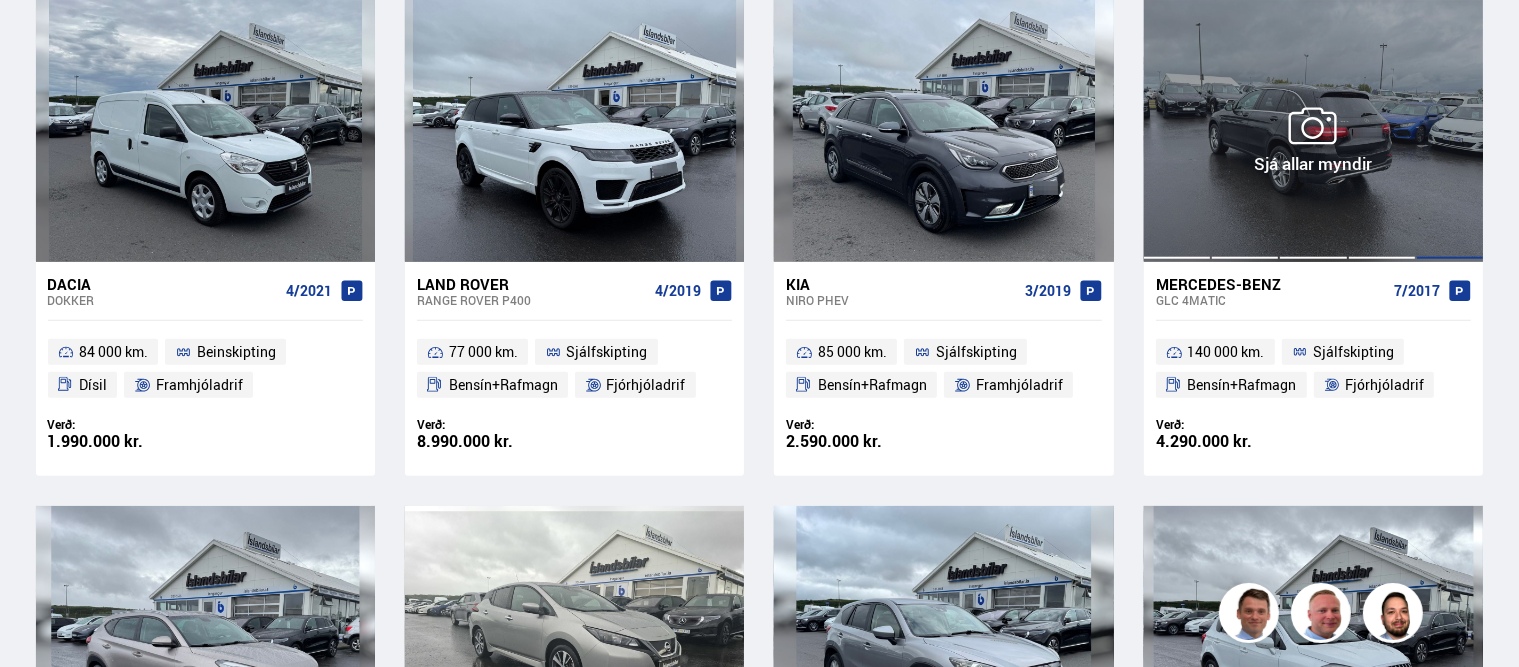 click at bounding box center (1450, 129) 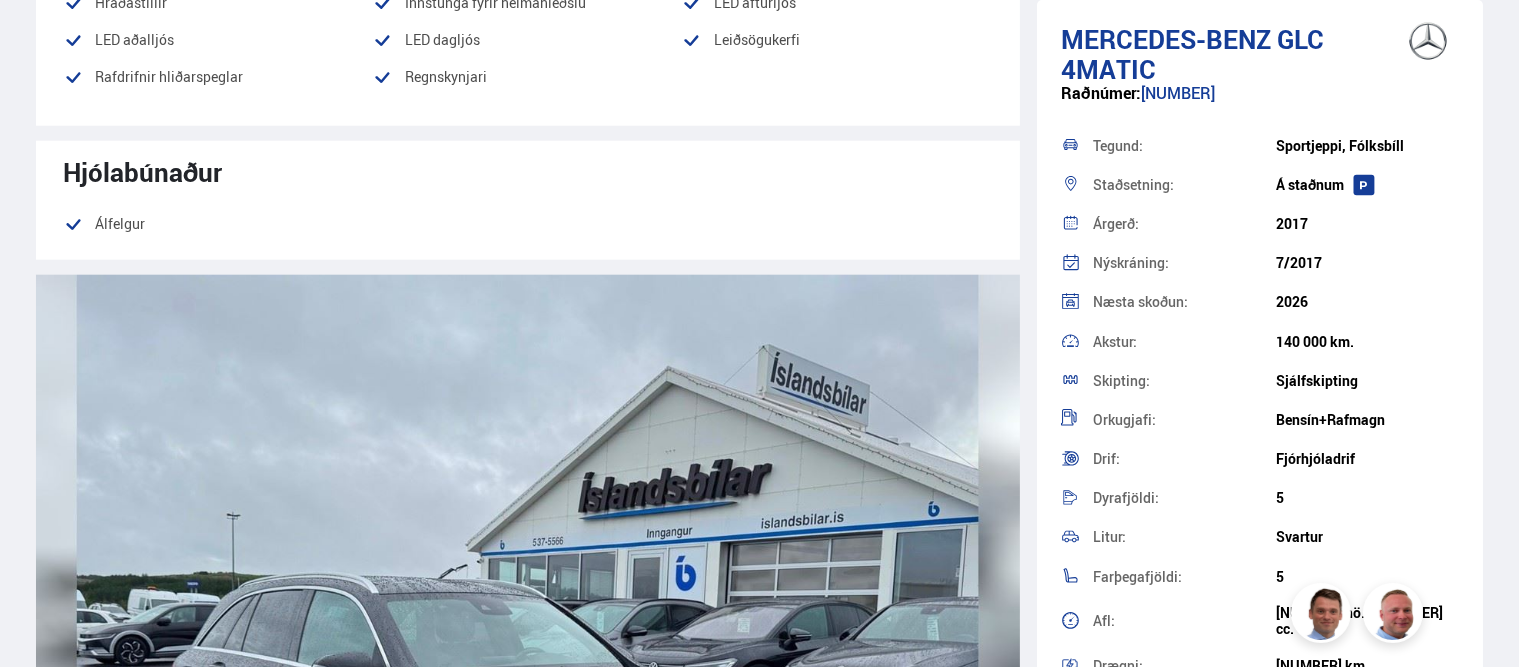 scroll, scrollTop: 0, scrollLeft: 0, axis: both 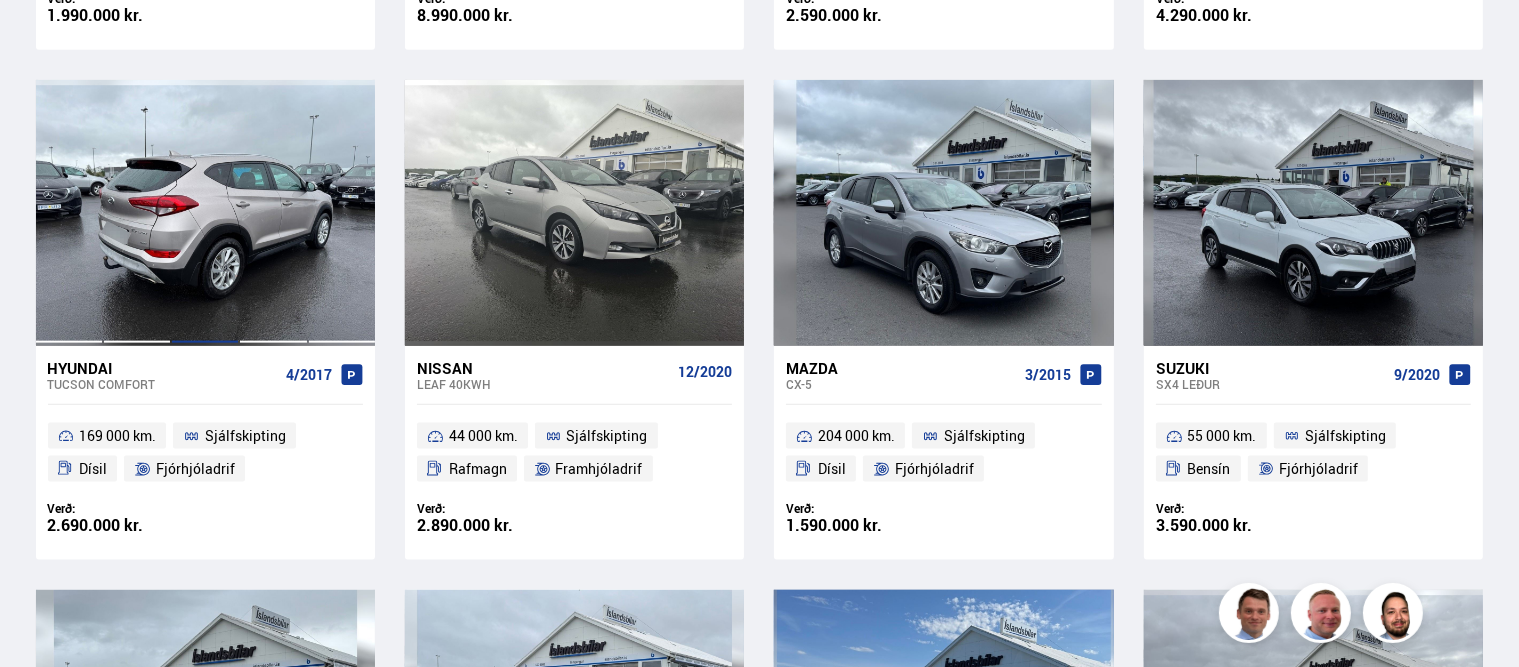 click at bounding box center (205, 213) 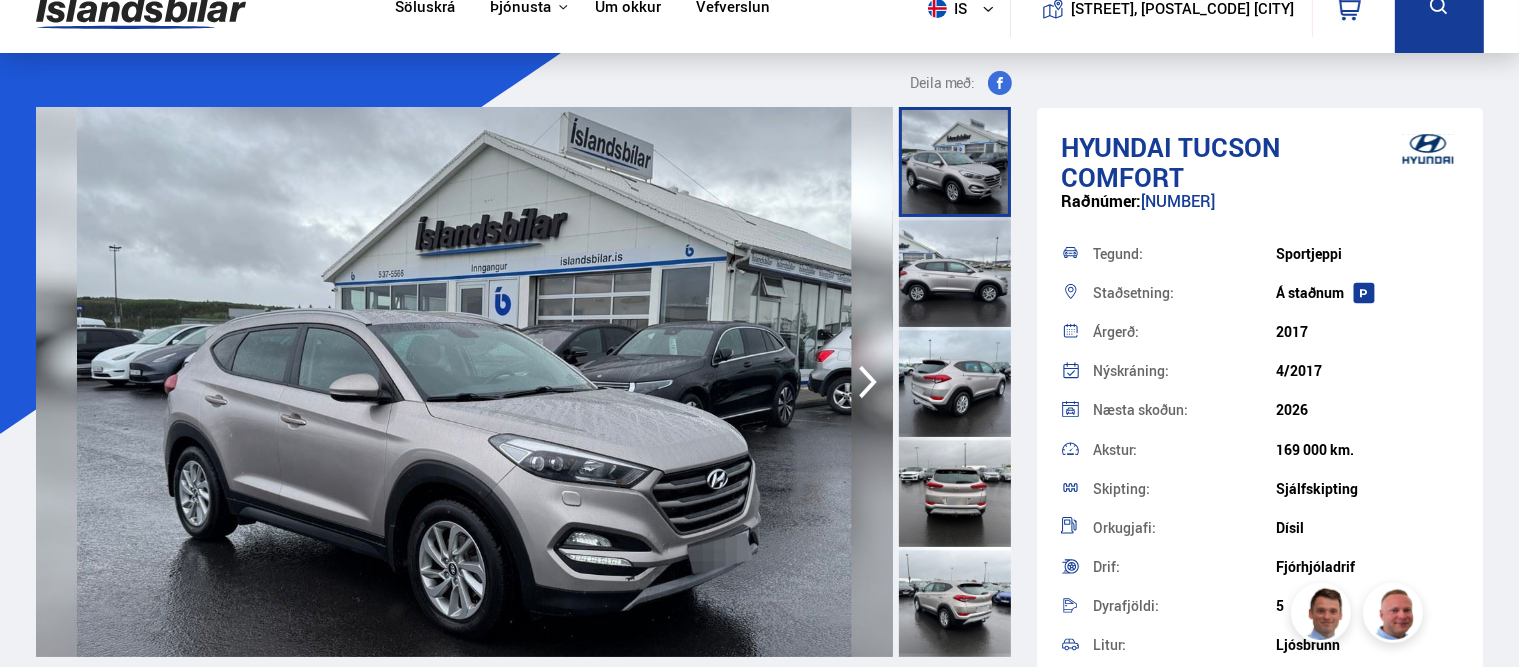 scroll, scrollTop: 0, scrollLeft: 0, axis: both 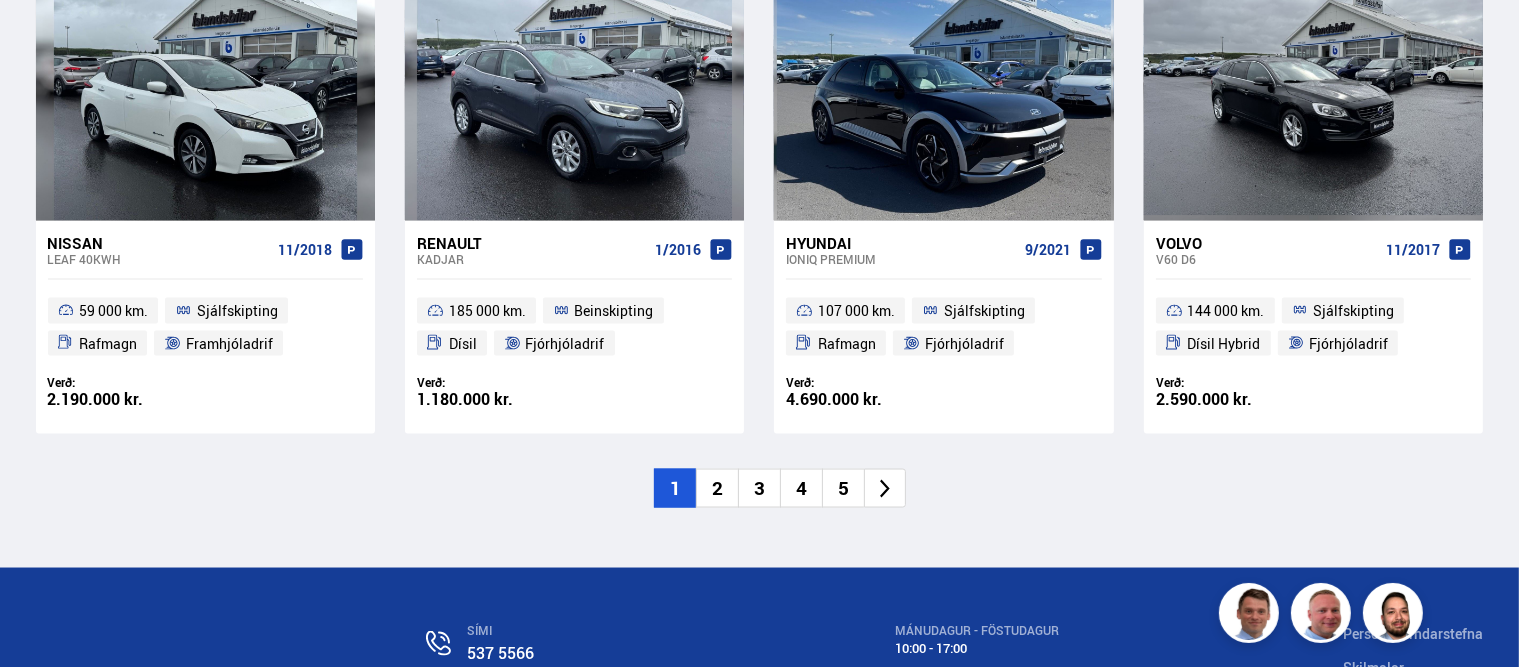 click 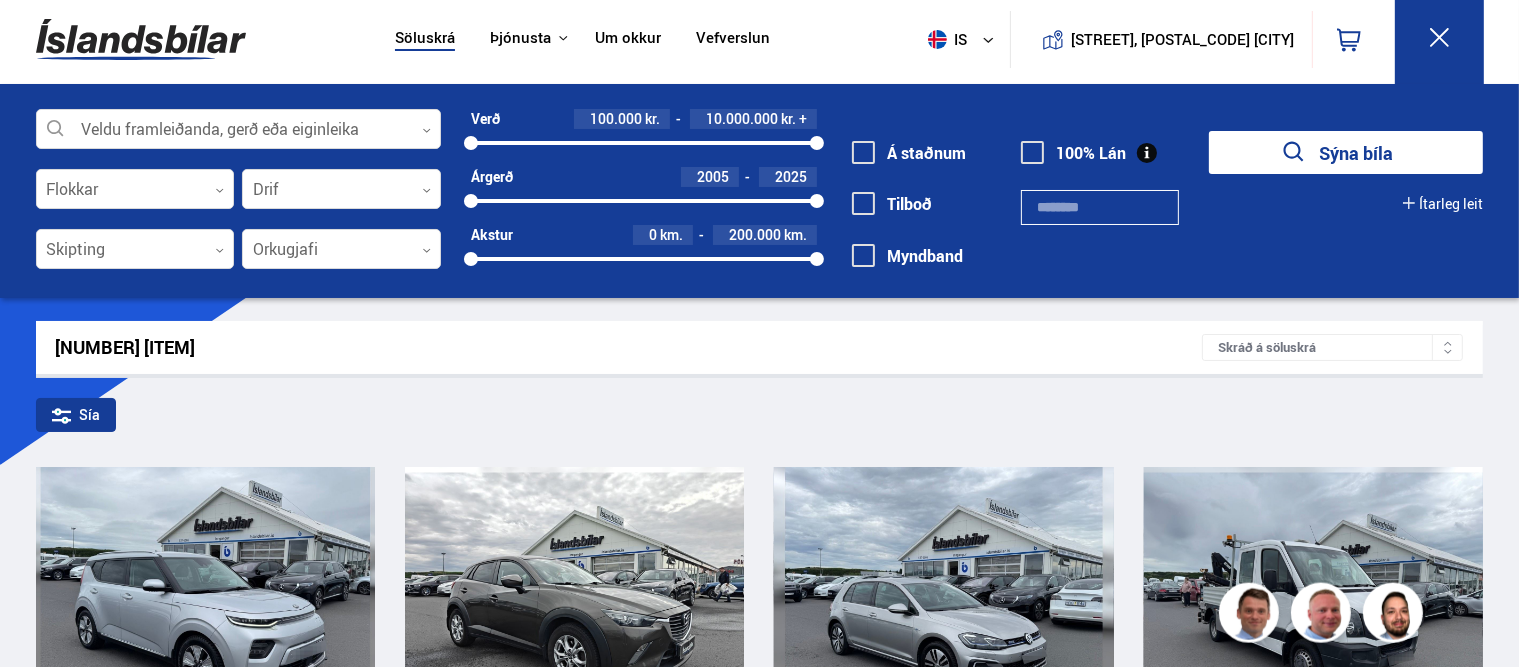 scroll, scrollTop: 1, scrollLeft: 0, axis: vertical 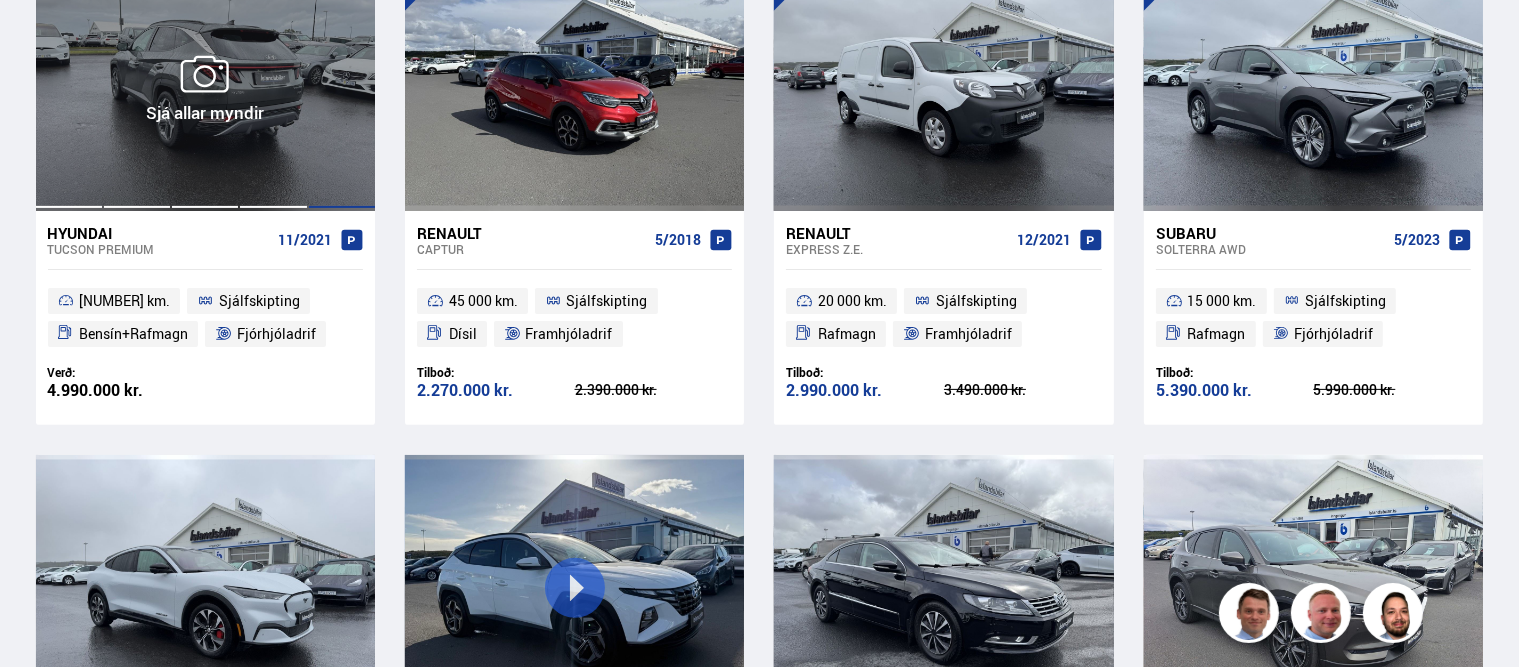 click at bounding box center [342, 77] 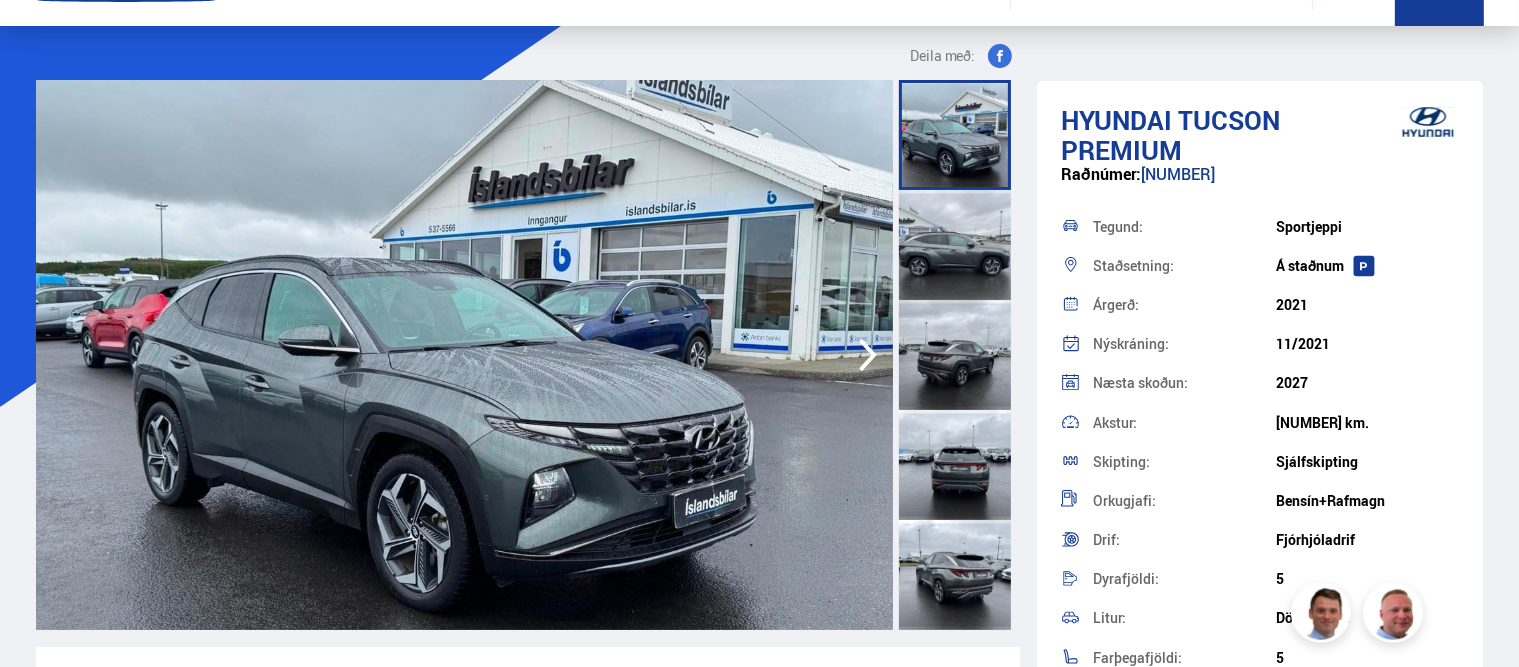 scroll, scrollTop: 211, scrollLeft: 0, axis: vertical 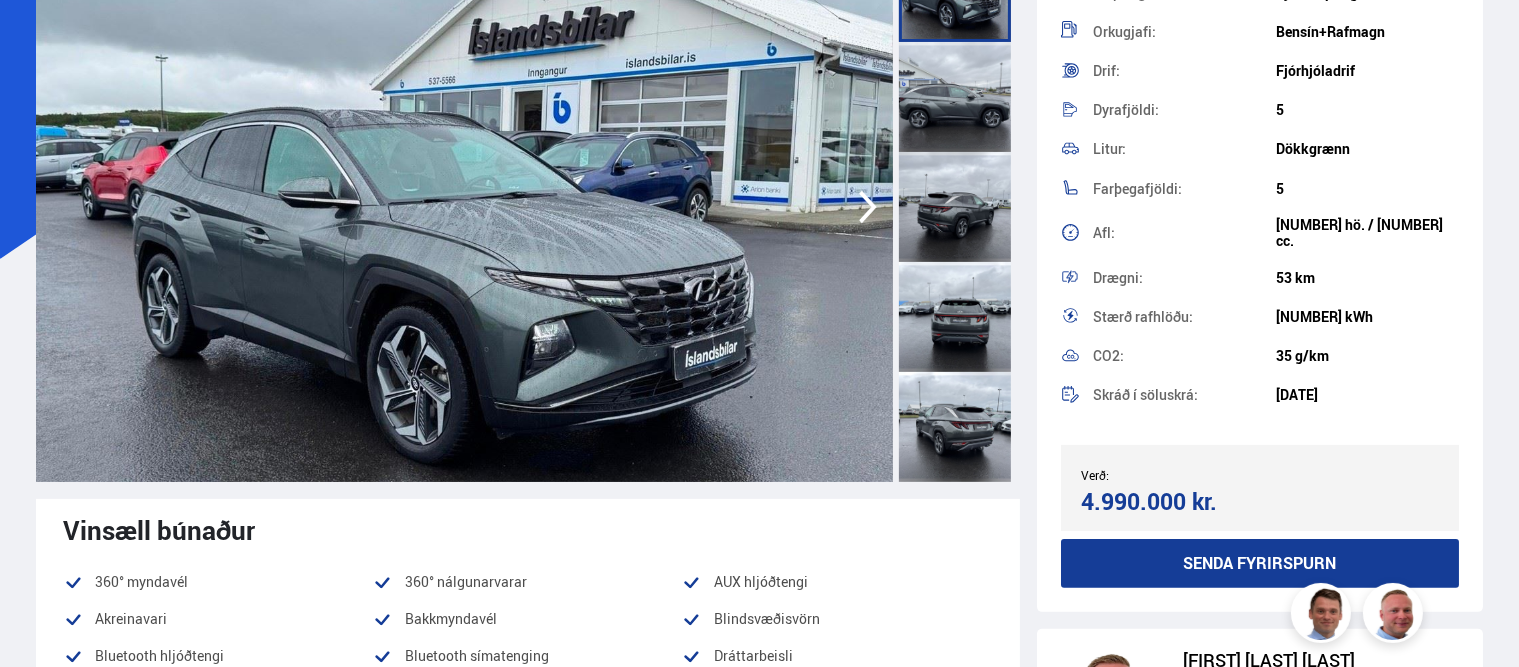 click 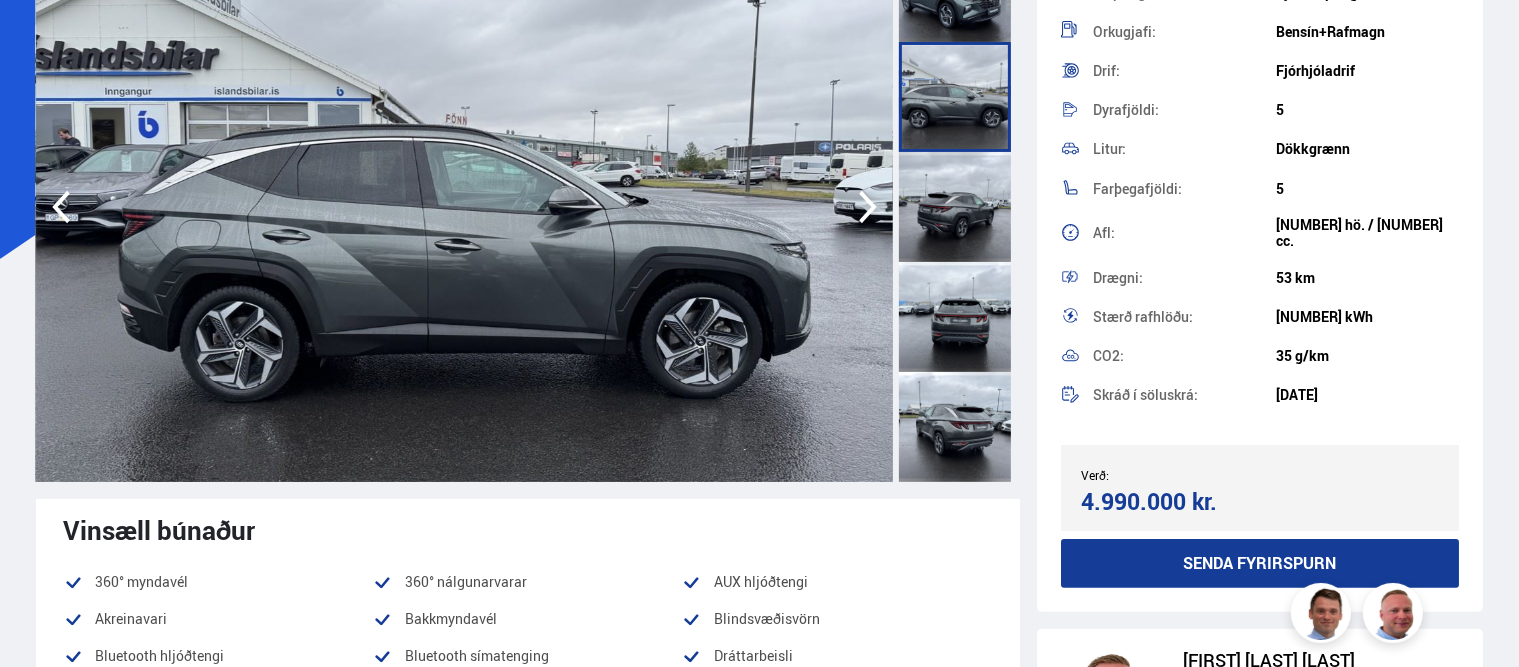 click 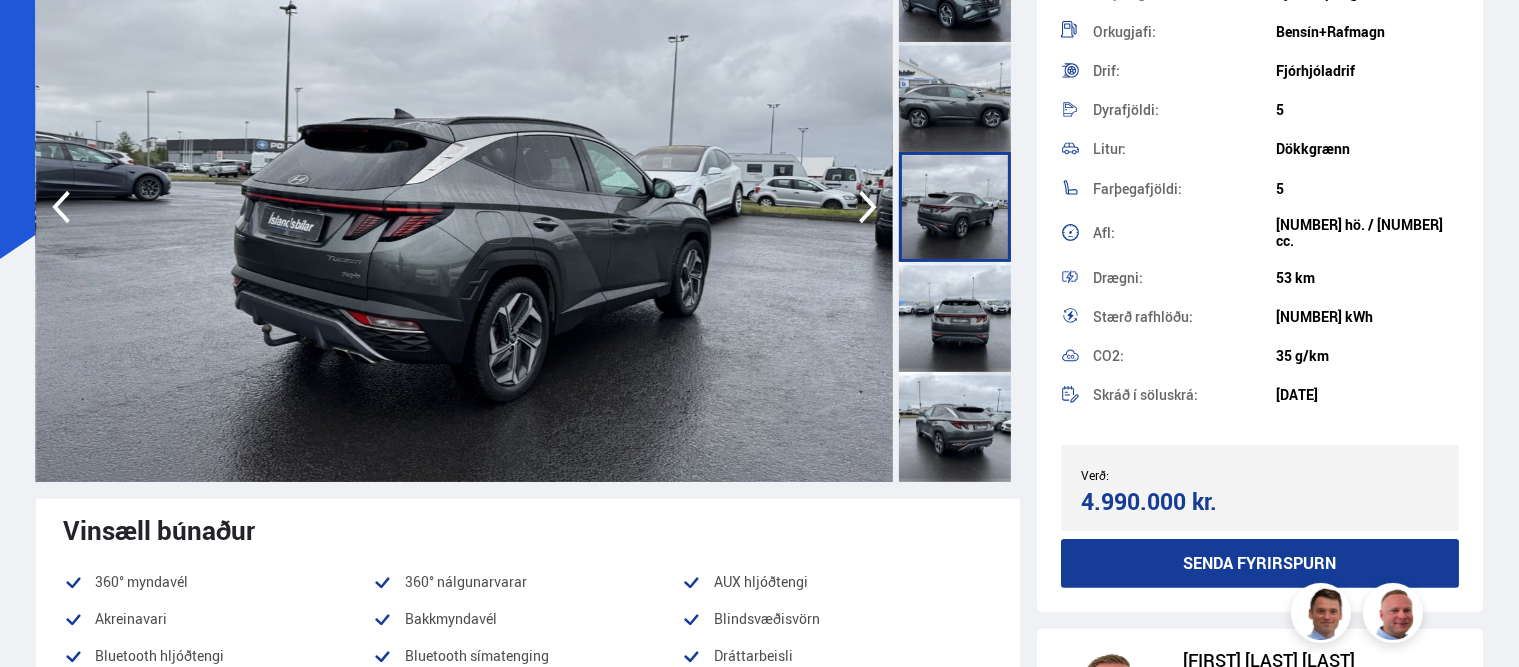 click 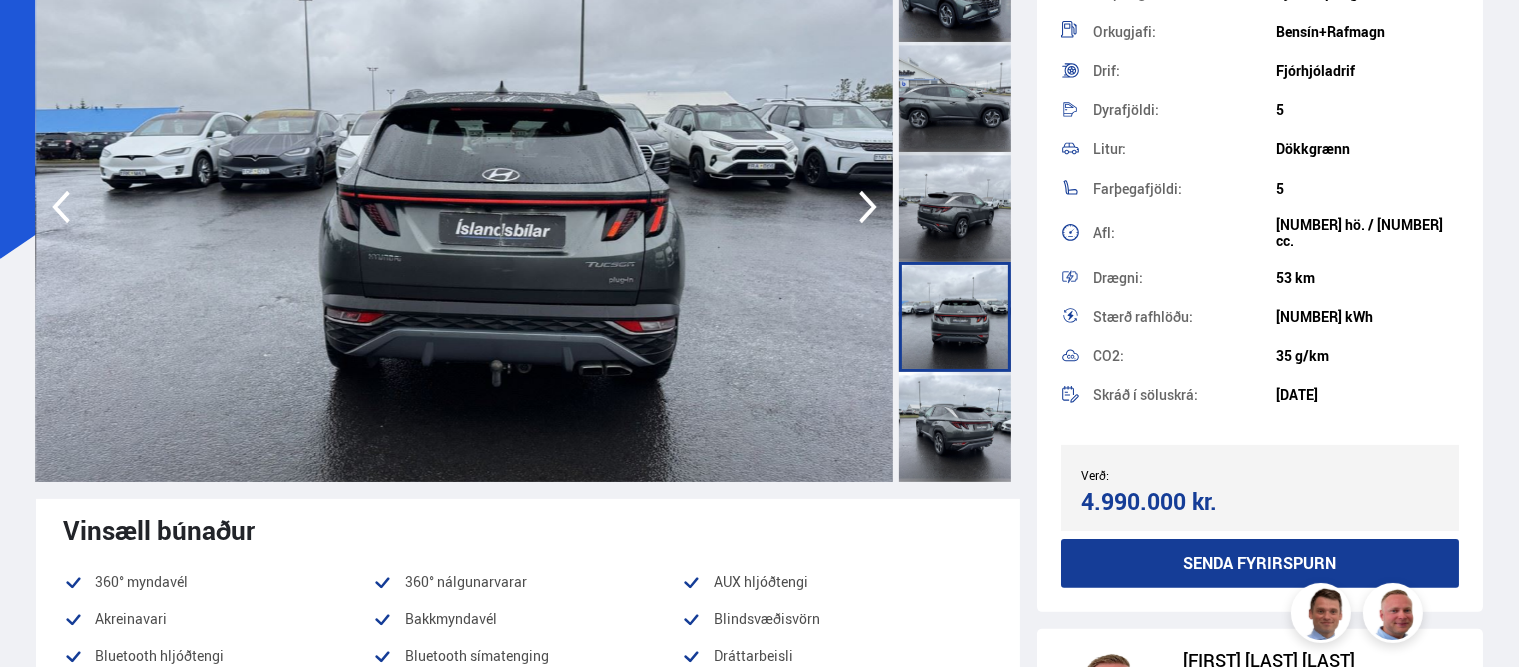 click 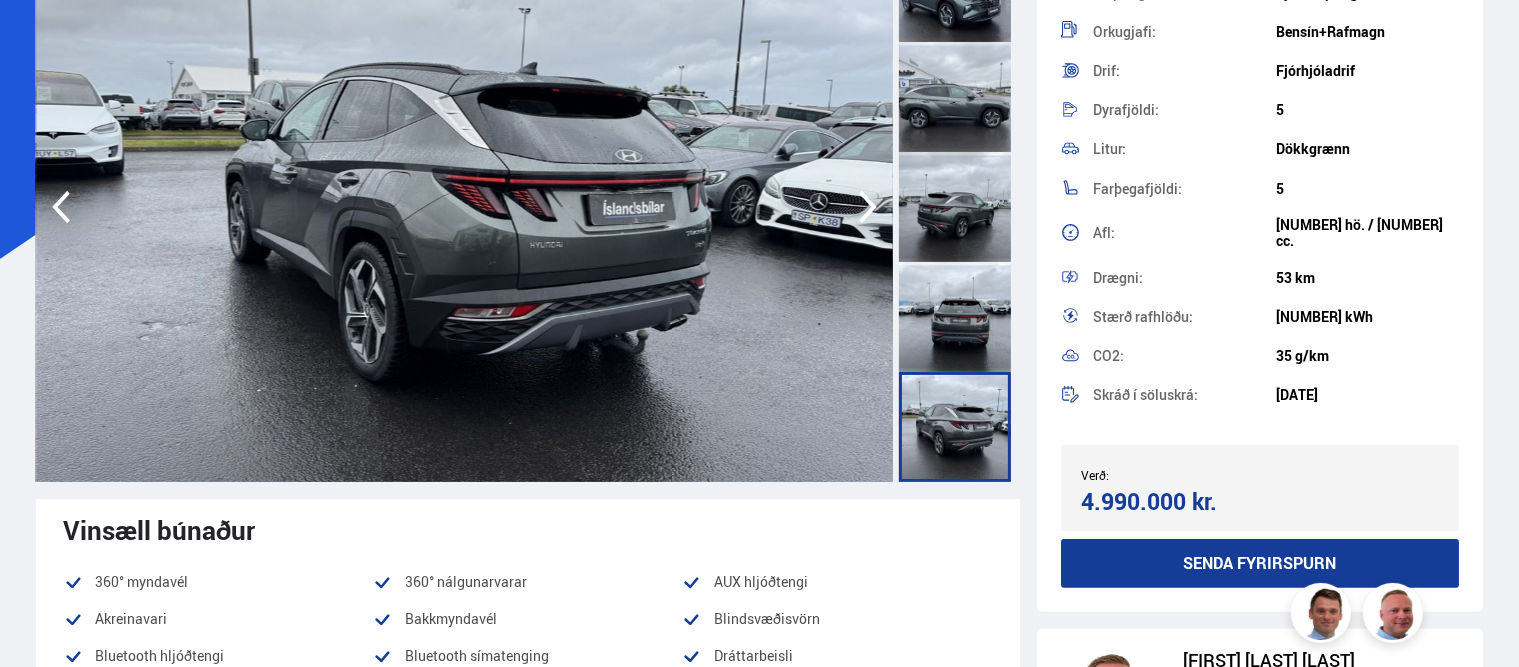 click 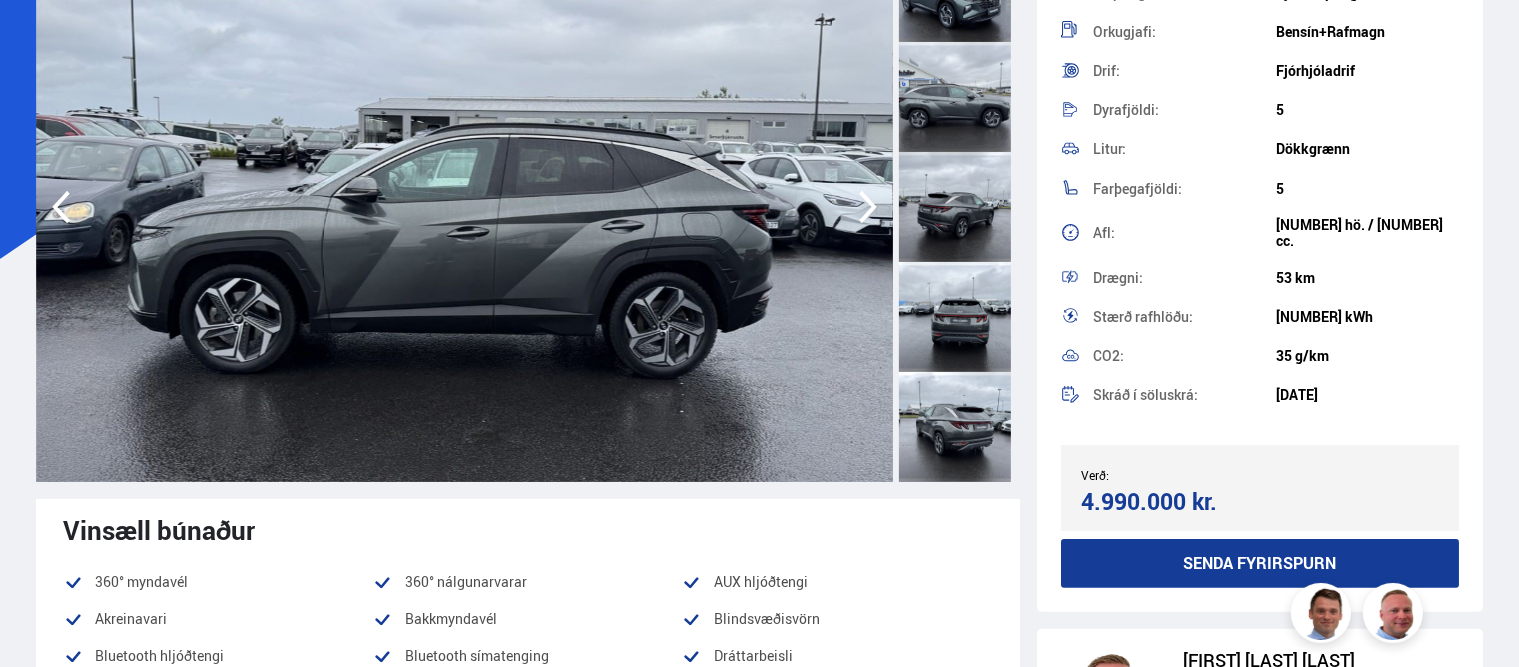 click 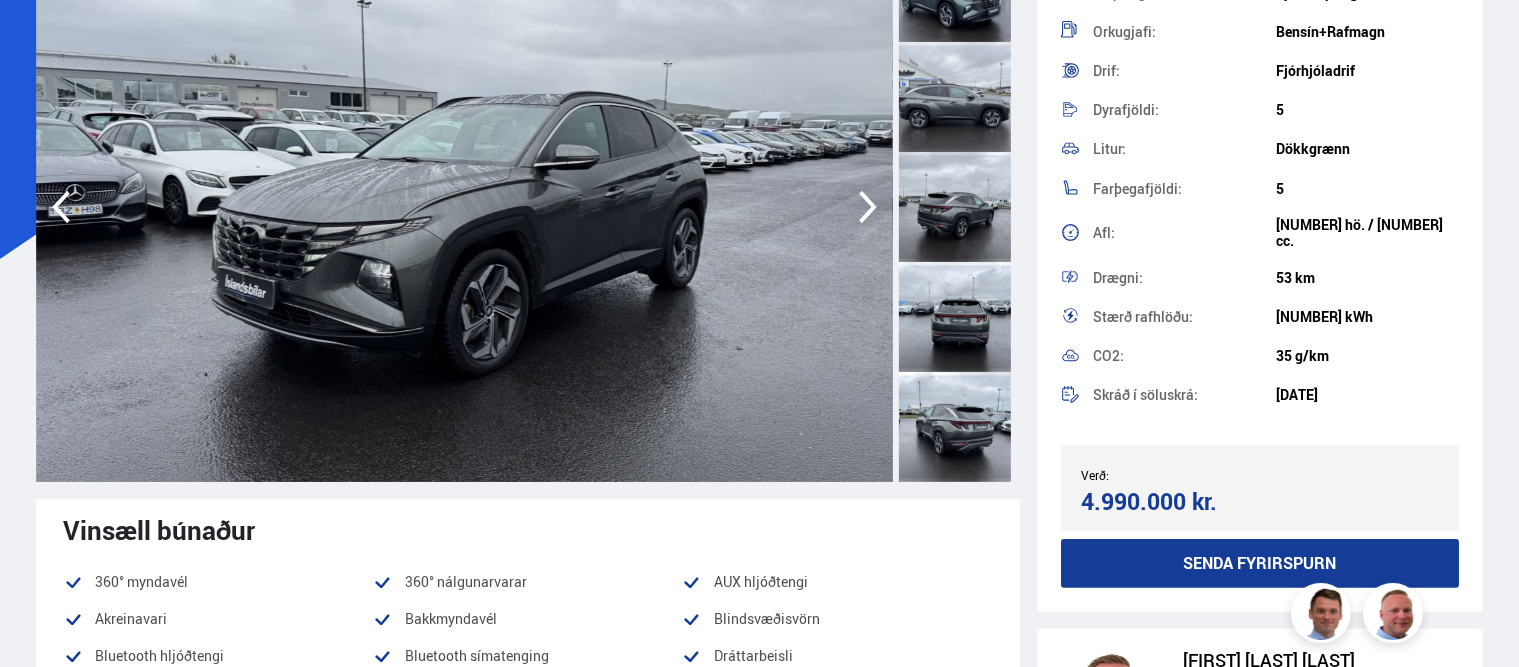 click 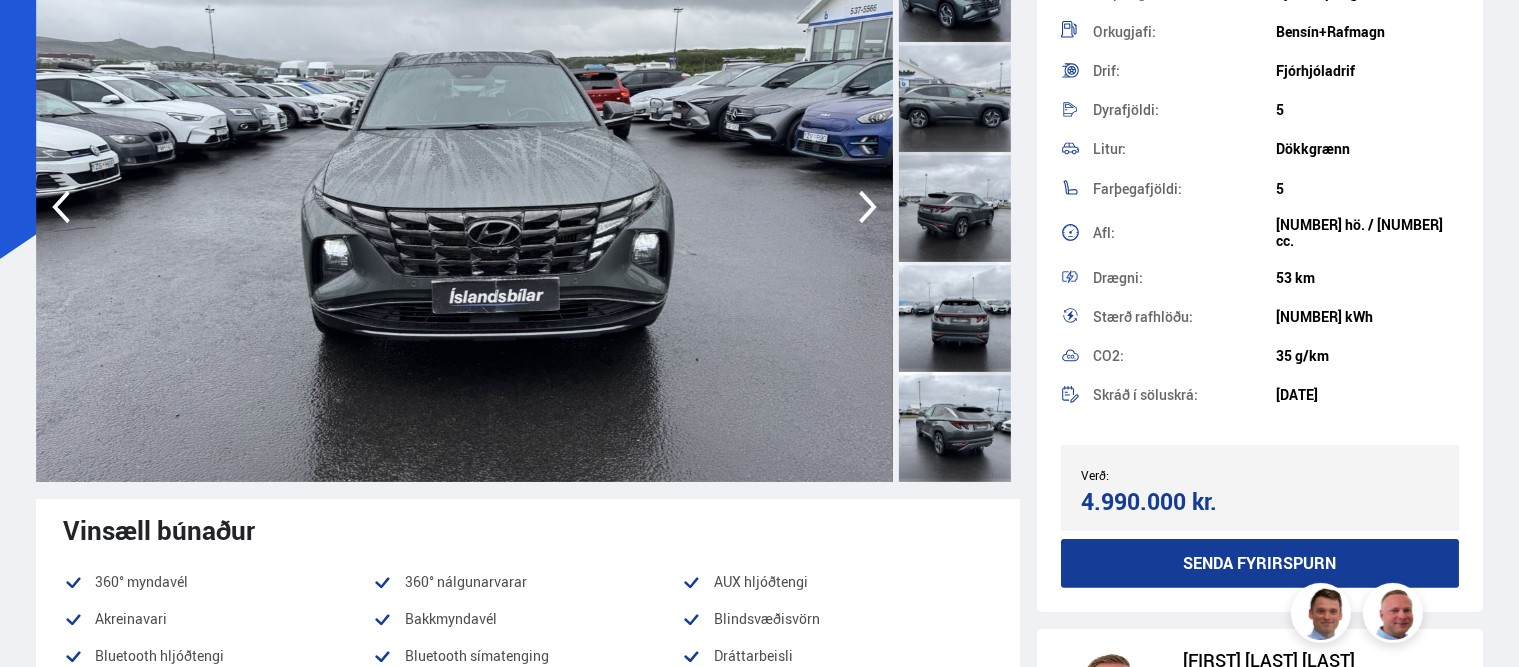 click 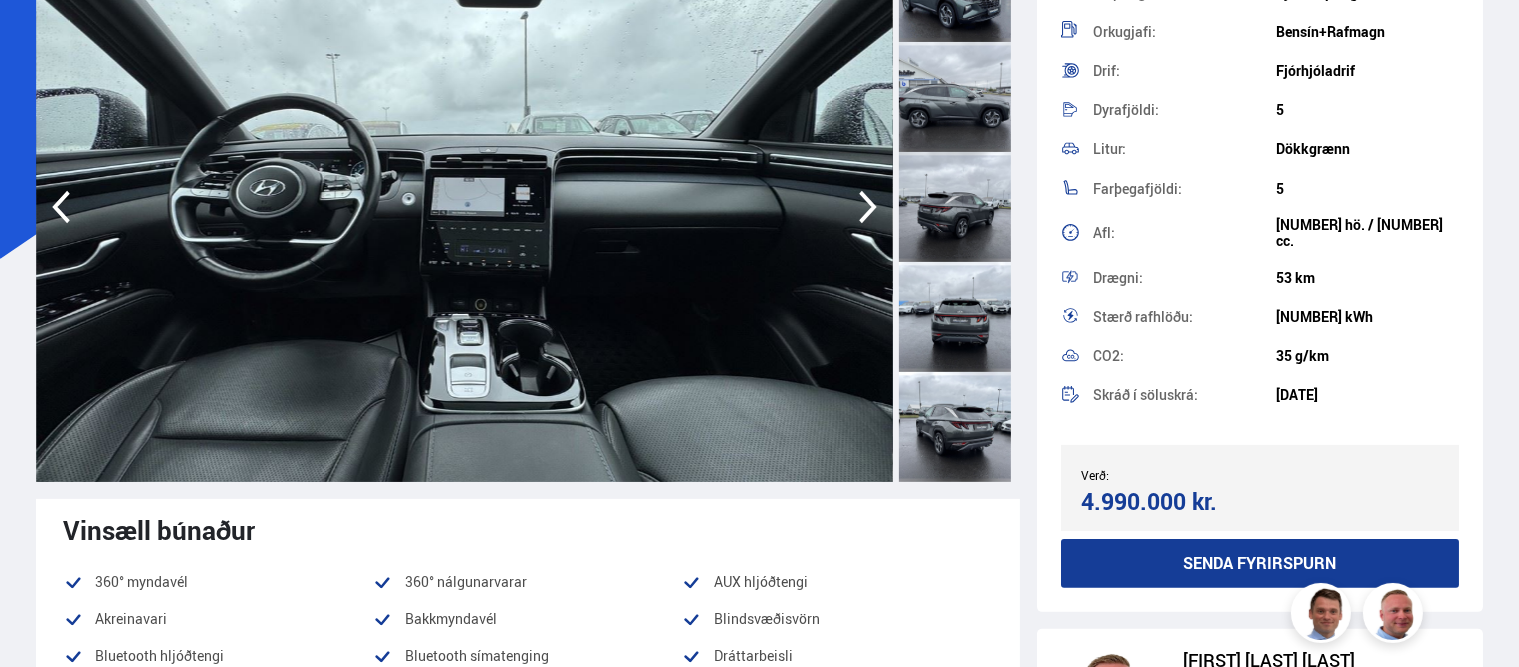 click 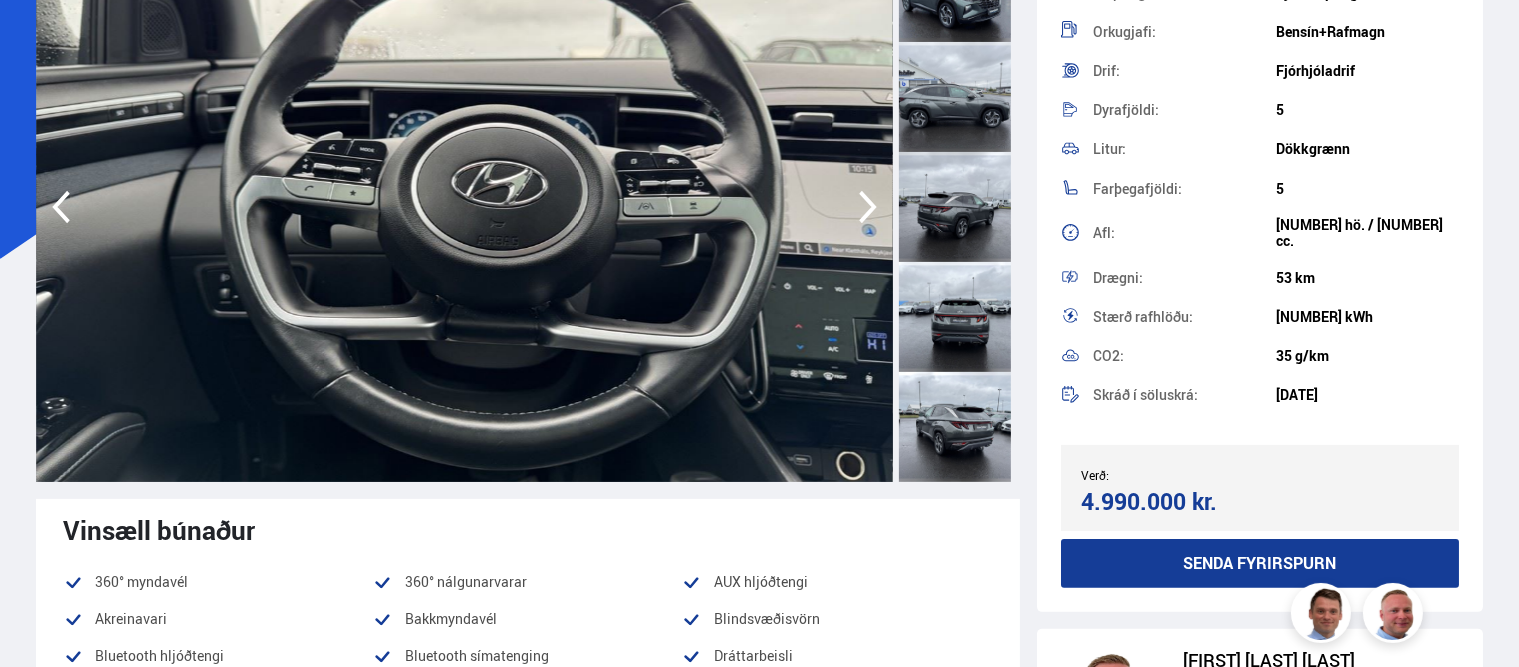click 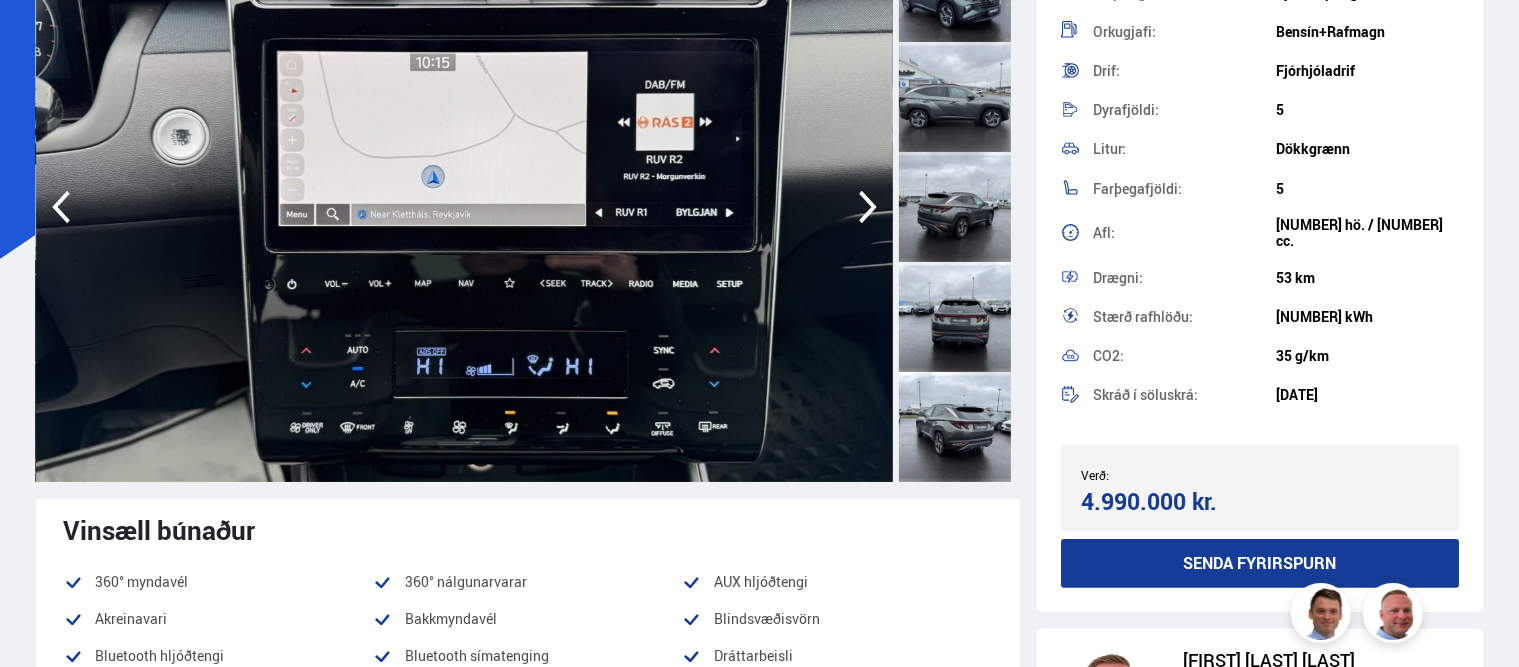 click 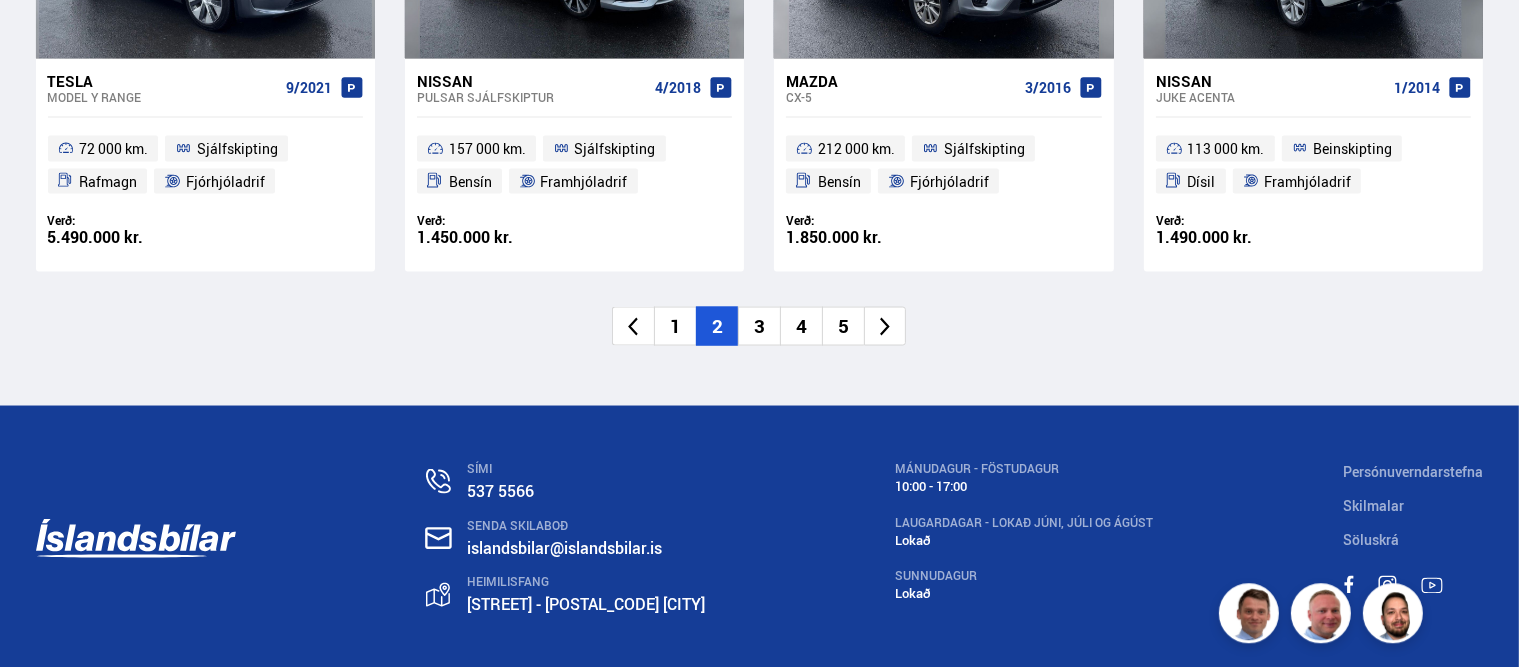 scroll, scrollTop: 3316, scrollLeft: 0, axis: vertical 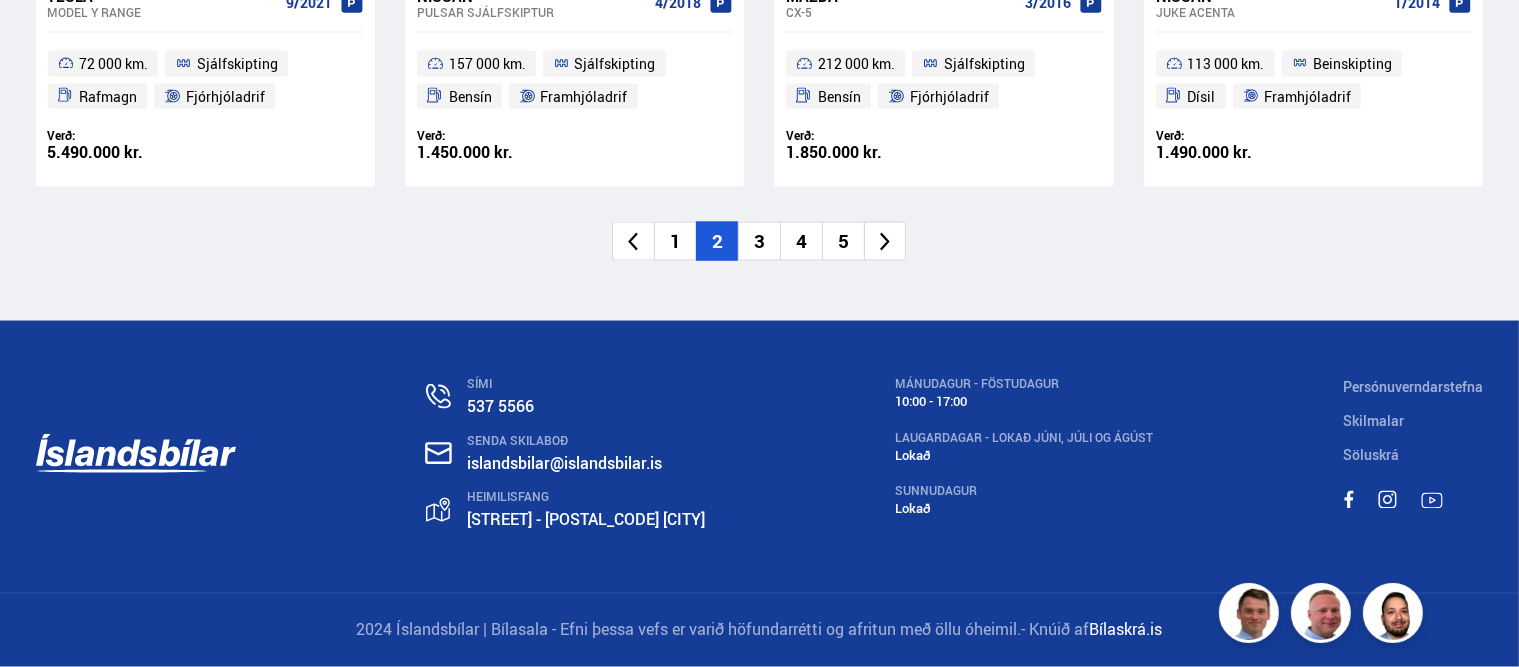 click on "3" at bounding box center [759, 241] 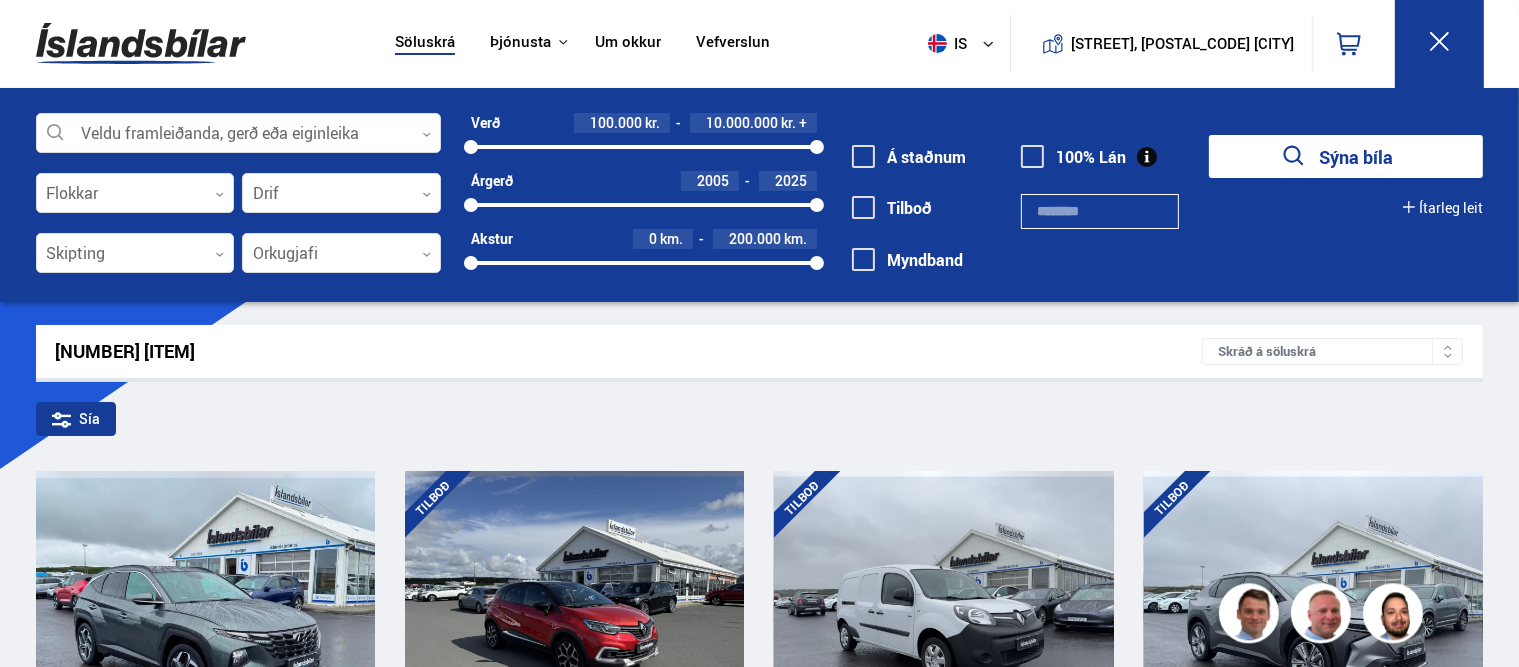 scroll, scrollTop: 0, scrollLeft: 0, axis: both 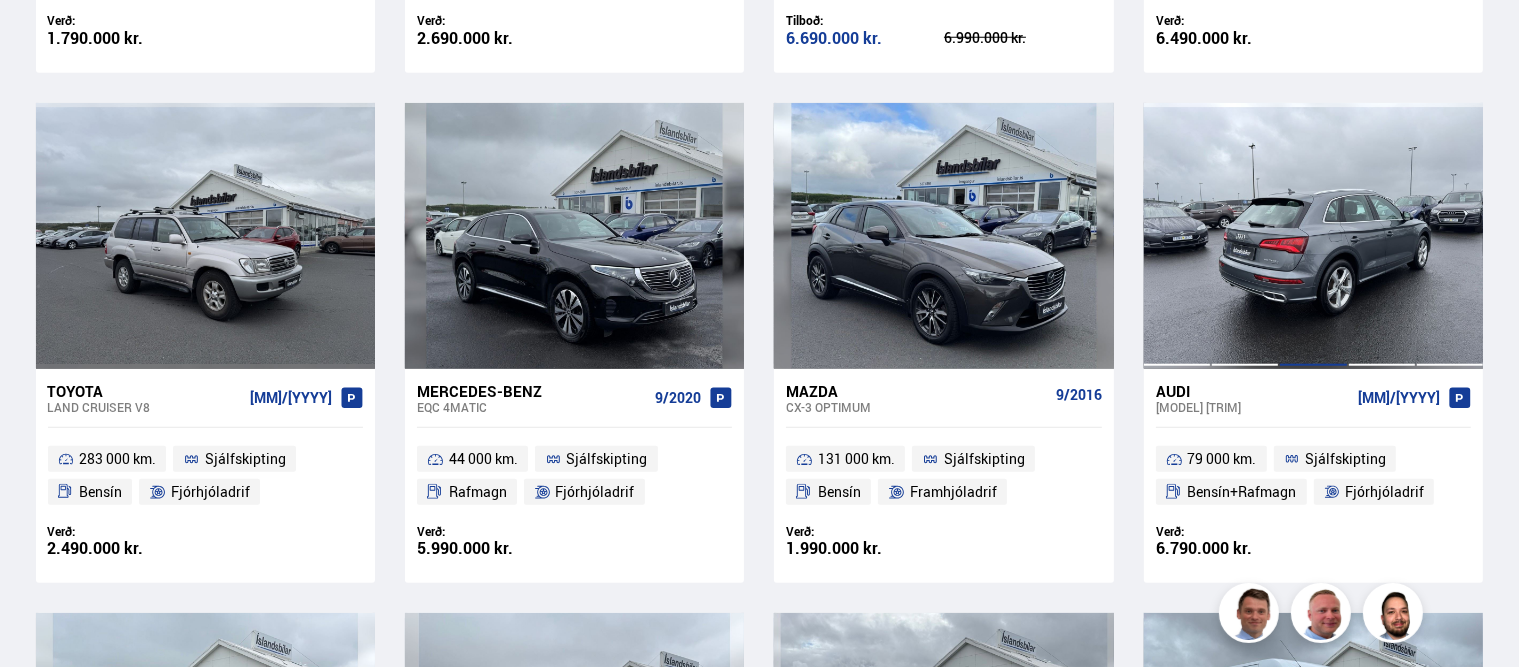 click at bounding box center [1313, 236] 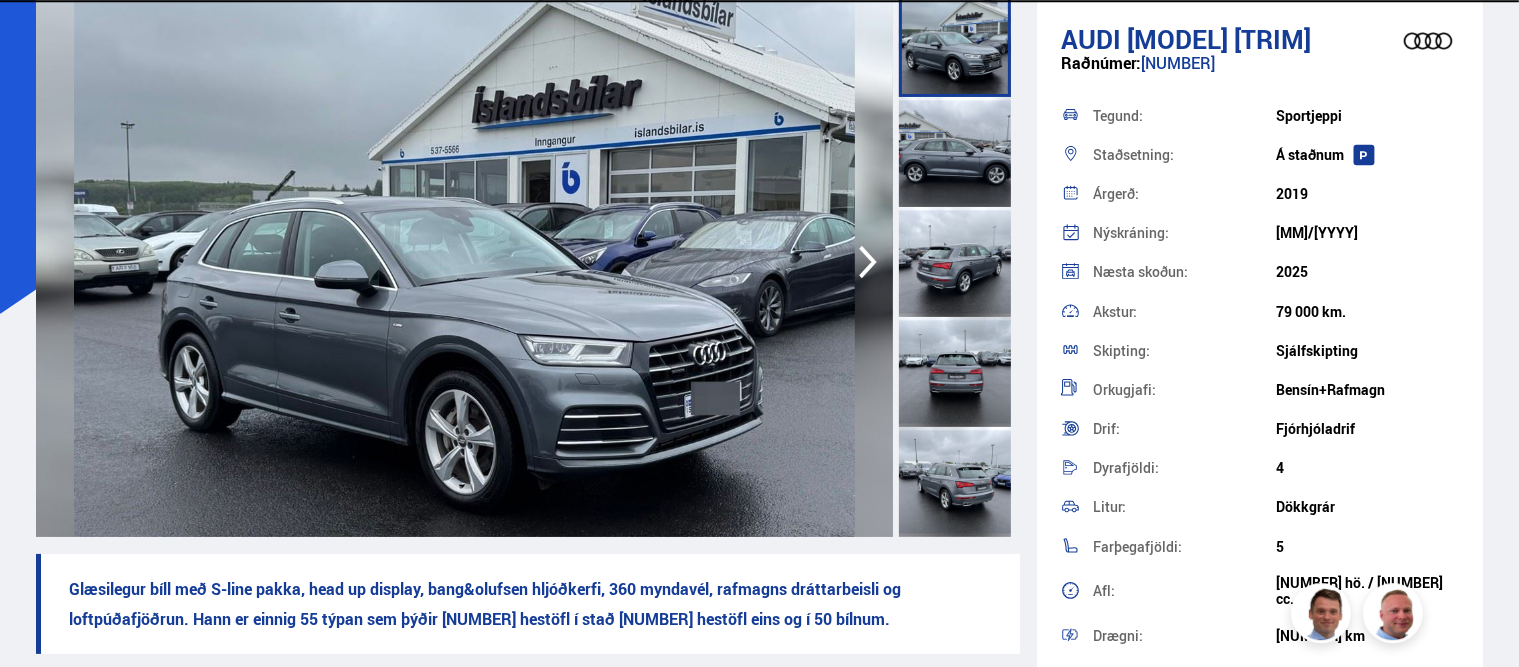 scroll, scrollTop: 211, scrollLeft: 0, axis: vertical 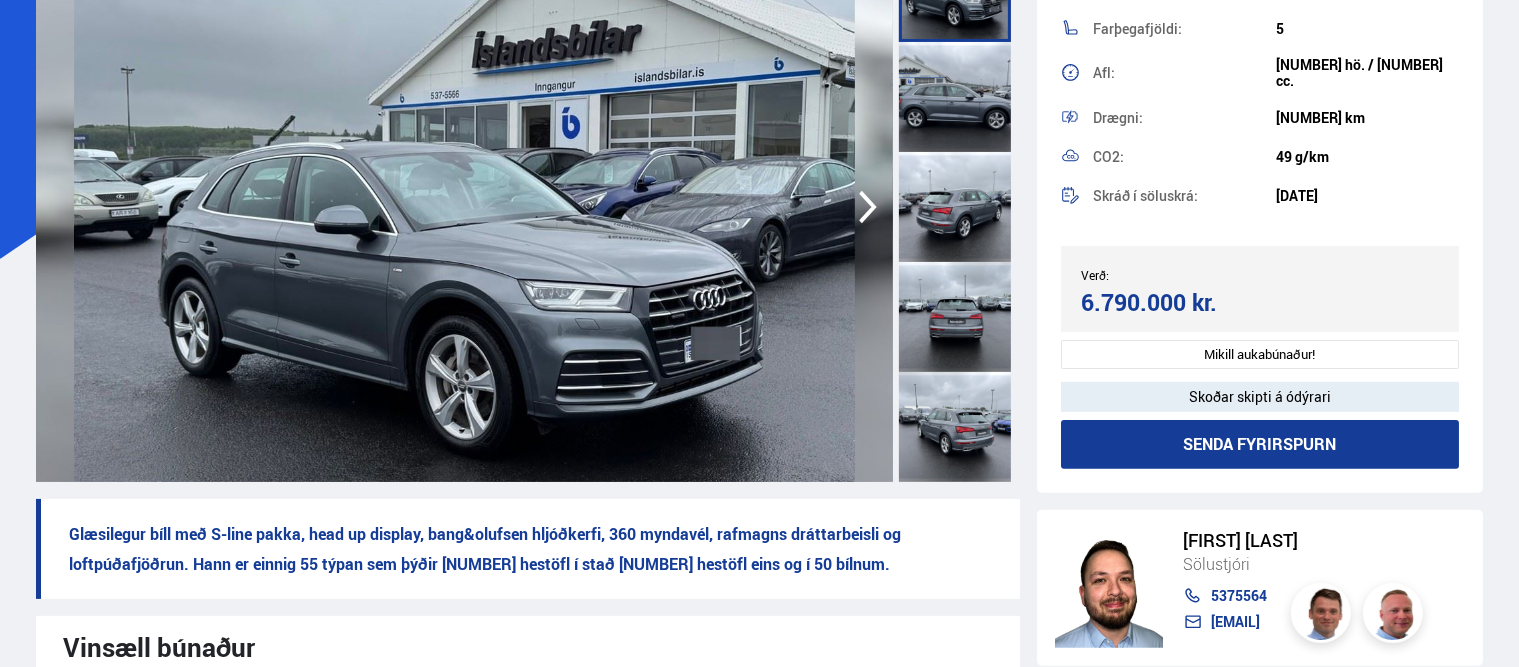 click 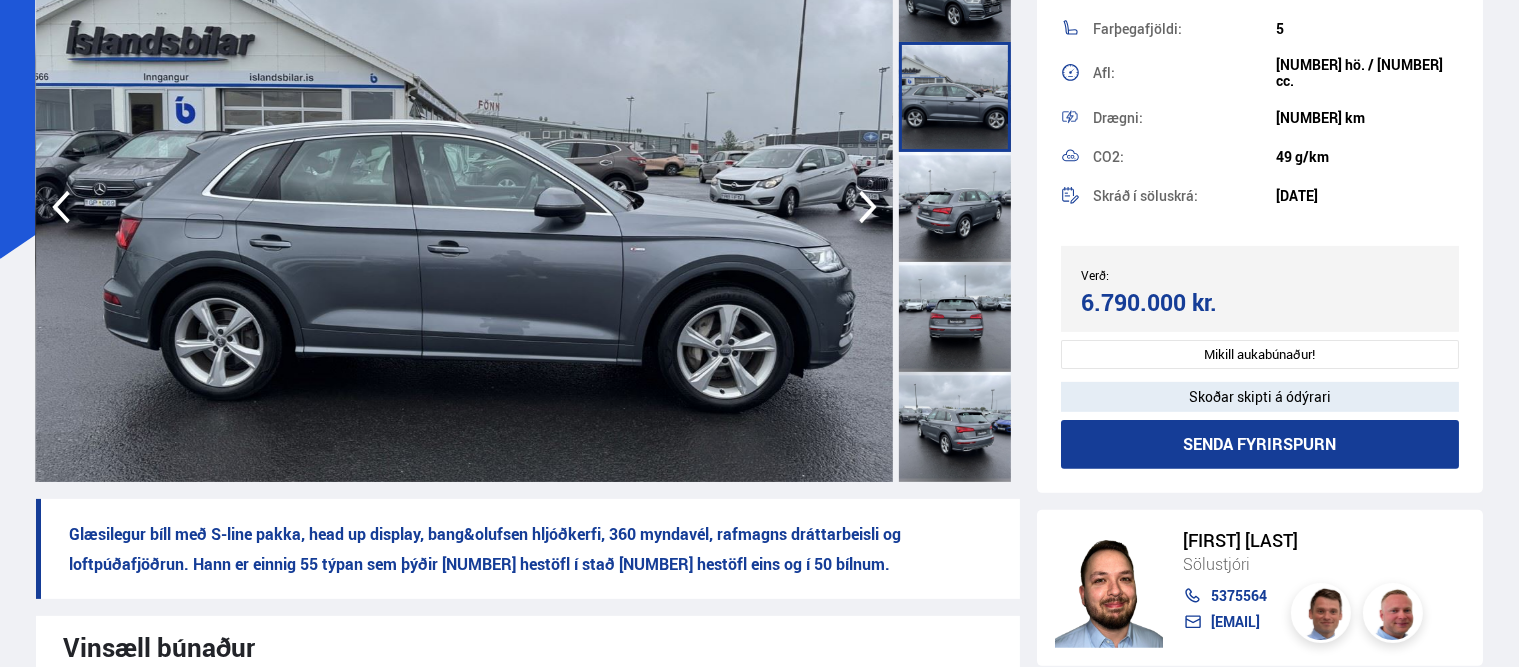 click 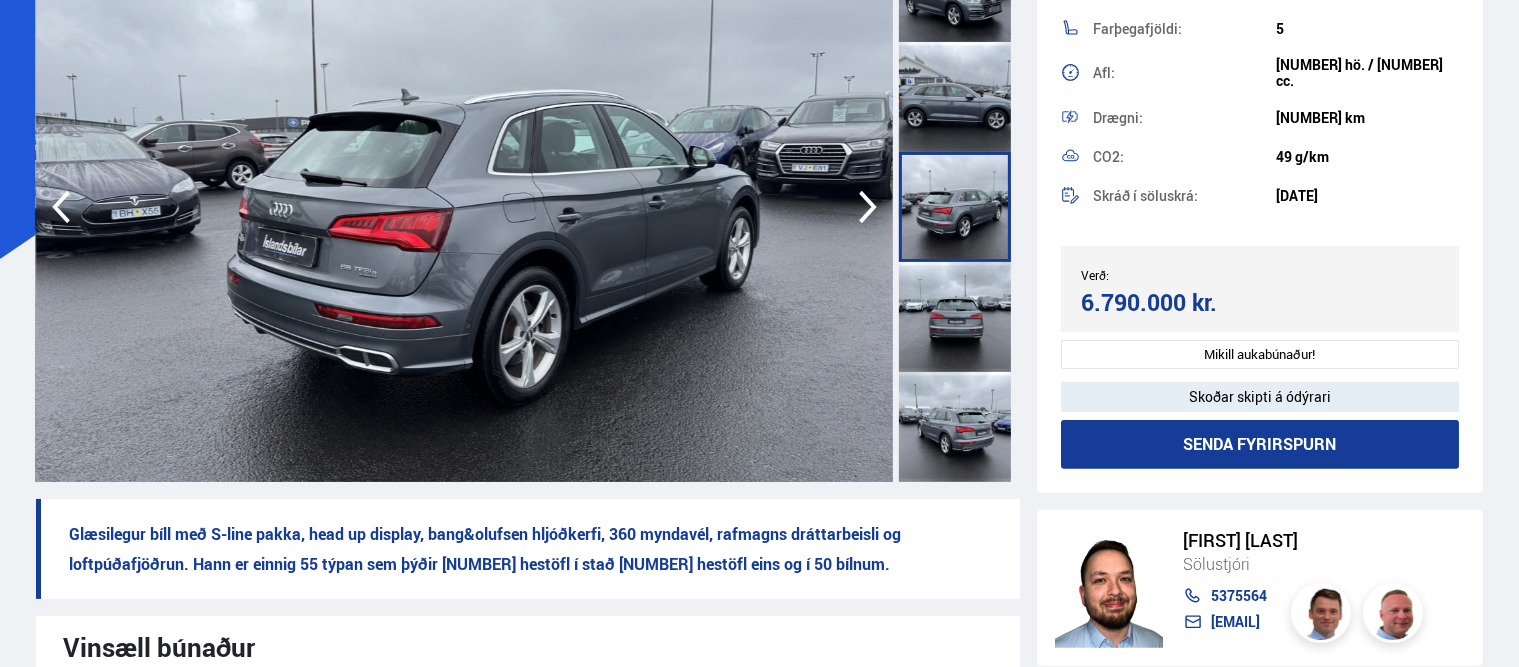 click 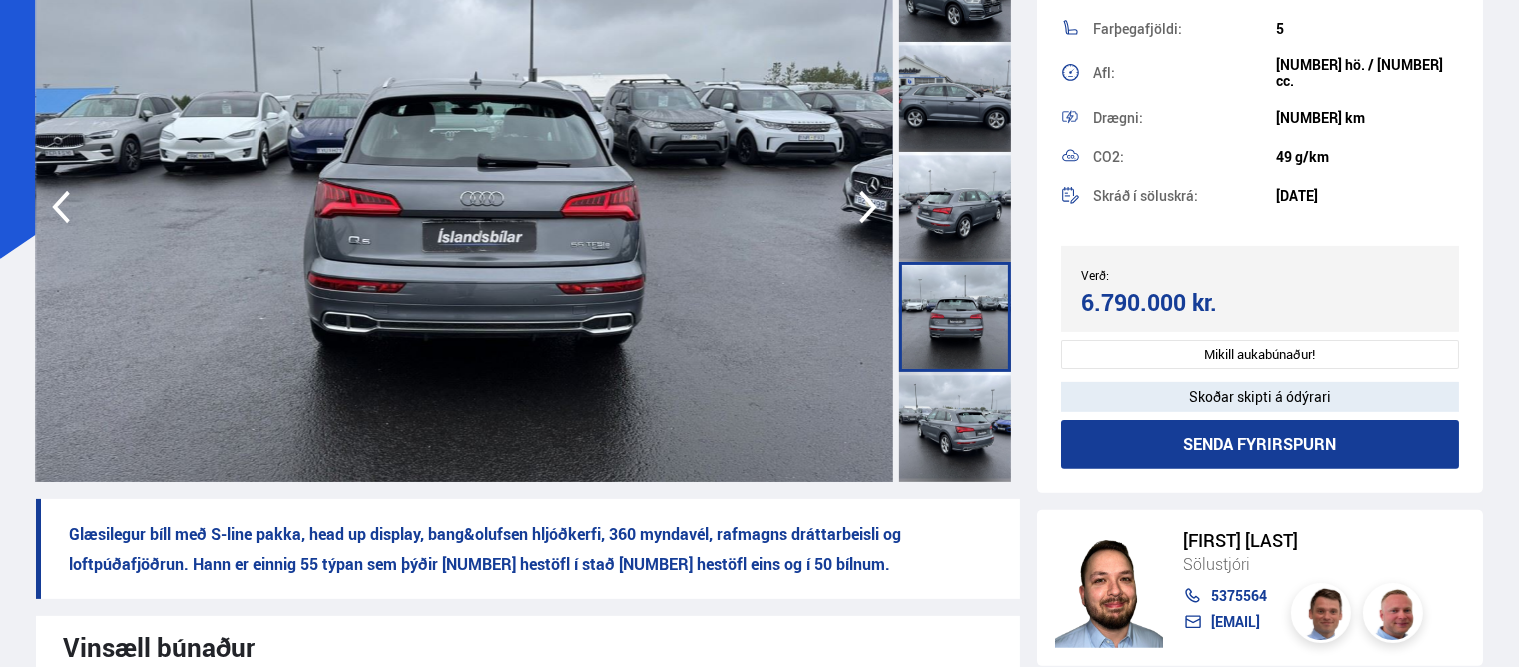 click 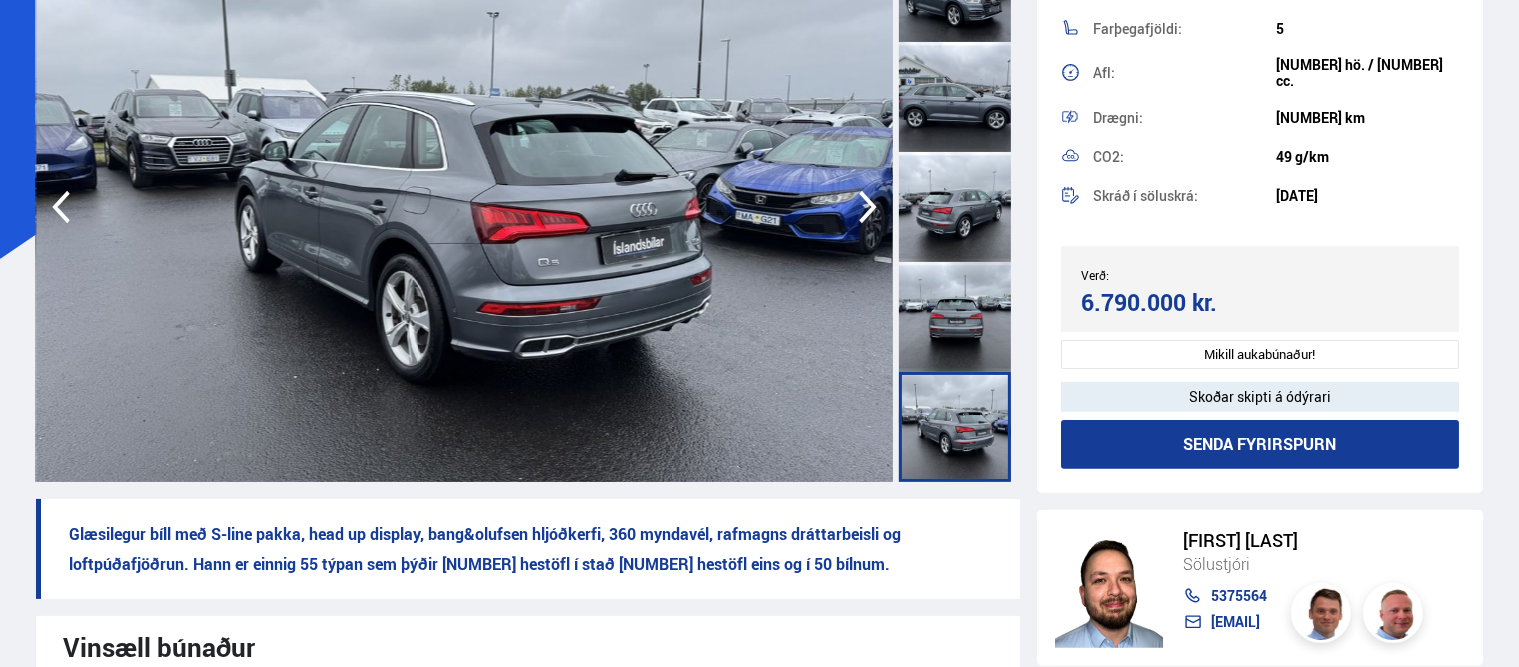 click 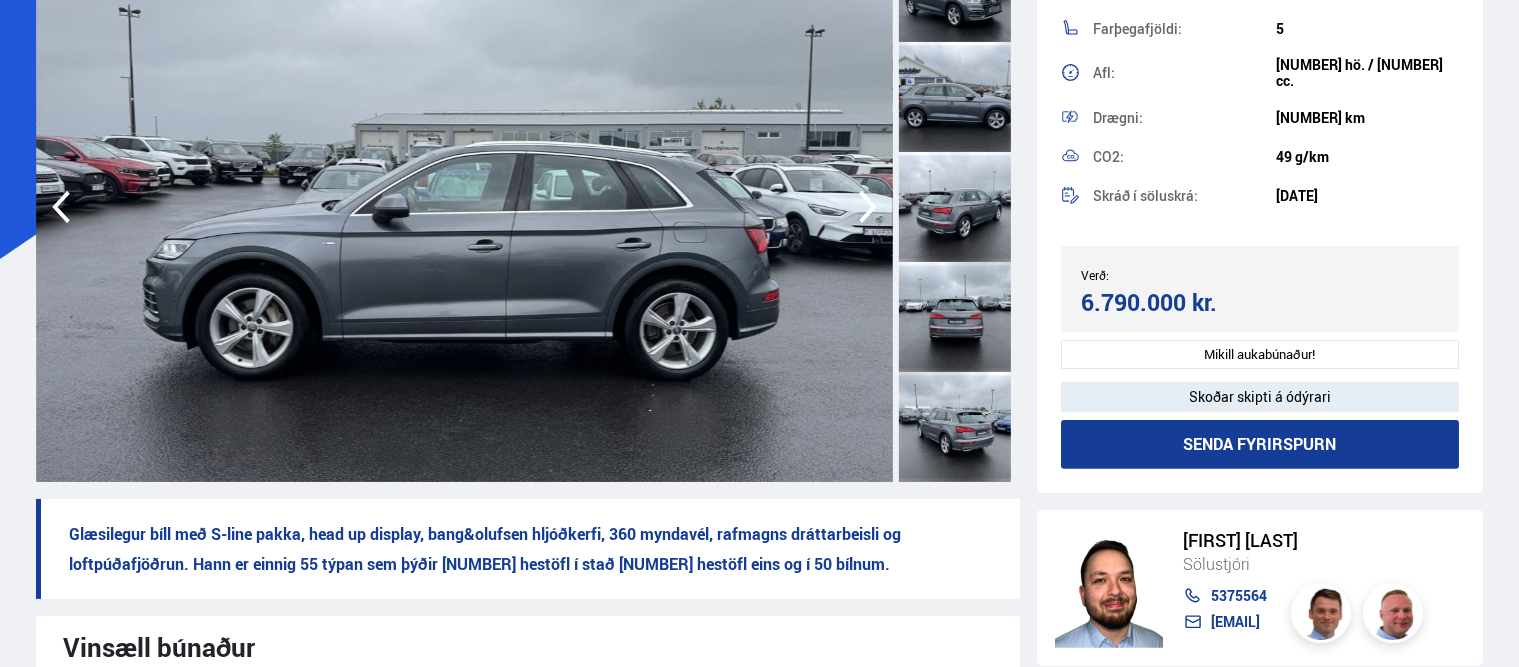 click 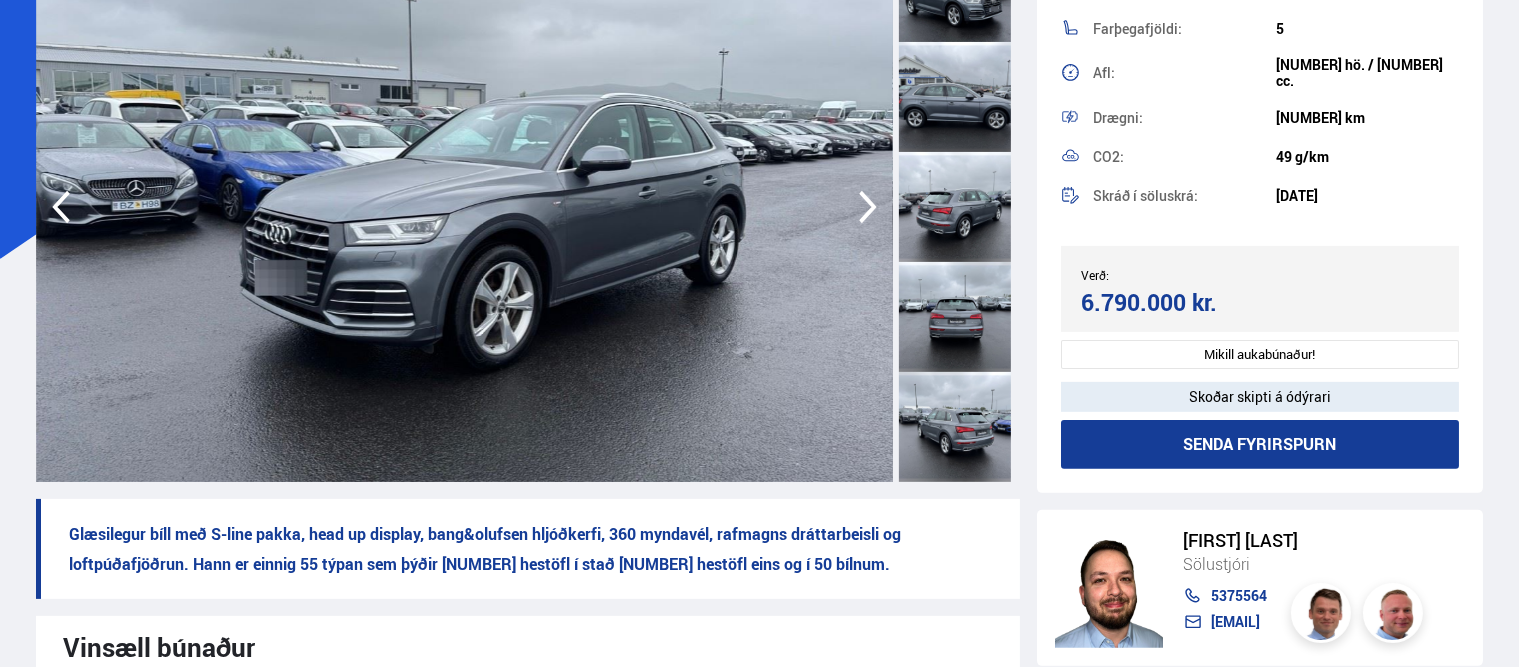click 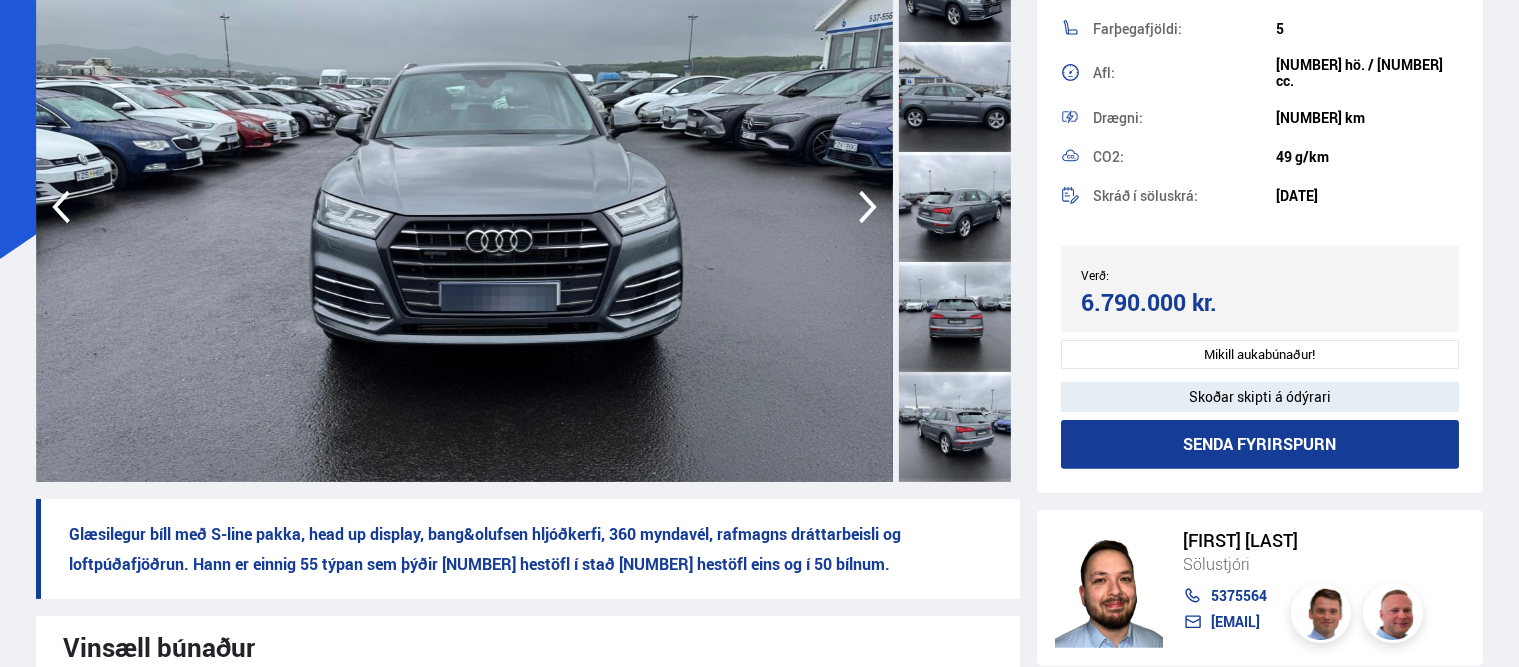 click 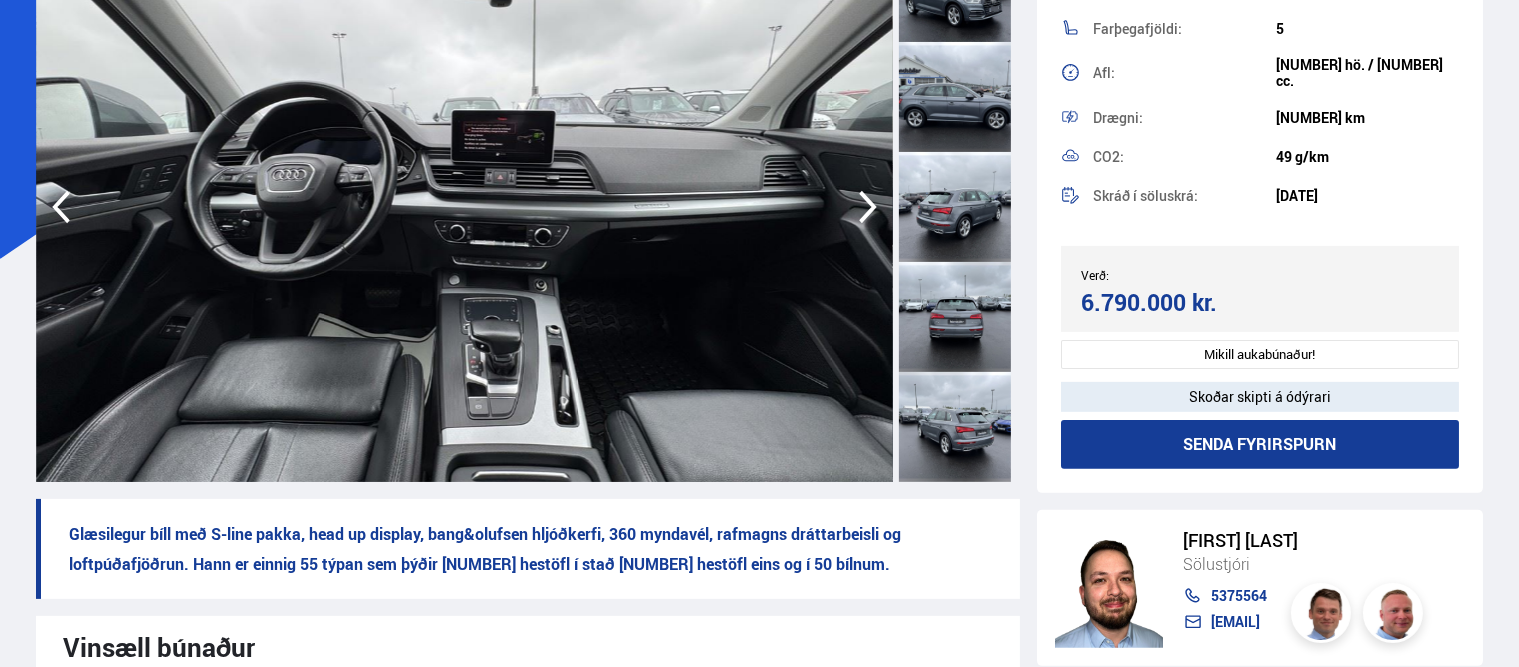 click 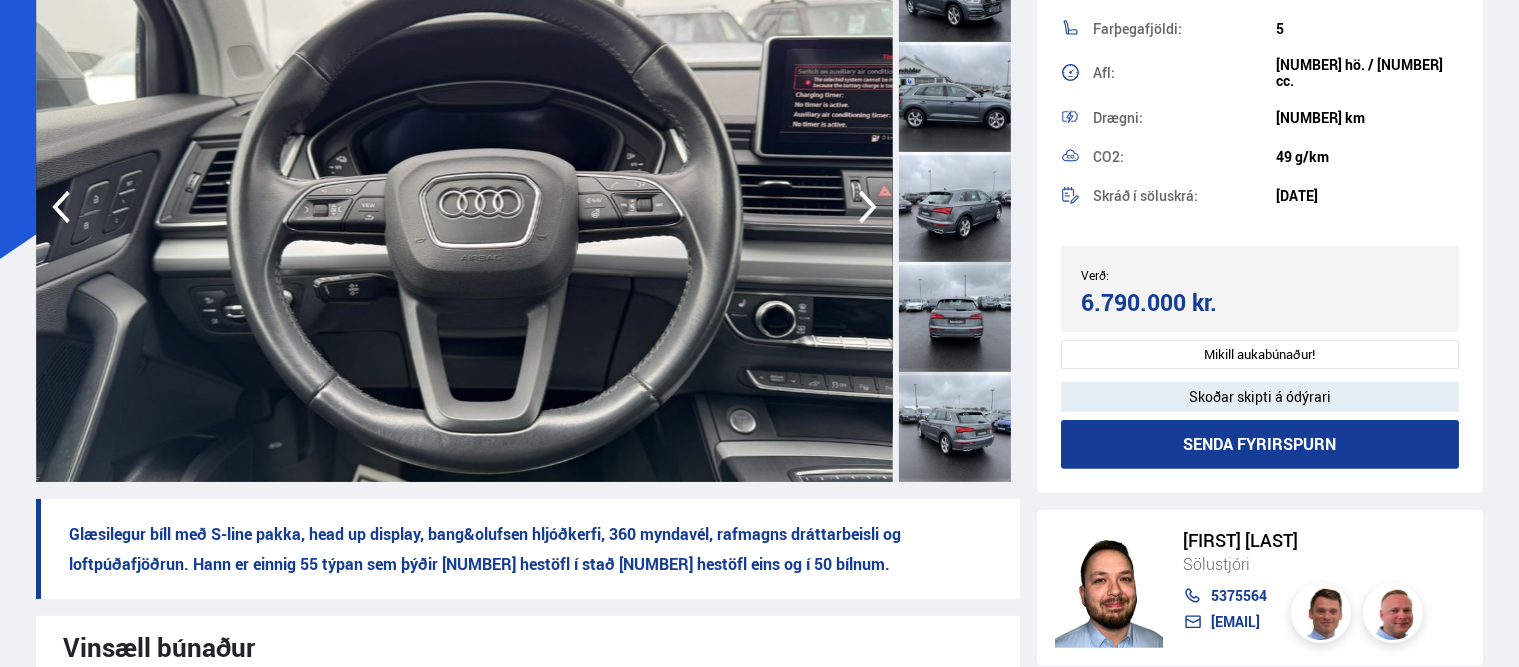 click 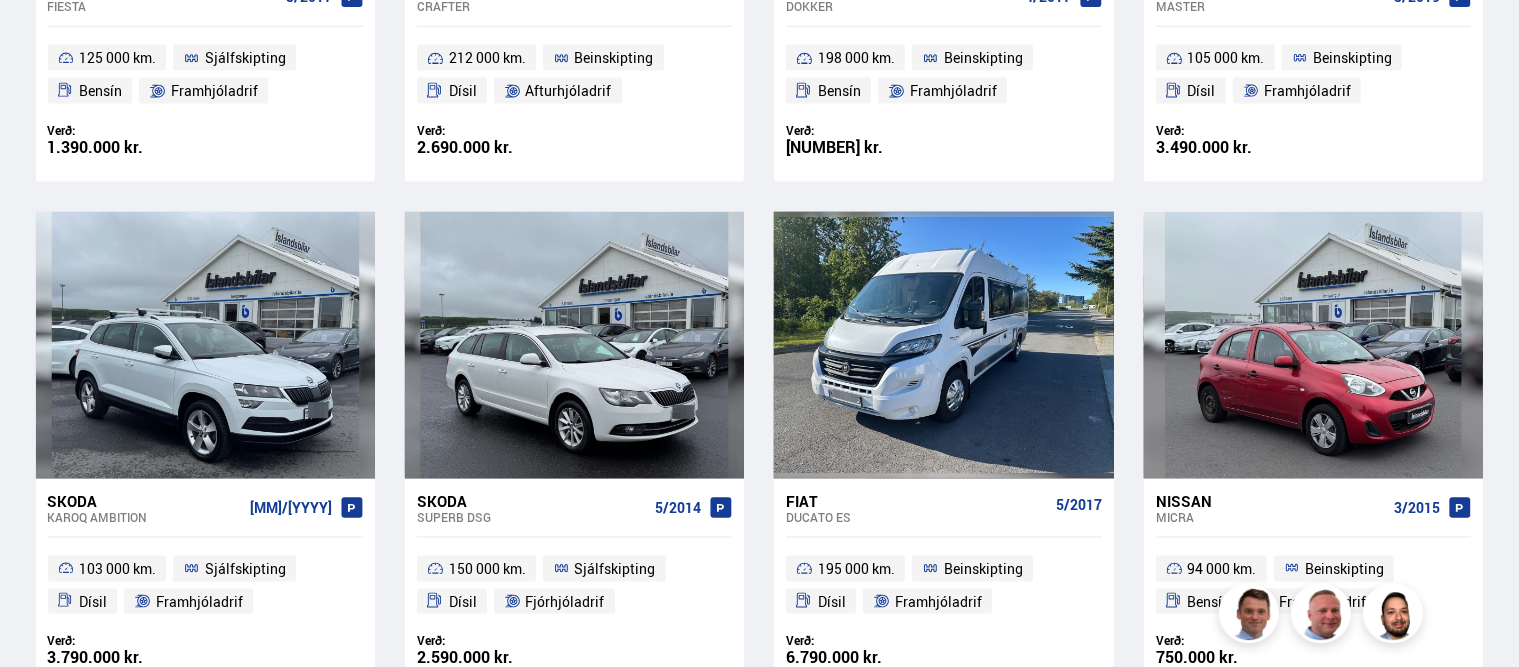 scroll, scrollTop: 2854, scrollLeft: 0, axis: vertical 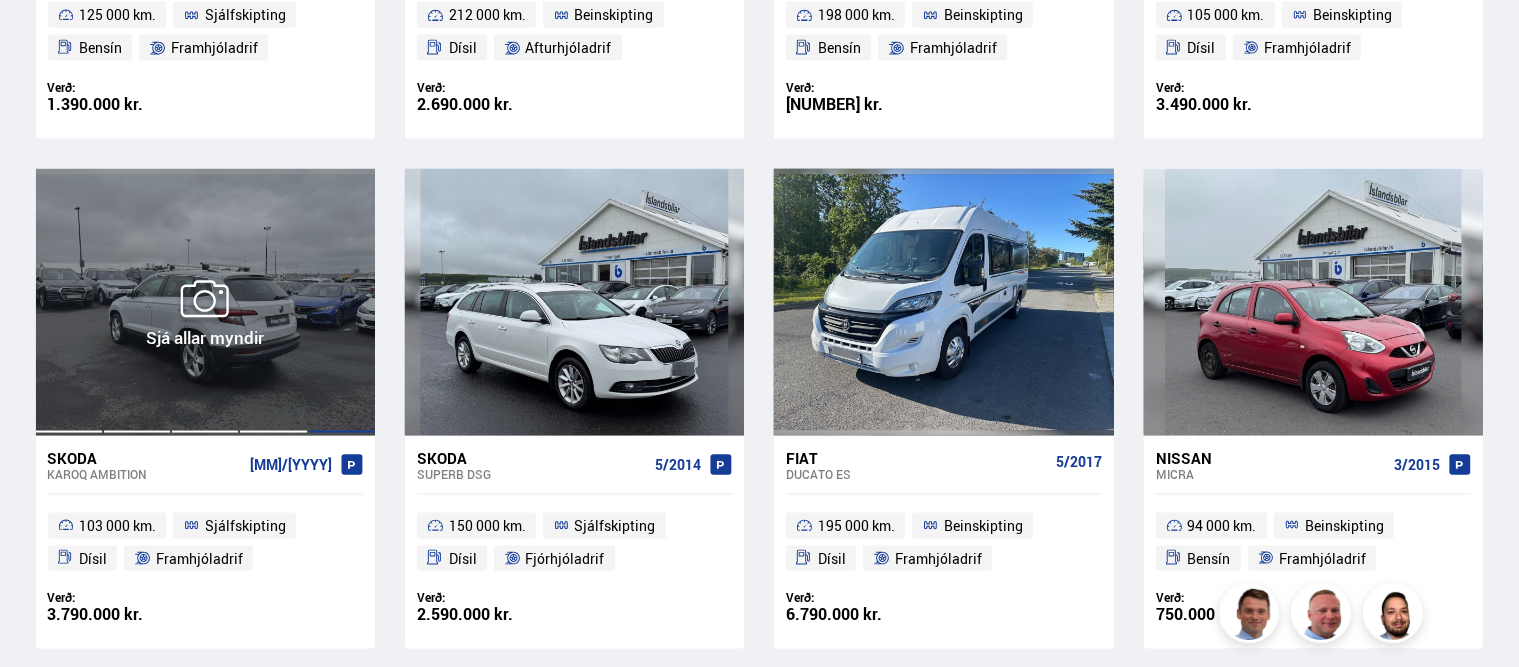 click at bounding box center (342, 302) 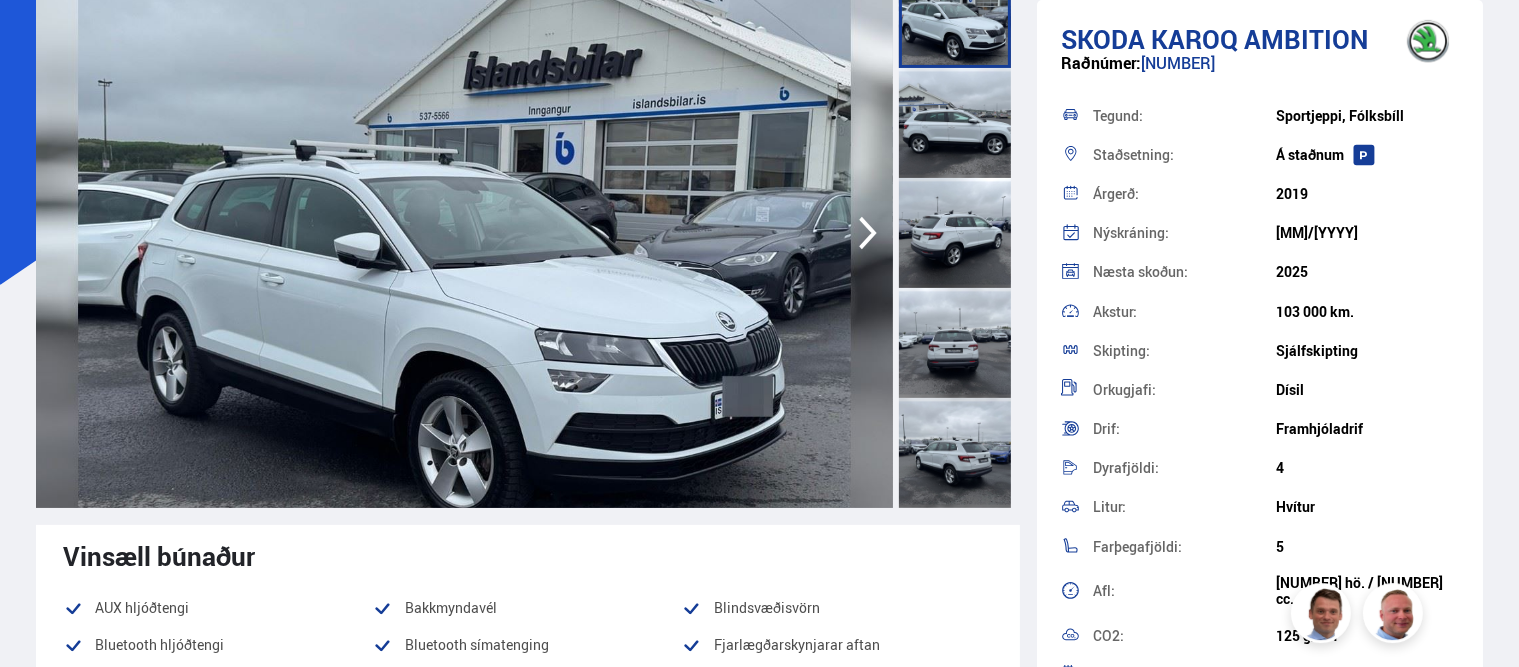 scroll, scrollTop: 211, scrollLeft: 0, axis: vertical 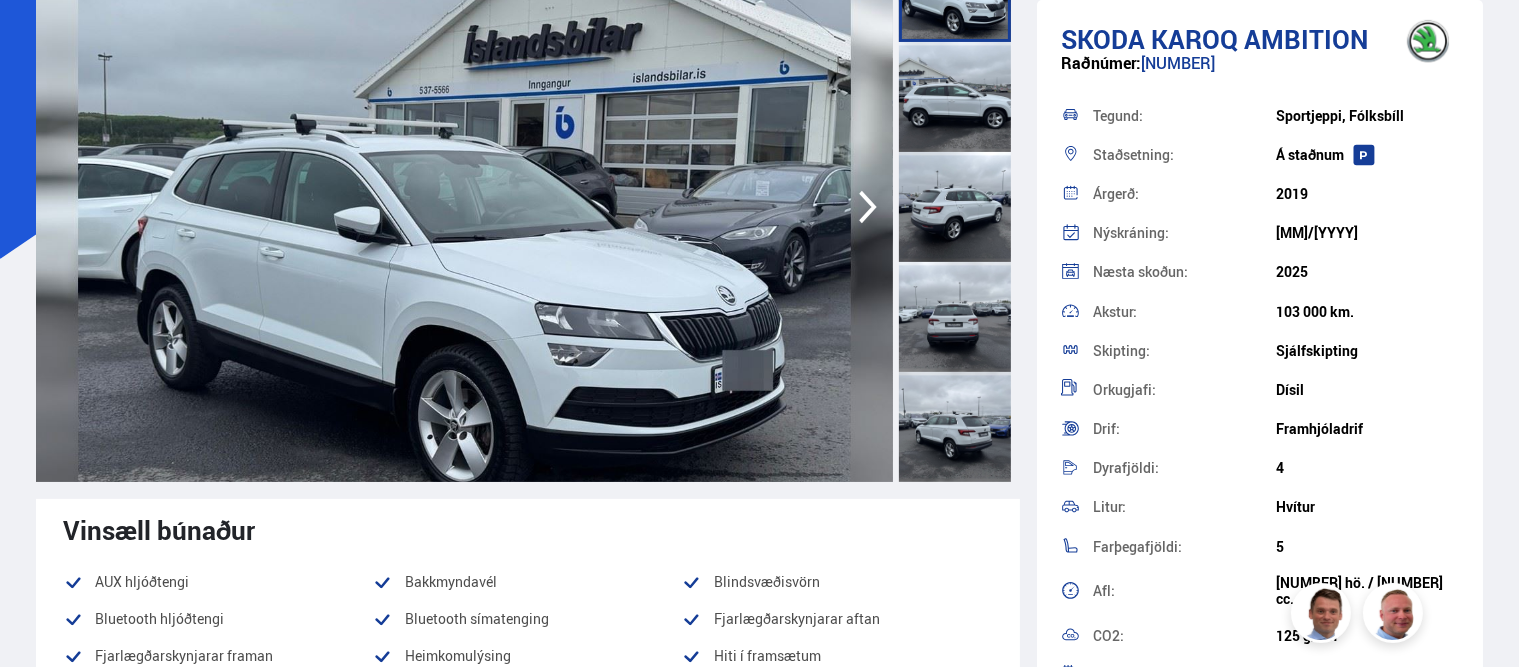 click at bounding box center [464, 207] 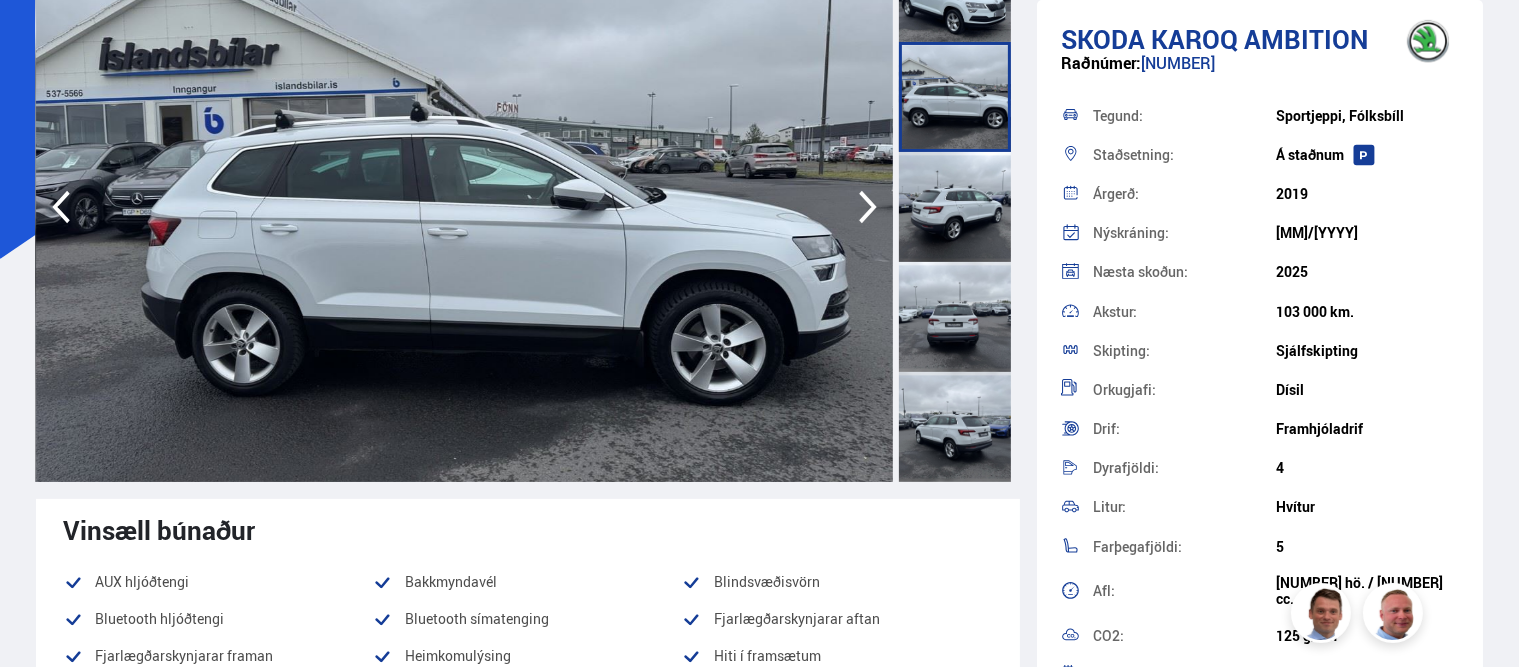 click 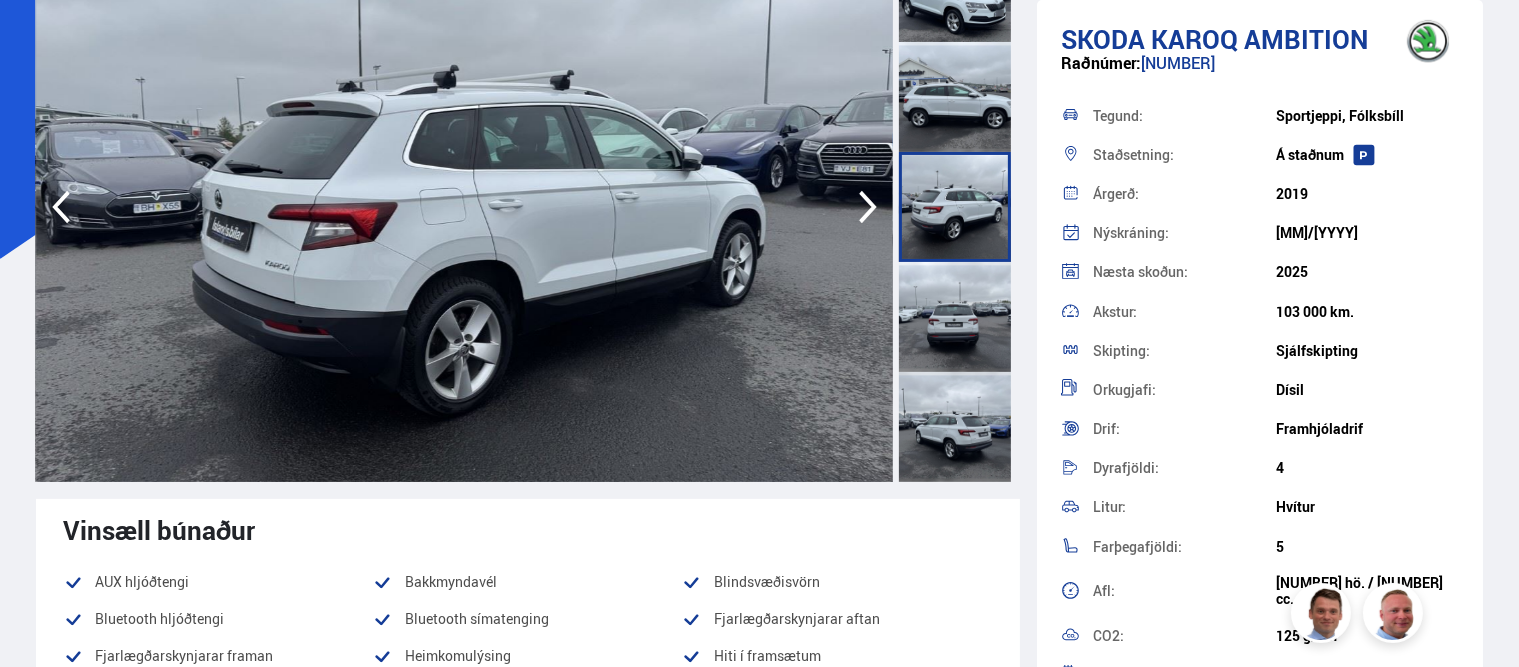 click 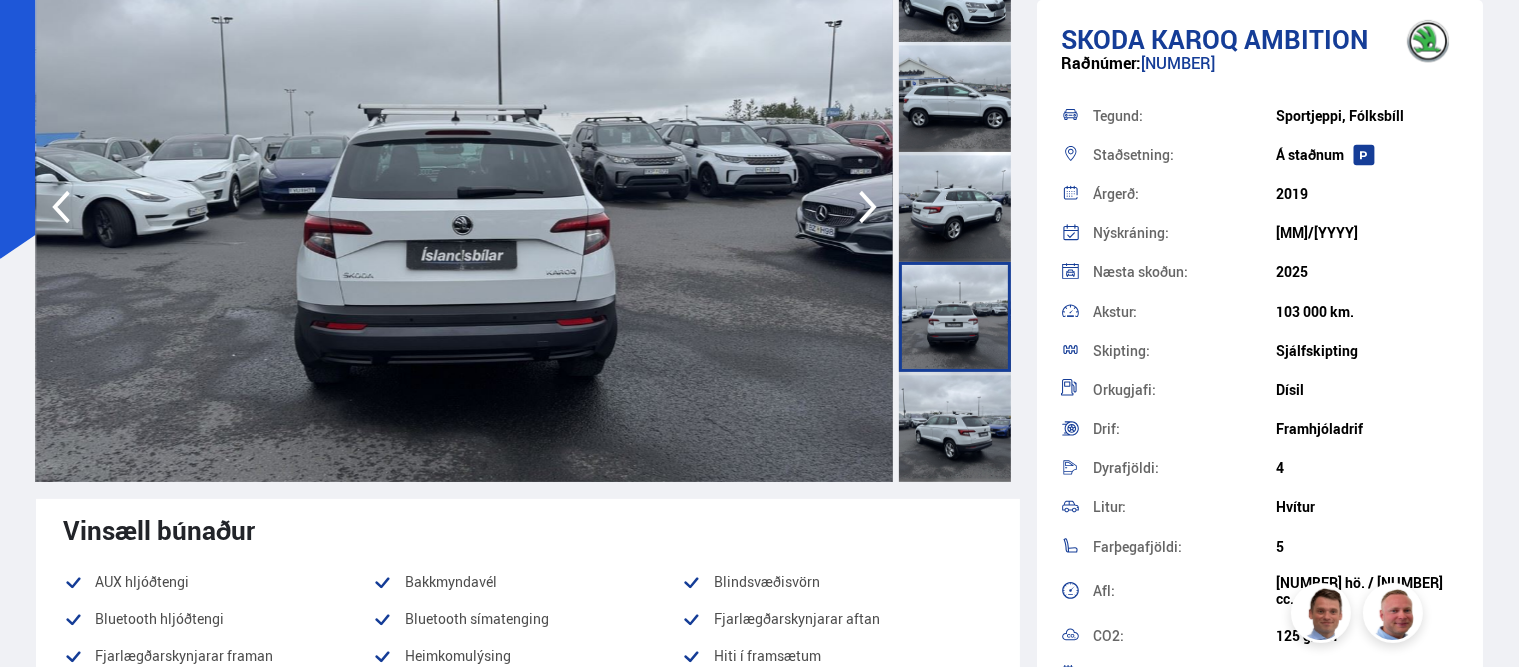 click 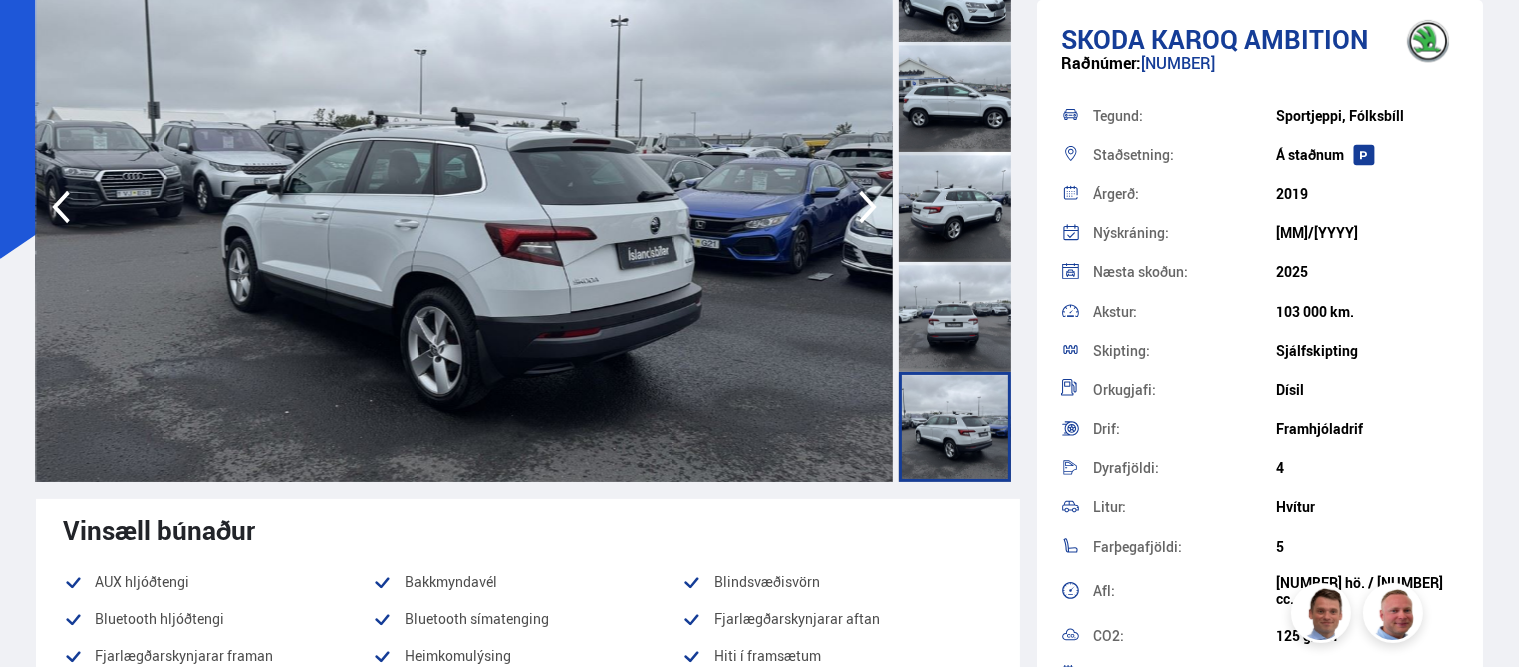click 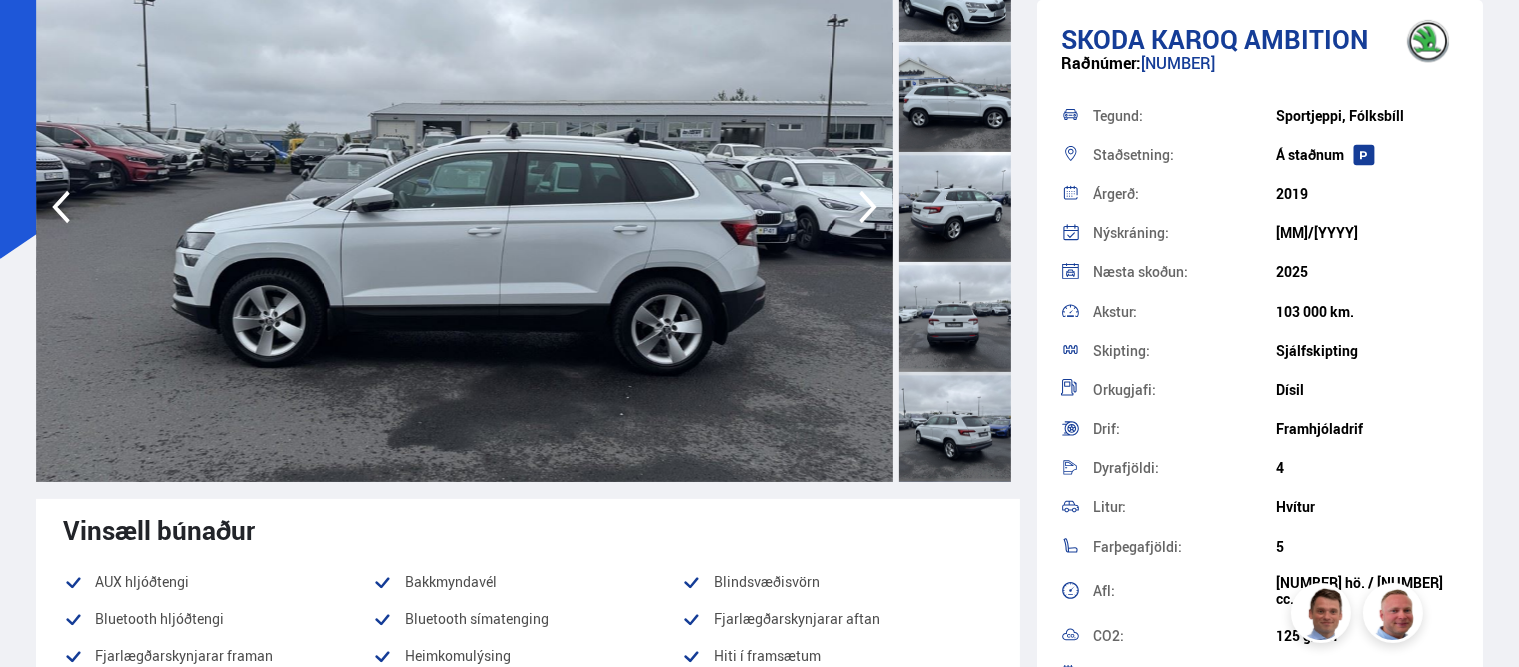 click 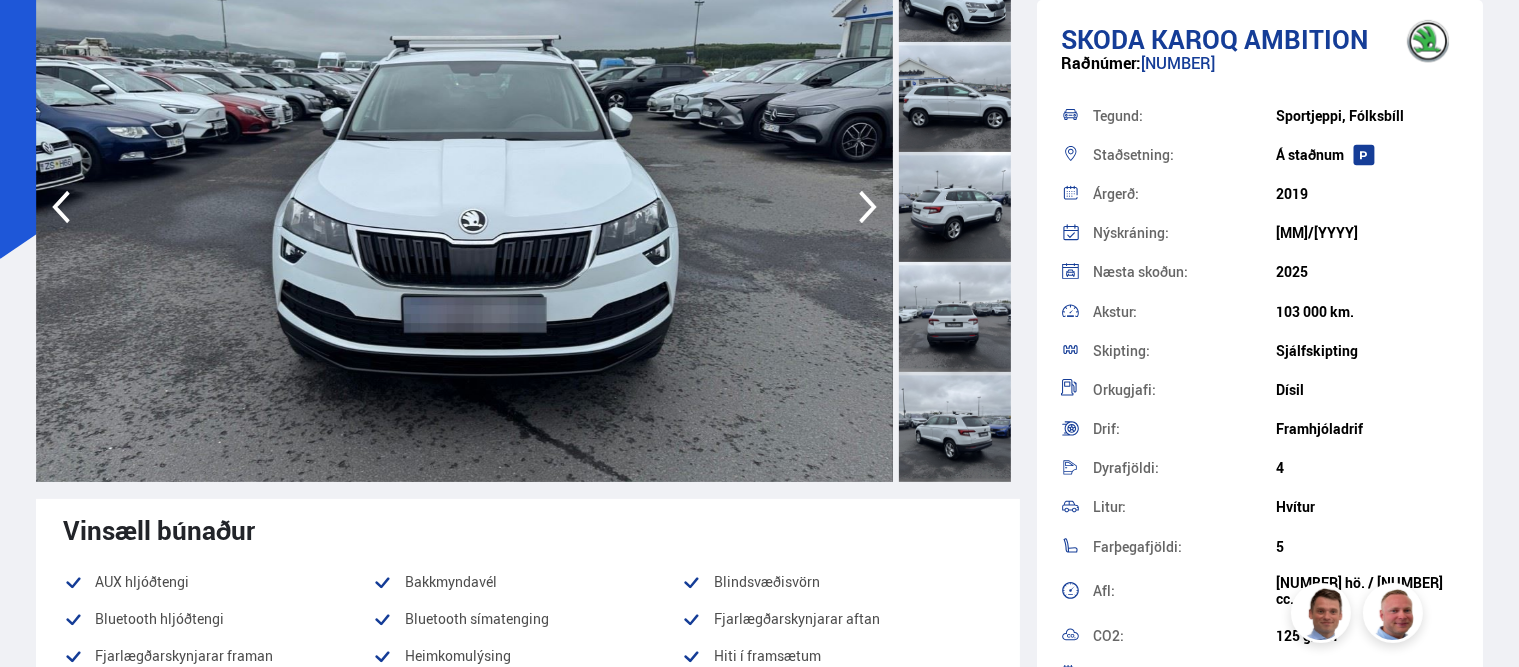 click 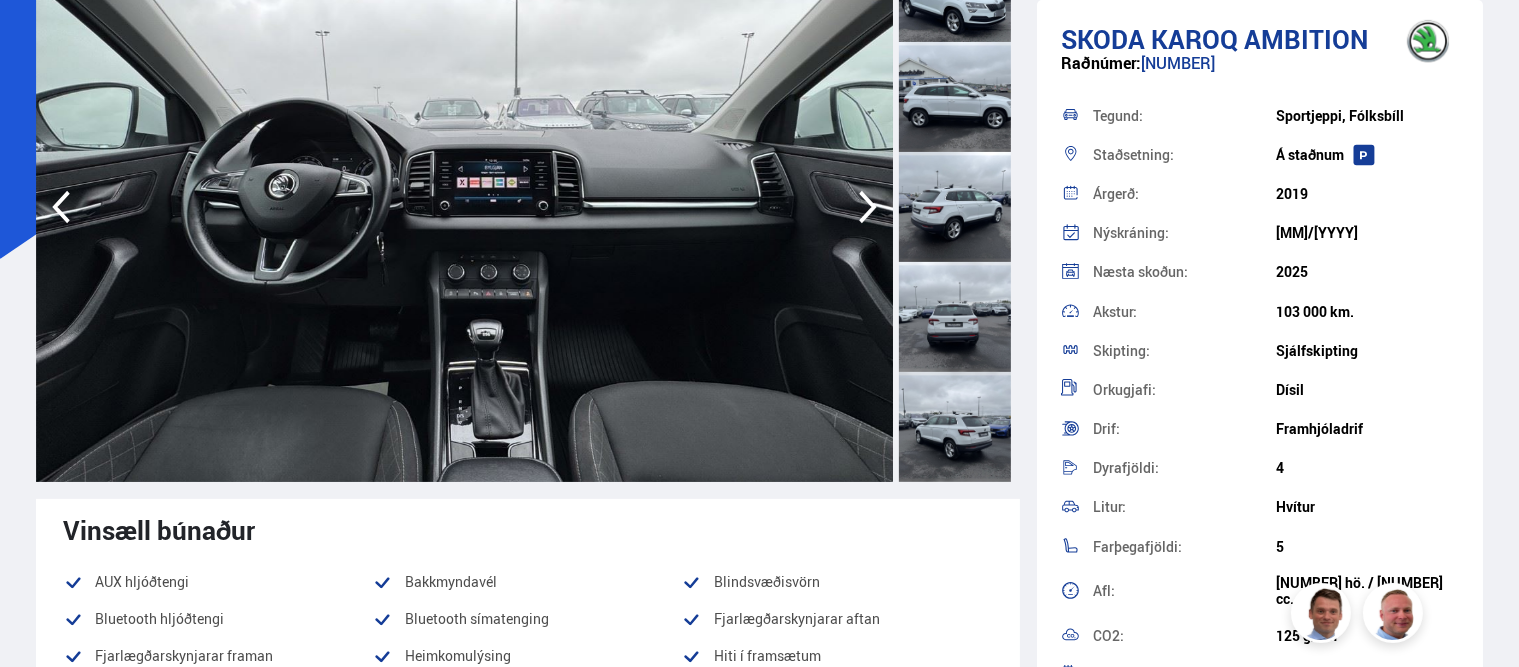click 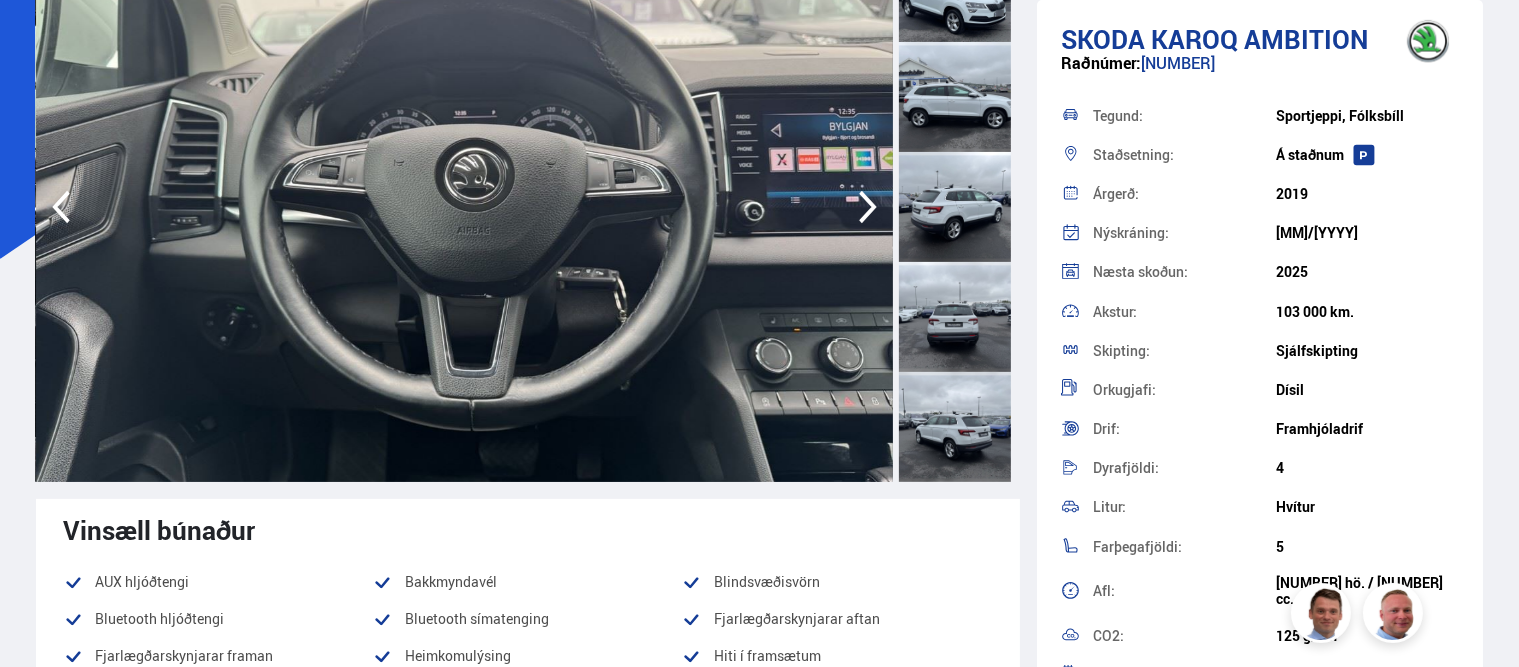 click 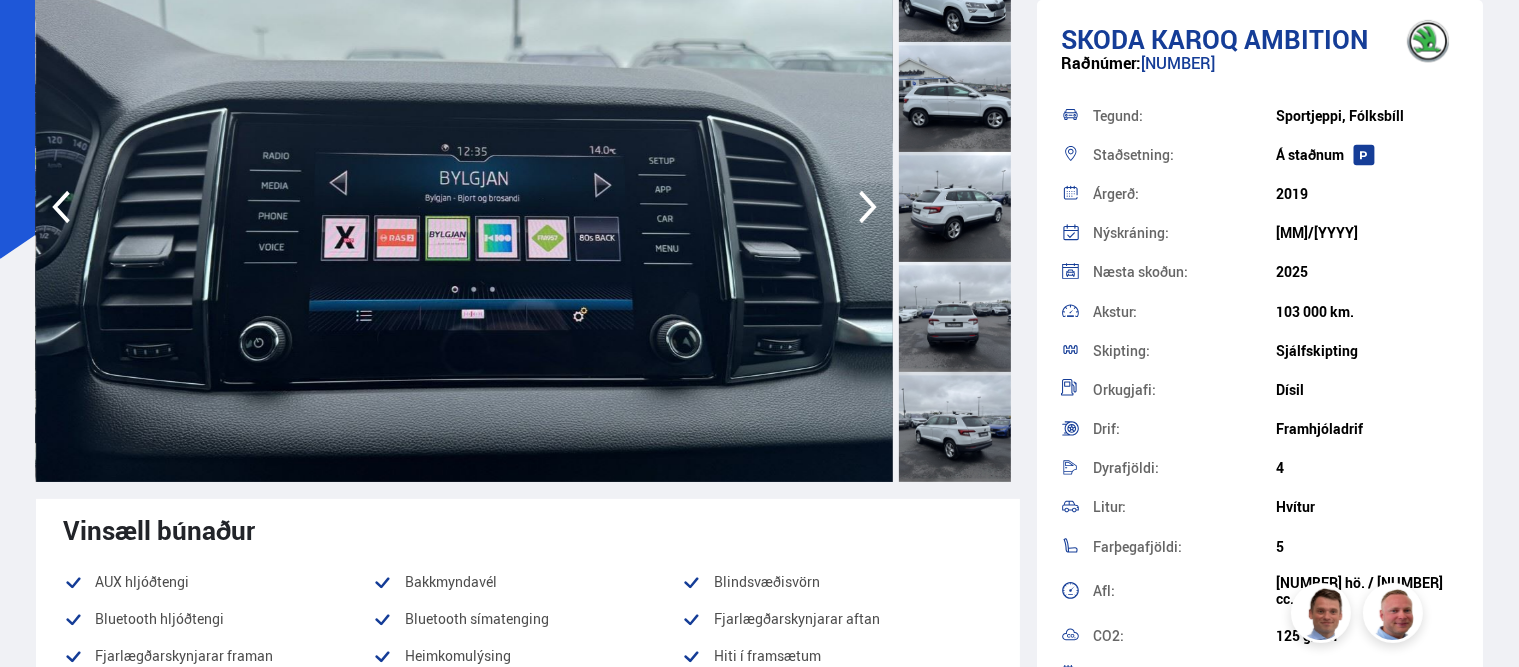 click 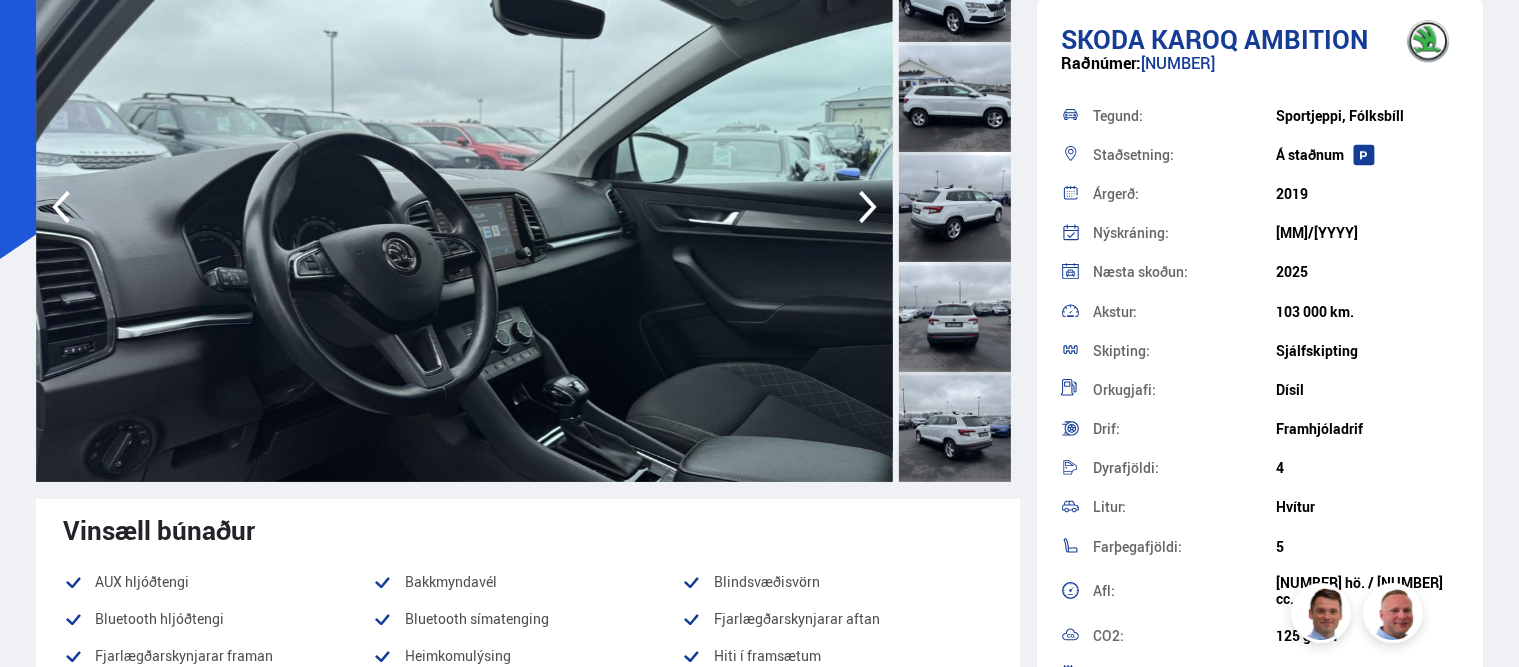 click 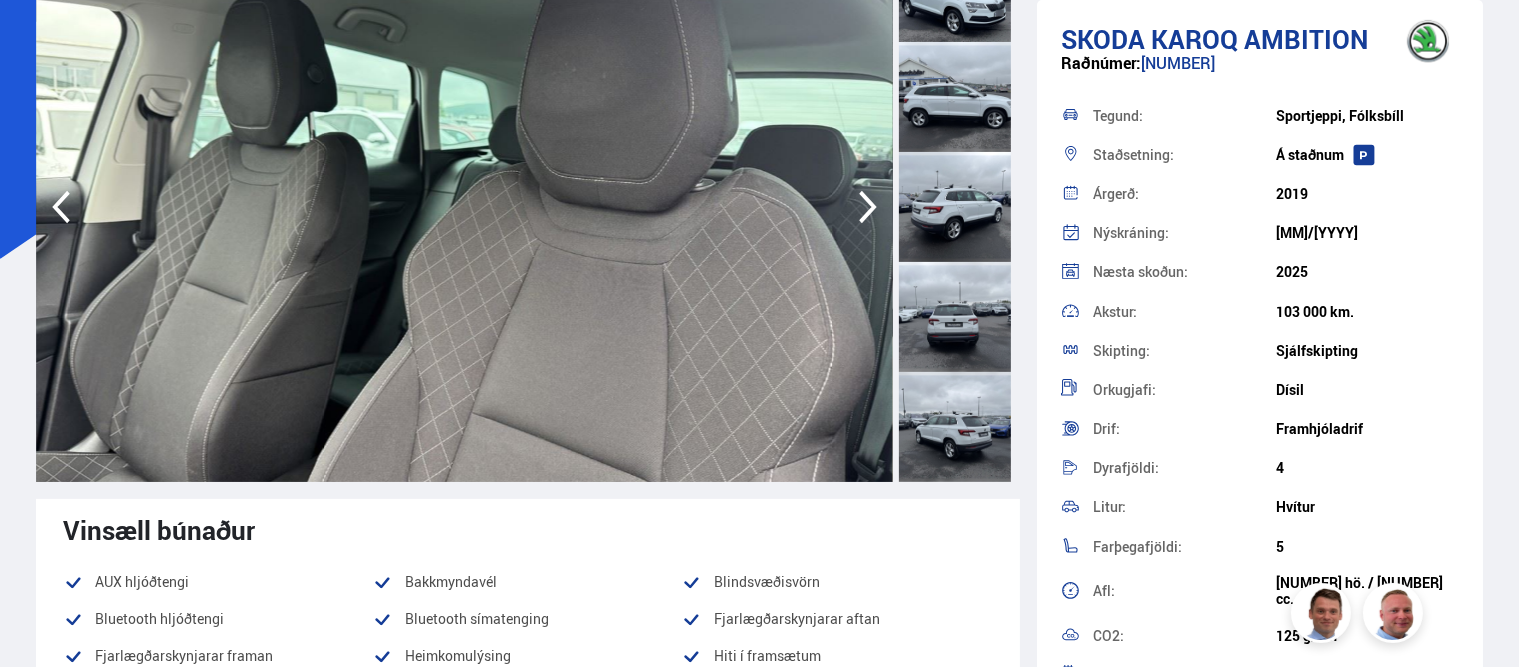 click 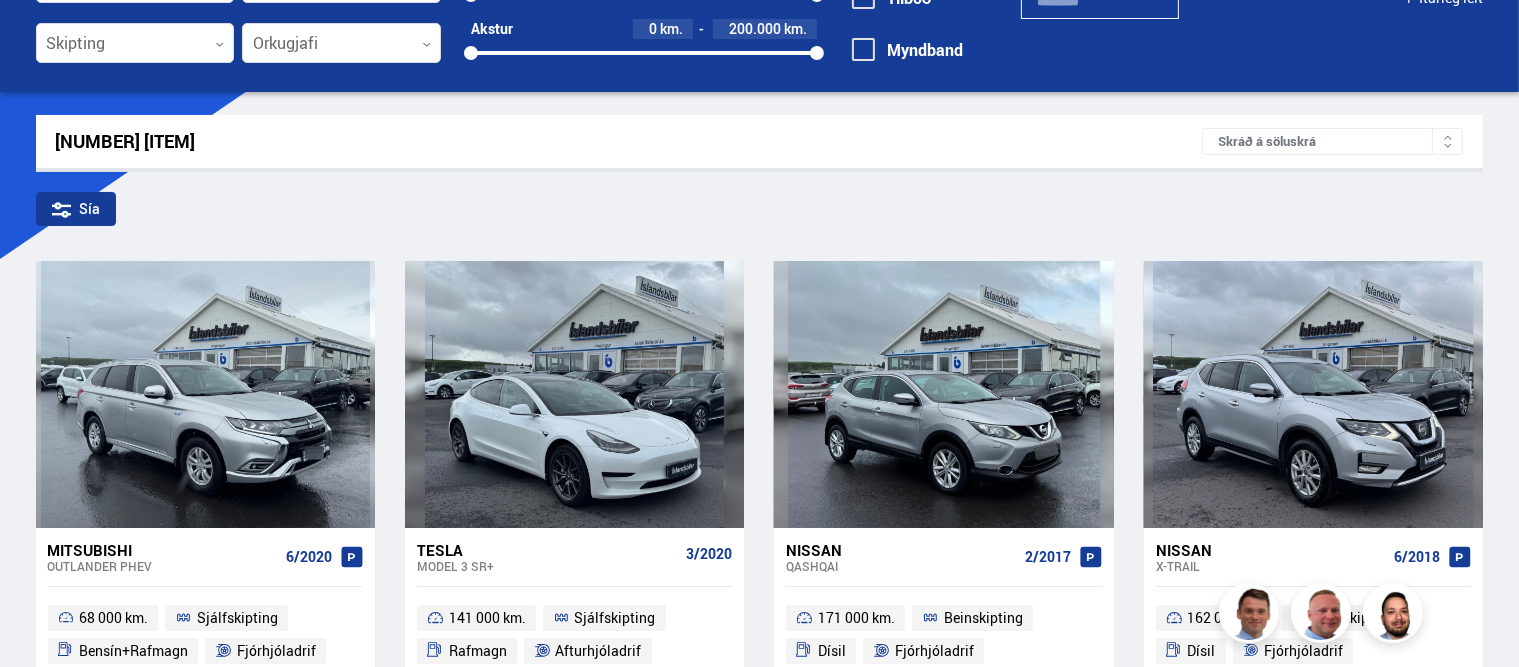 scroll, scrollTop: 3068, scrollLeft: 0, axis: vertical 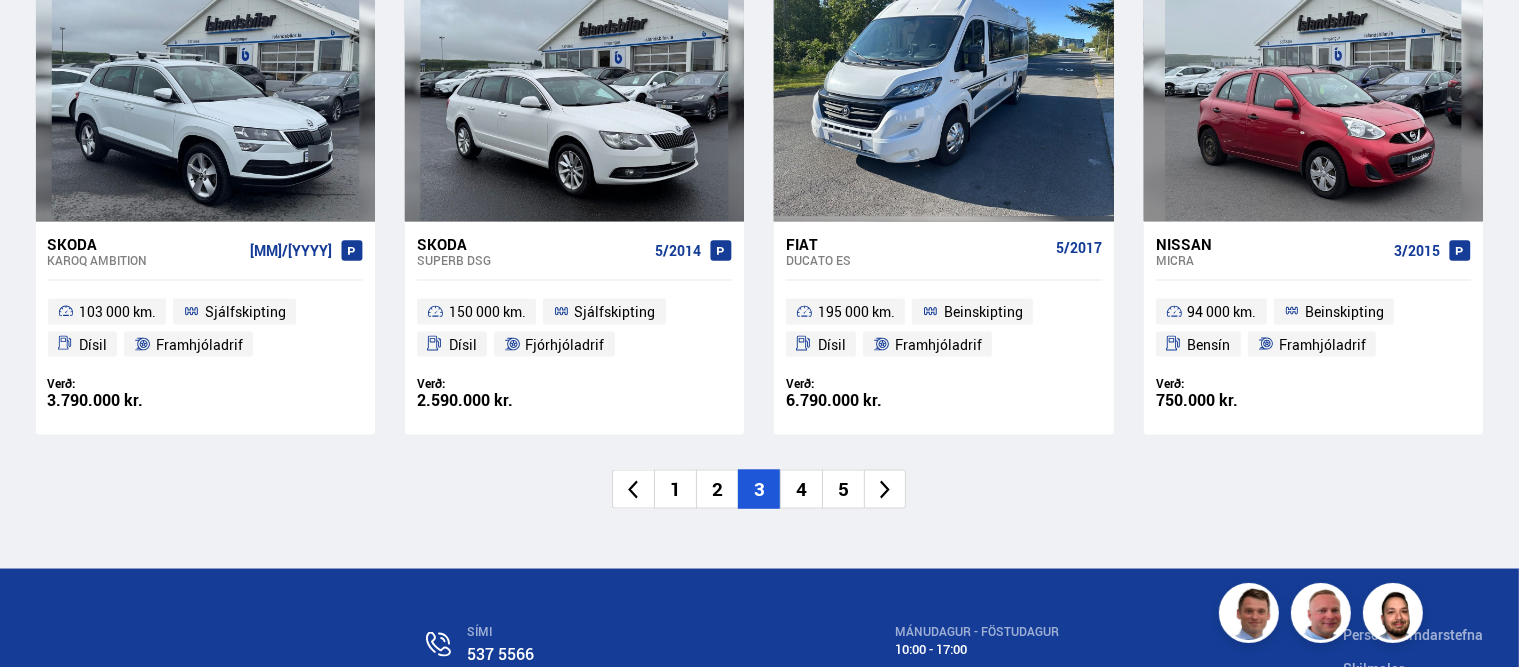 click 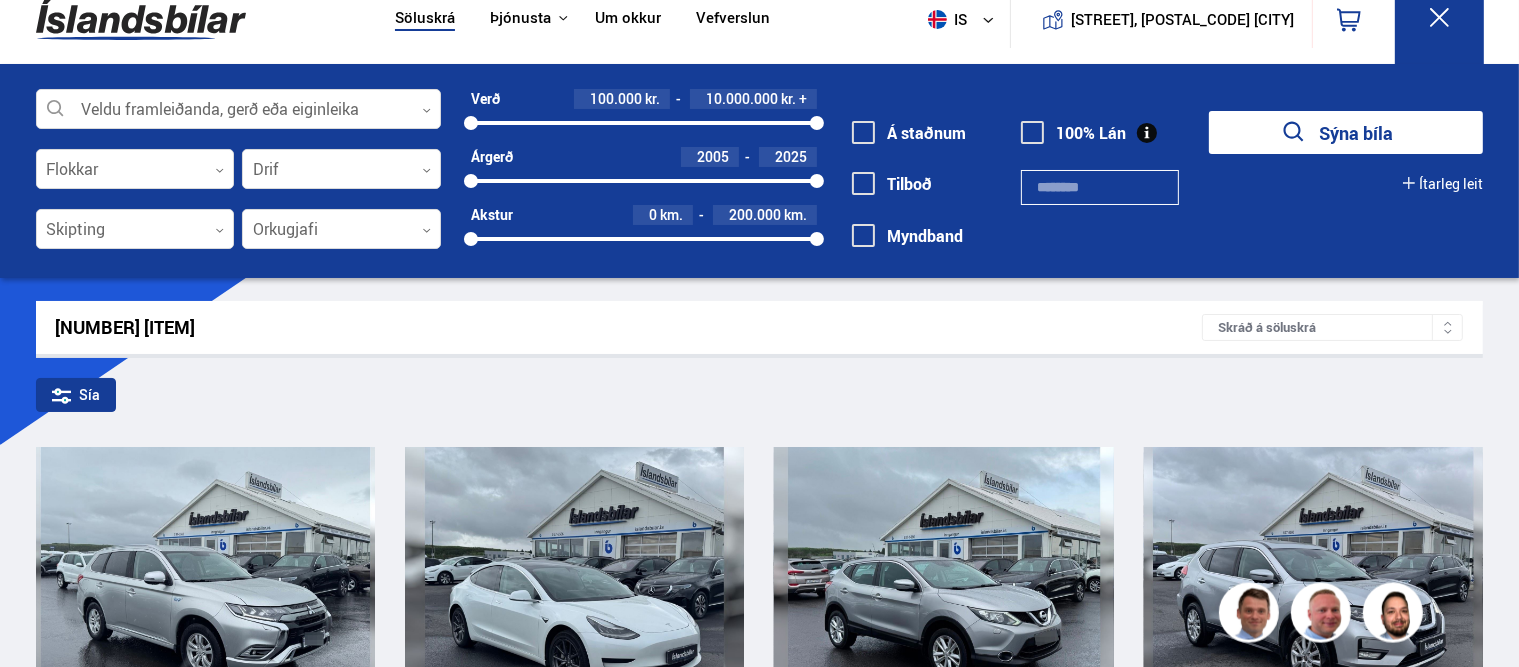 scroll, scrollTop: 5, scrollLeft: 0, axis: vertical 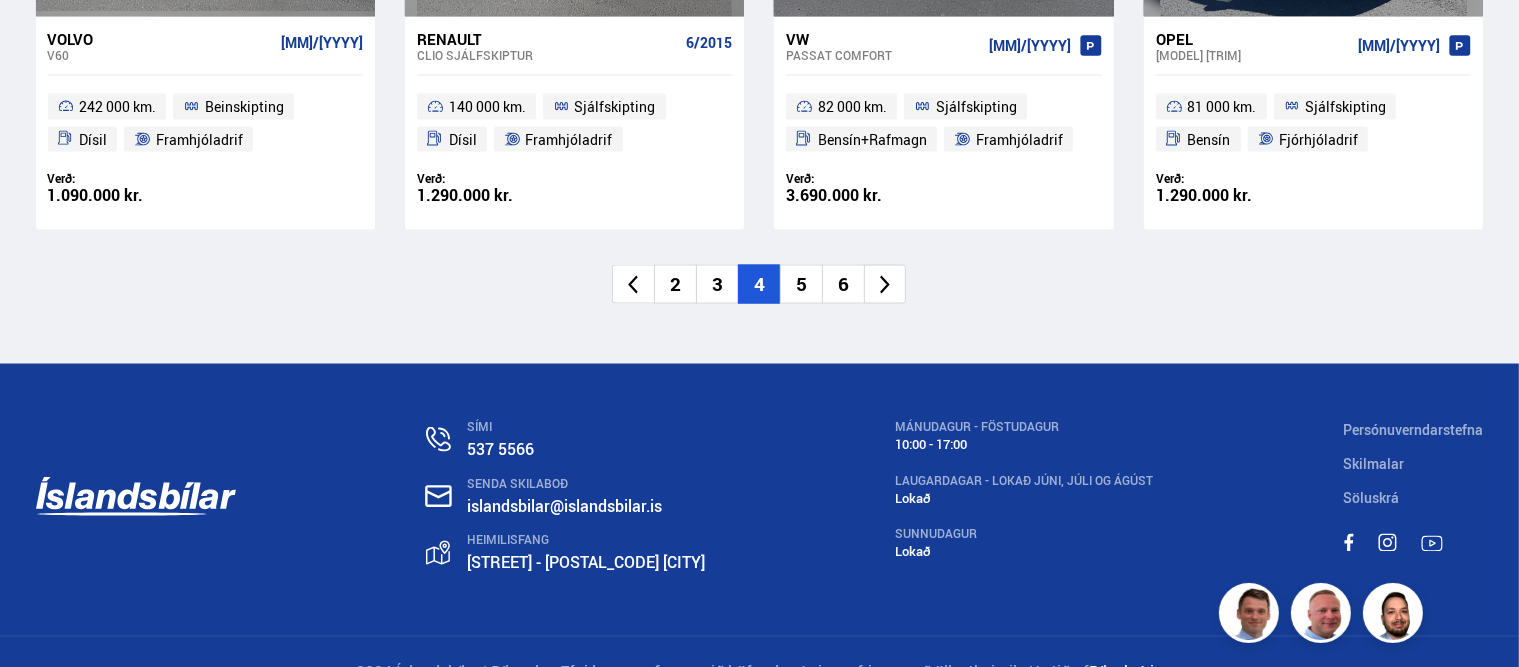 click 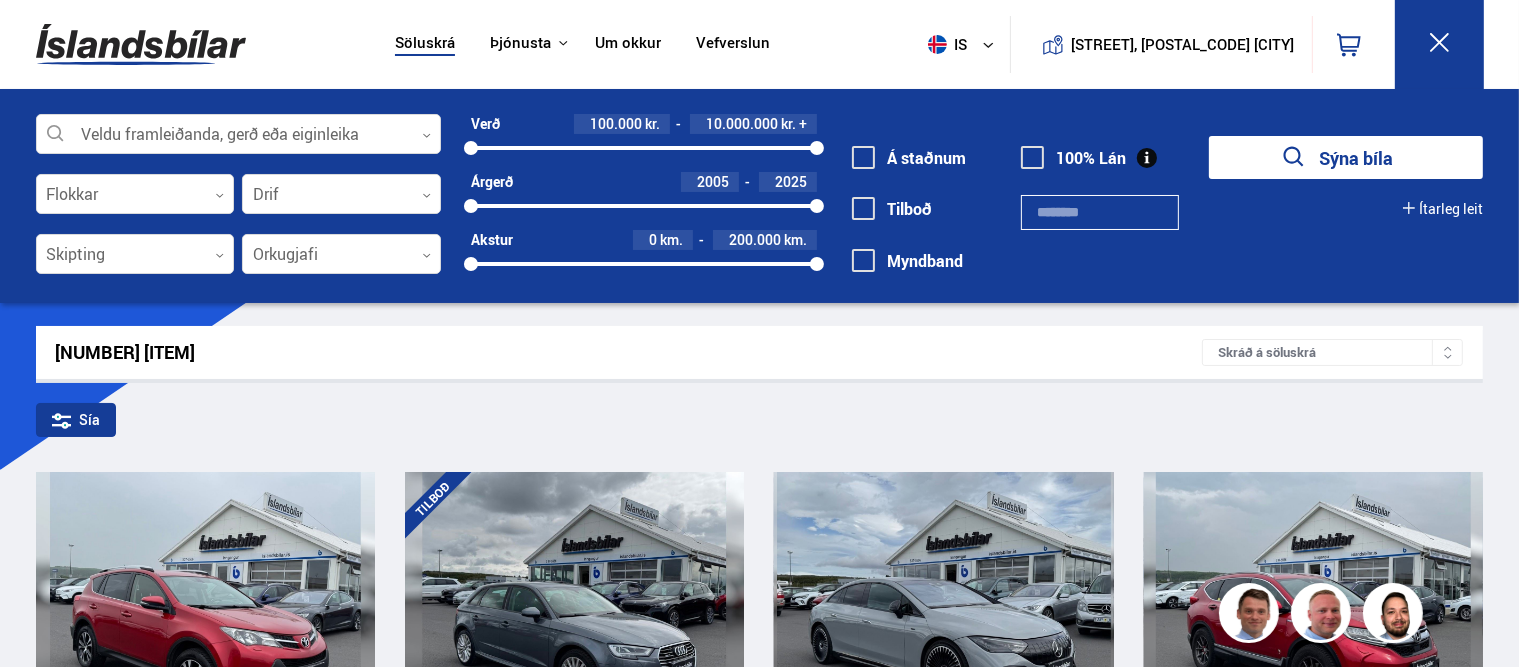 scroll, scrollTop: 0, scrollLeft: 0, axis: both 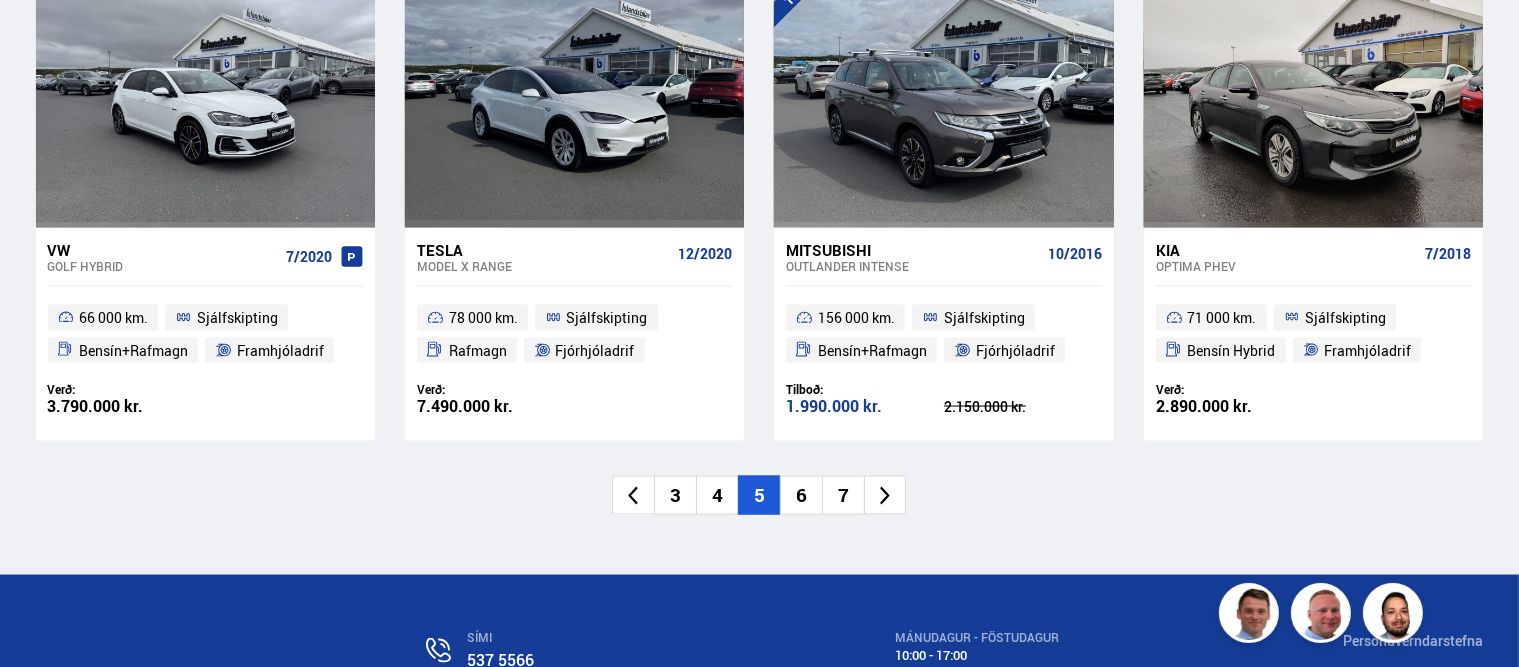 click 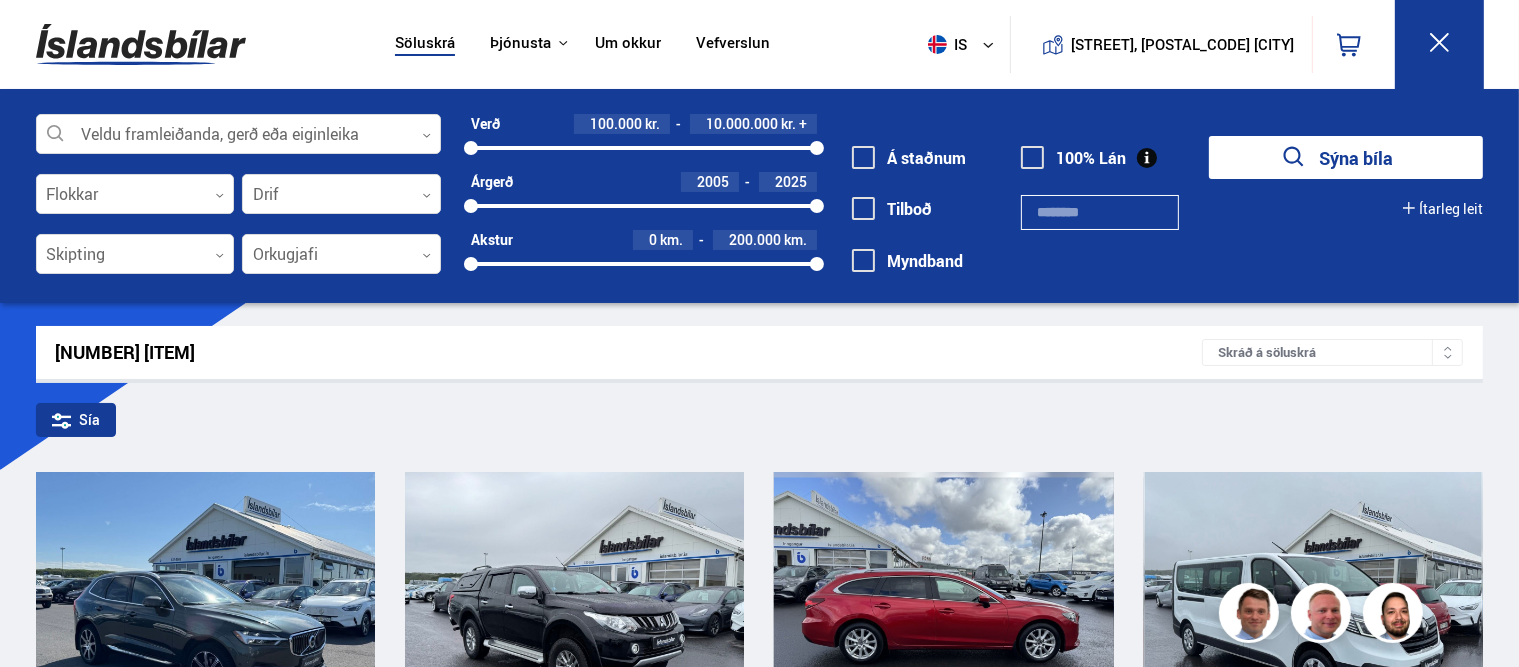 scroll, scrollTop: 116, scrollLeft: 0, axis: vertical 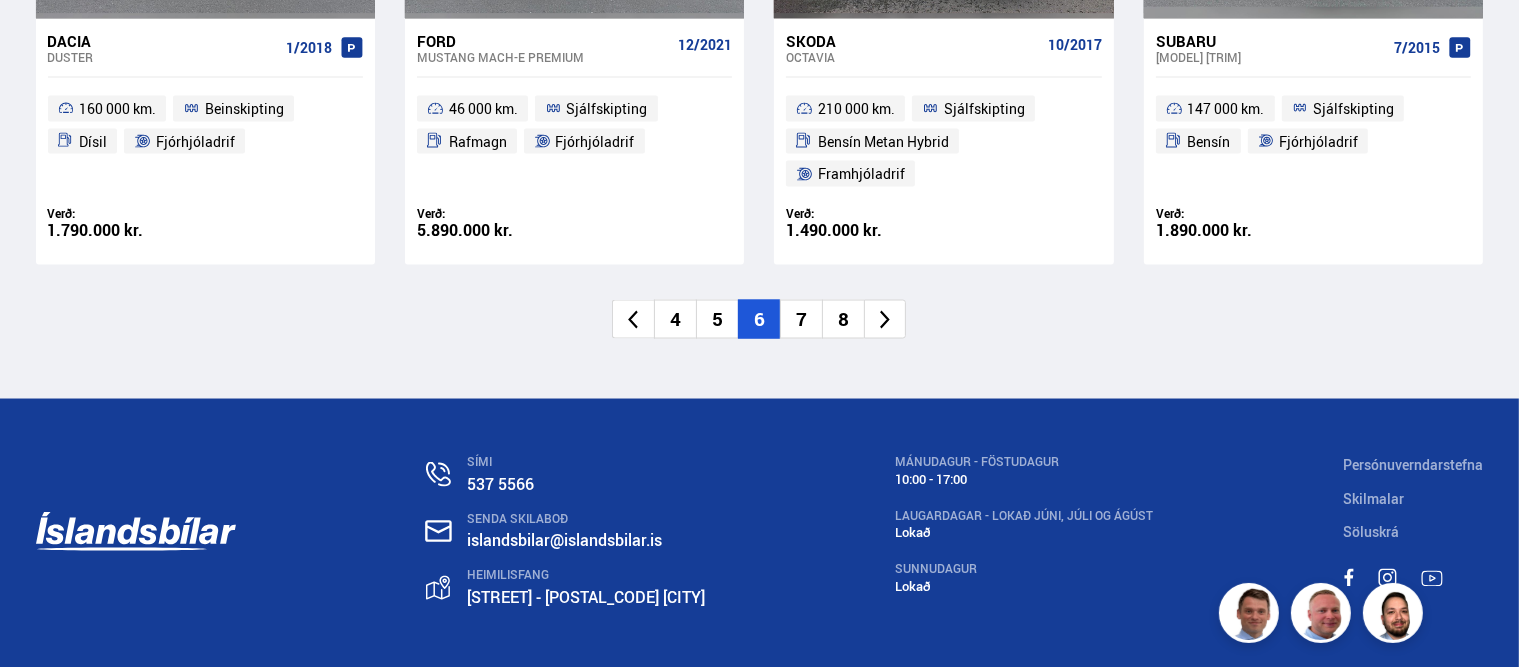 click on "7" at bounding box center (801, 319) 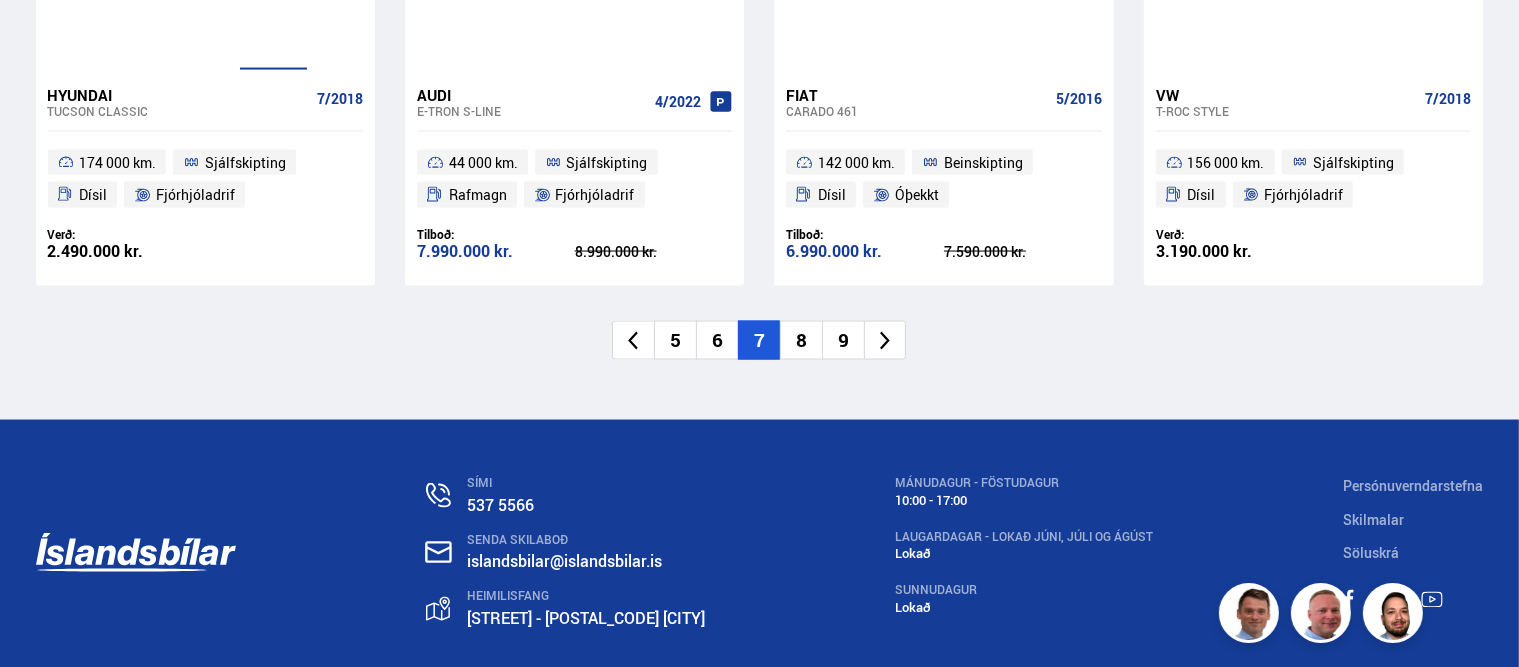 scroll, scrollTop: 3273, scrollLeft: 0, axis: vertical 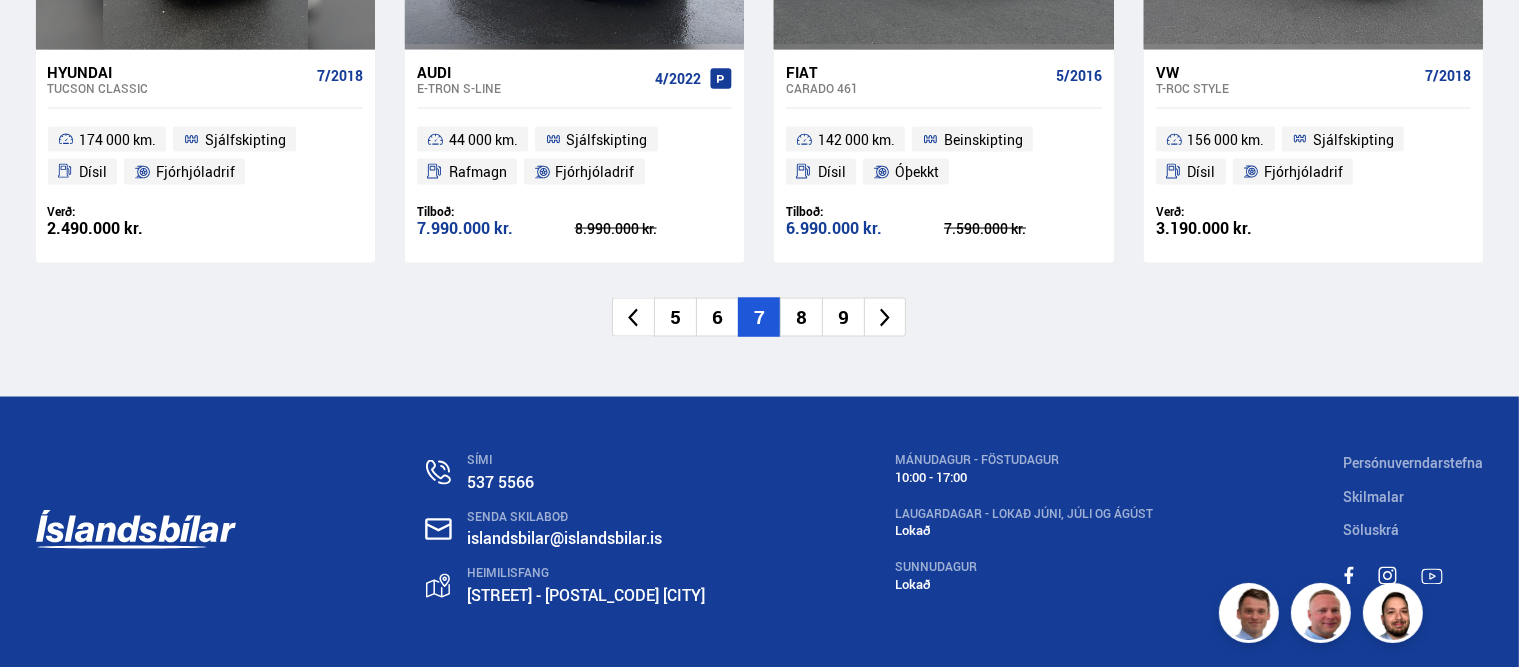 click 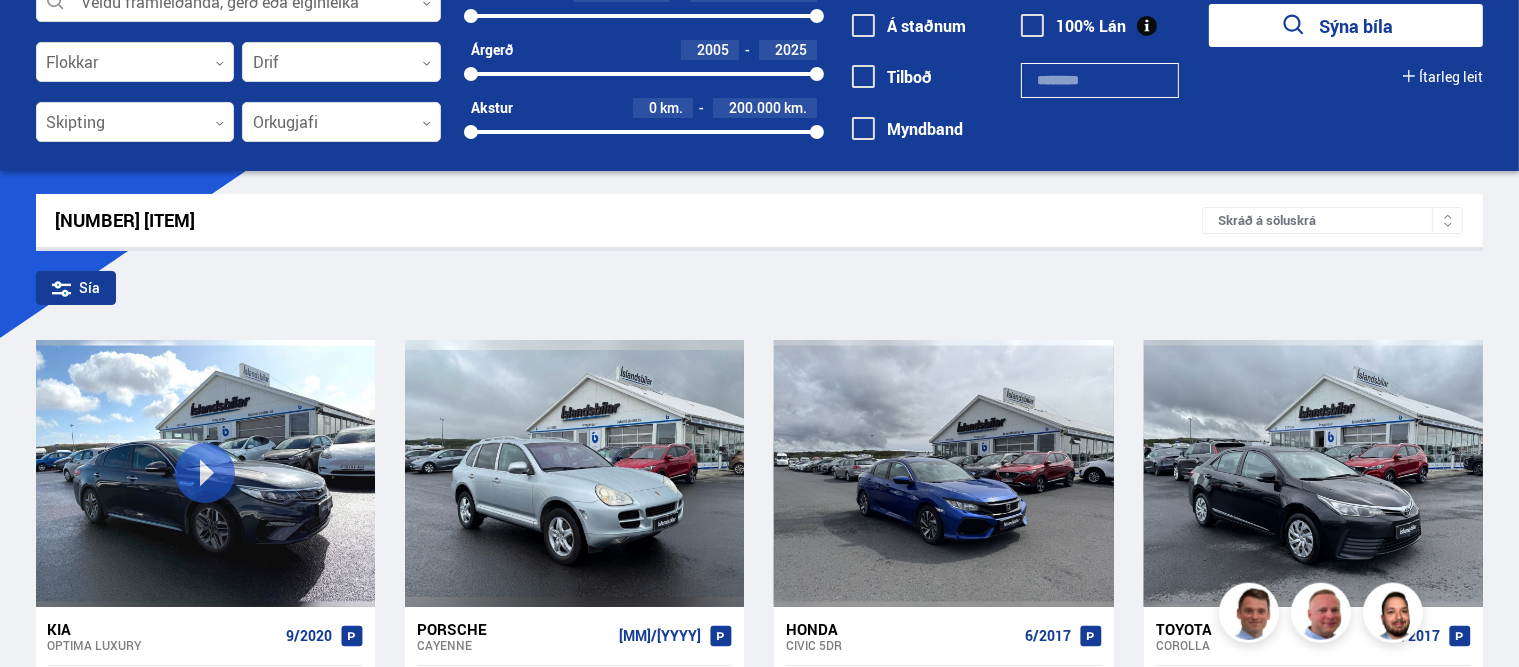 scroll, scrollTop: 316, scrollLeft: 0, axis: vertical 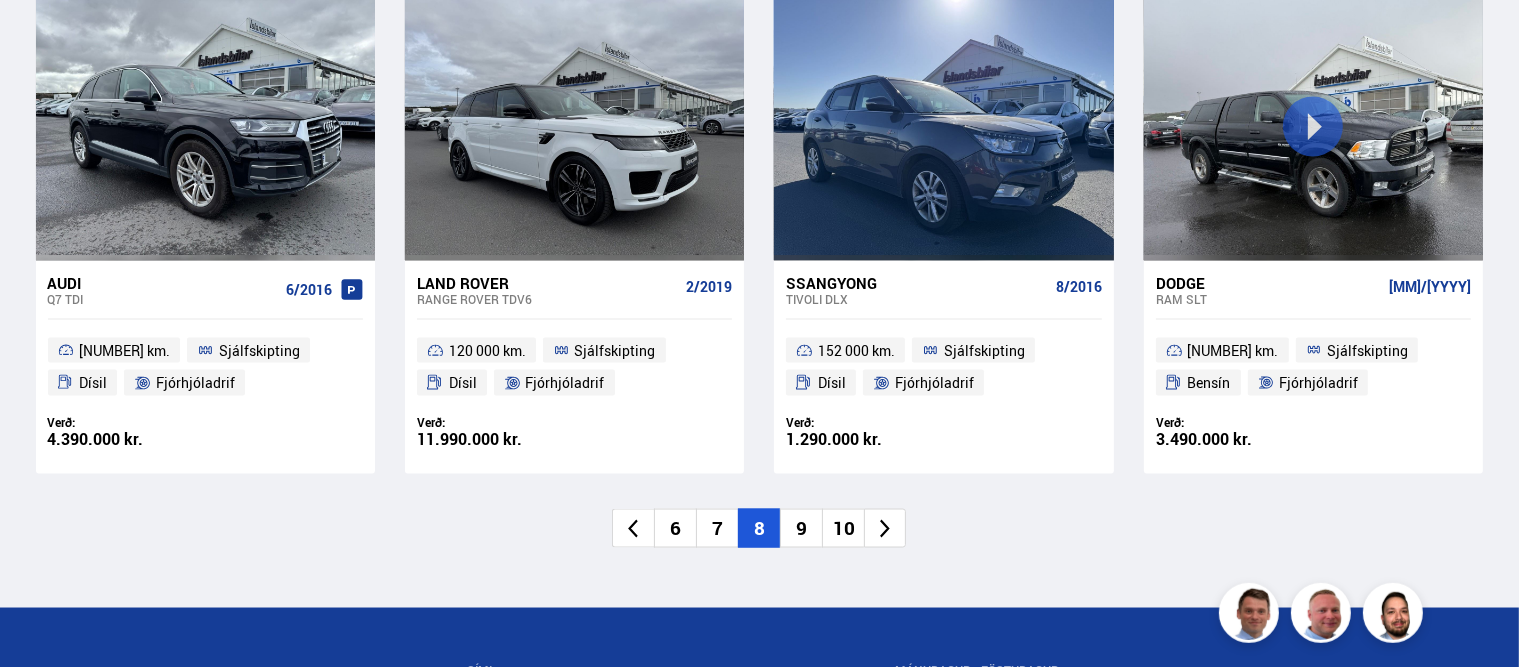 click 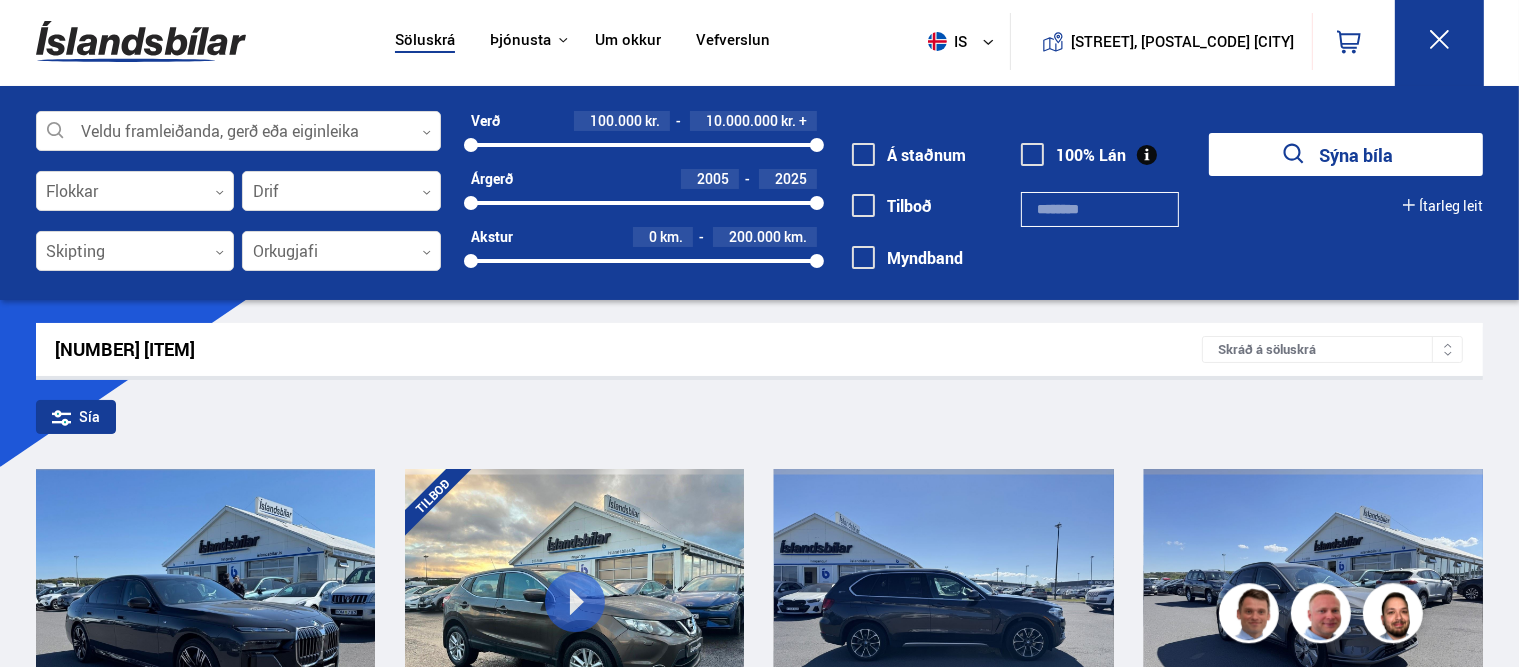 scroll, scrollTop: 0, scrollLeft: 0, axis: both 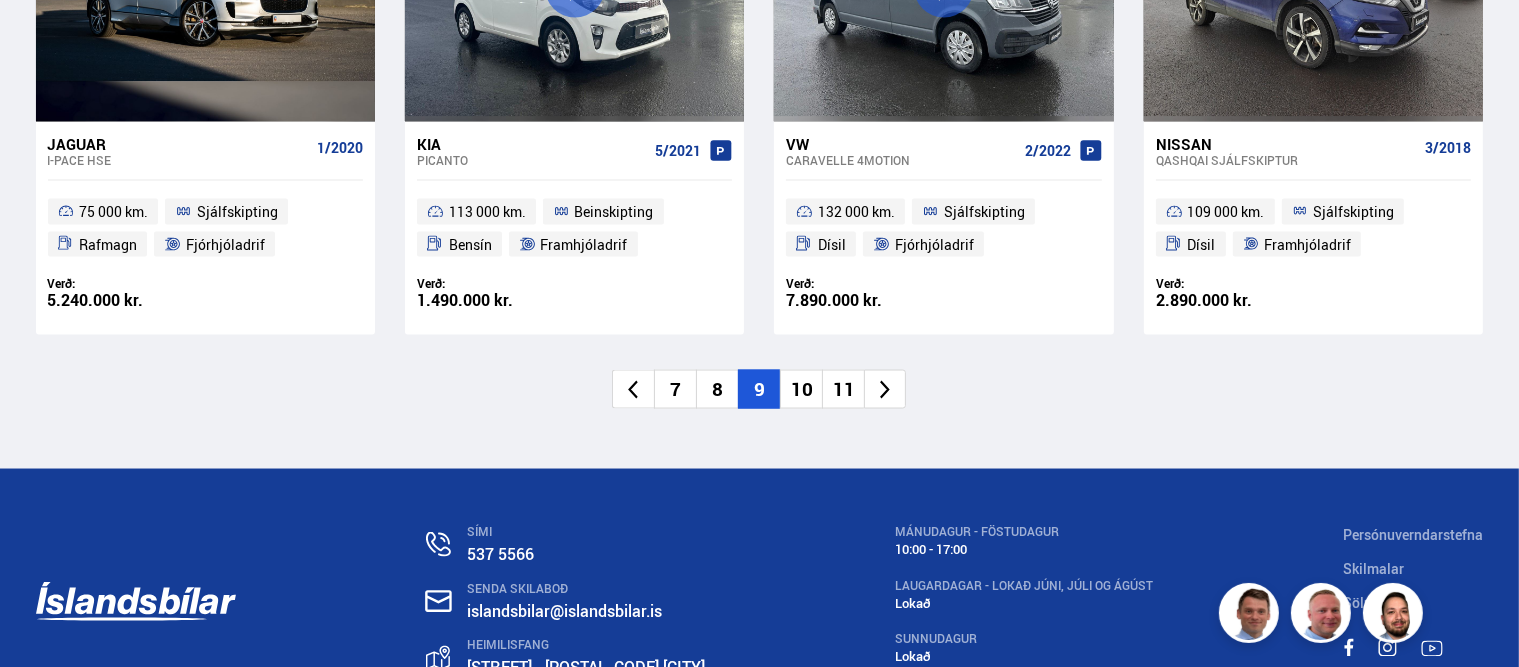 click 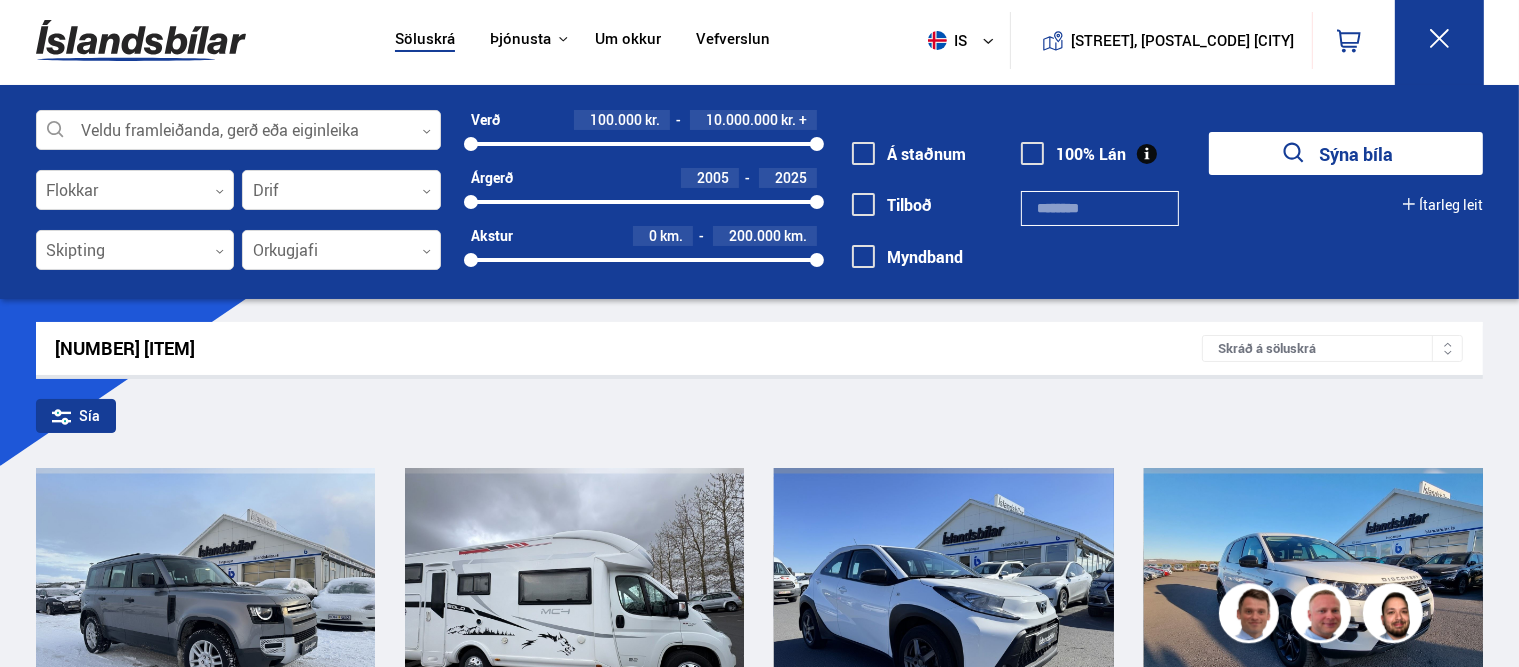 scroll, scrollTop: 0, scrollLeft: 0, axis: both 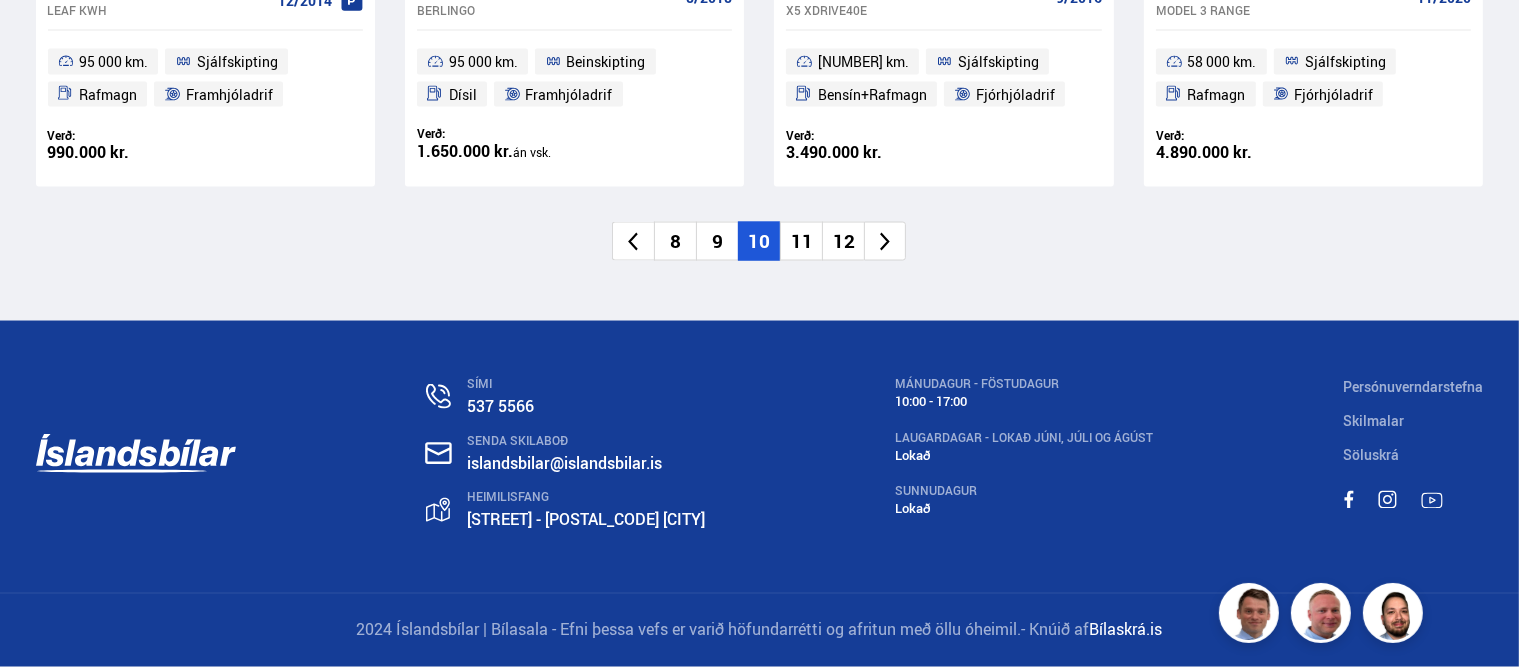 click 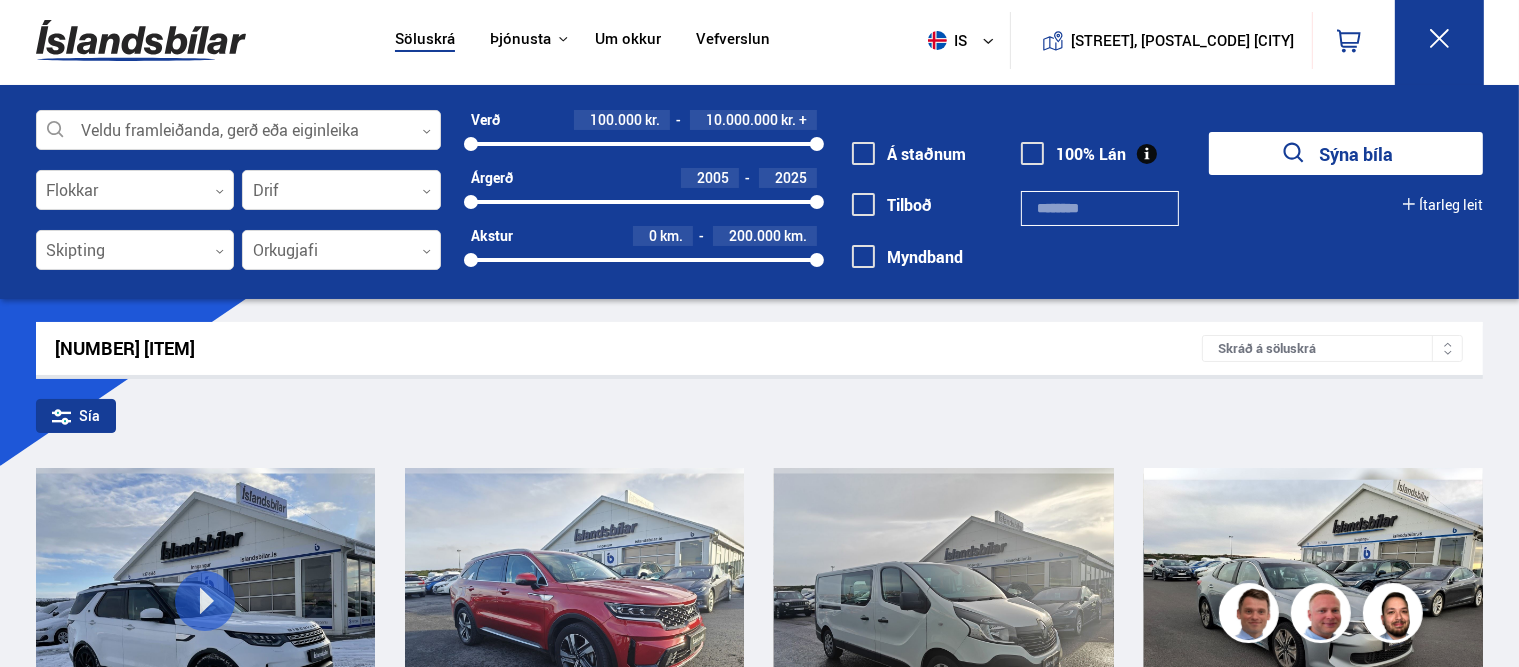 scroll, scrollTop: 0, scrollLeft: 0, axis: both 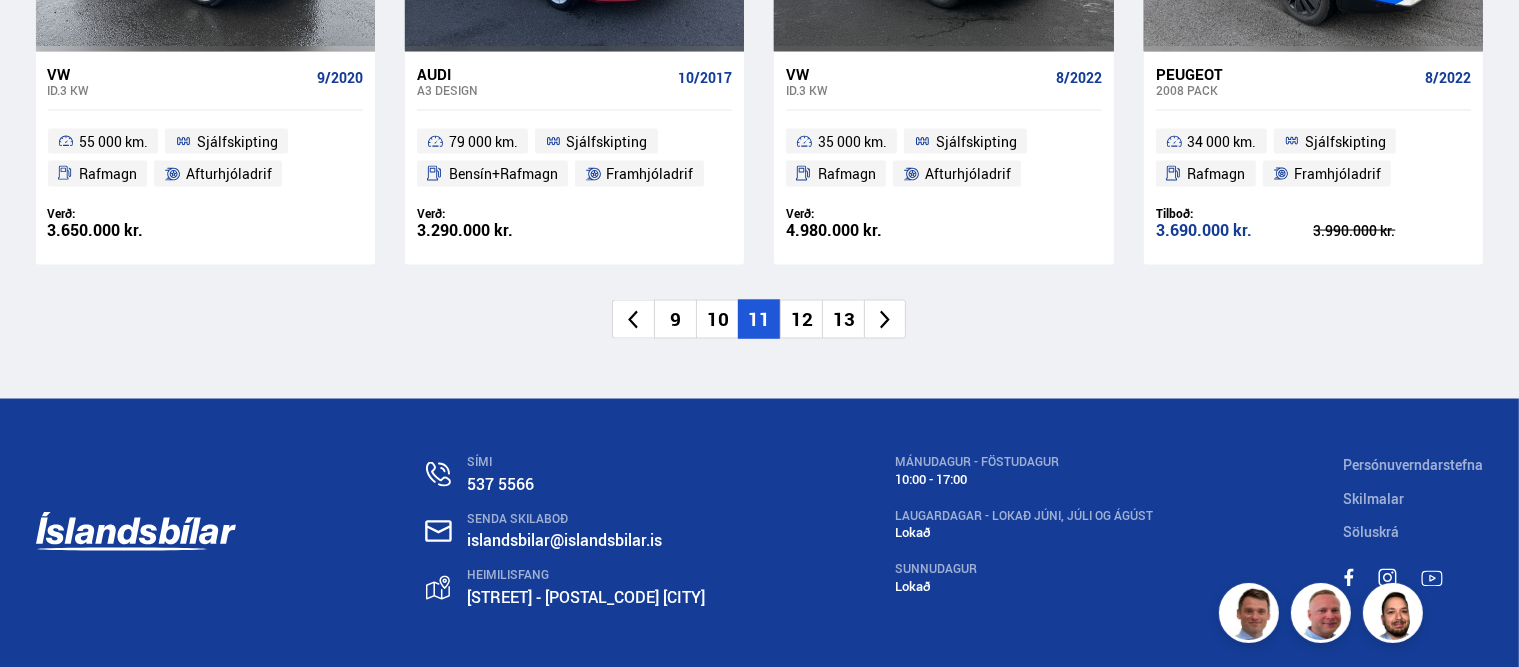click at bounding box center (885, 319) 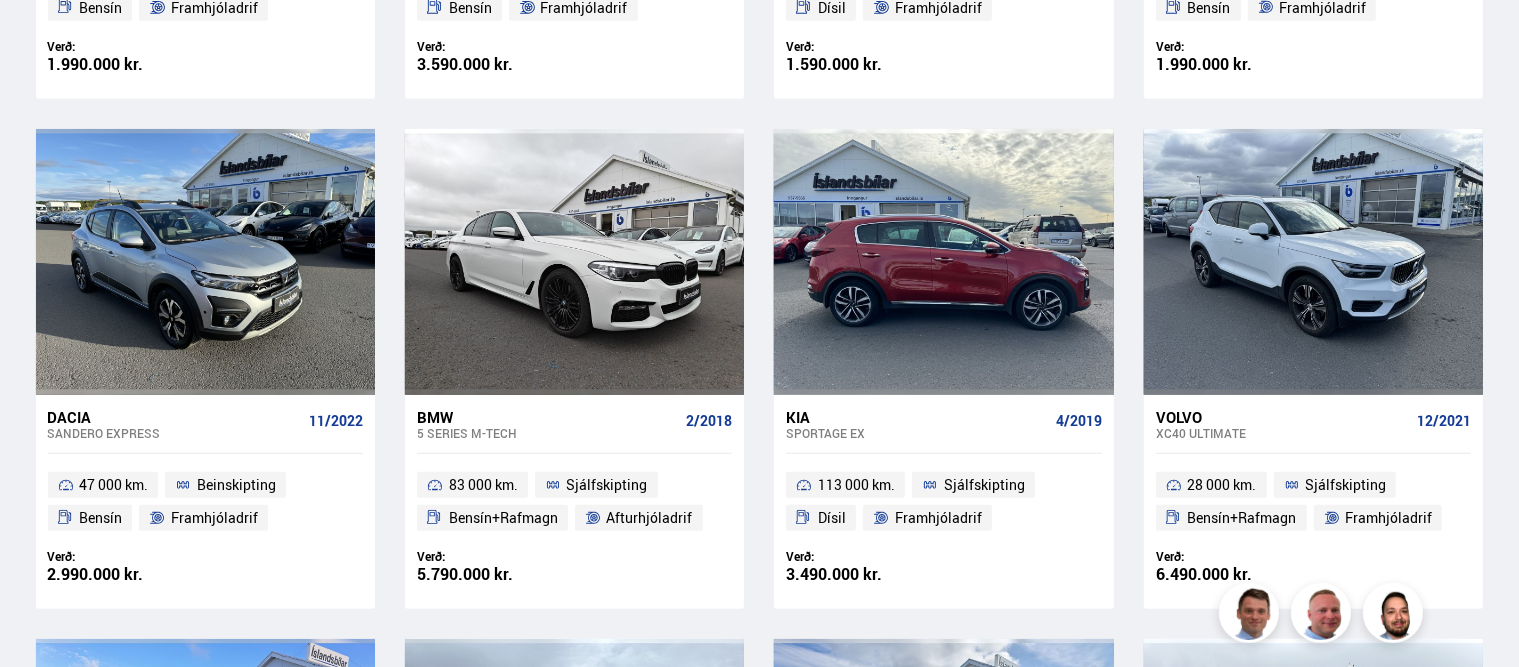 scroll, scrollTop: 1373, scrollLeft: 0, axis: vertical 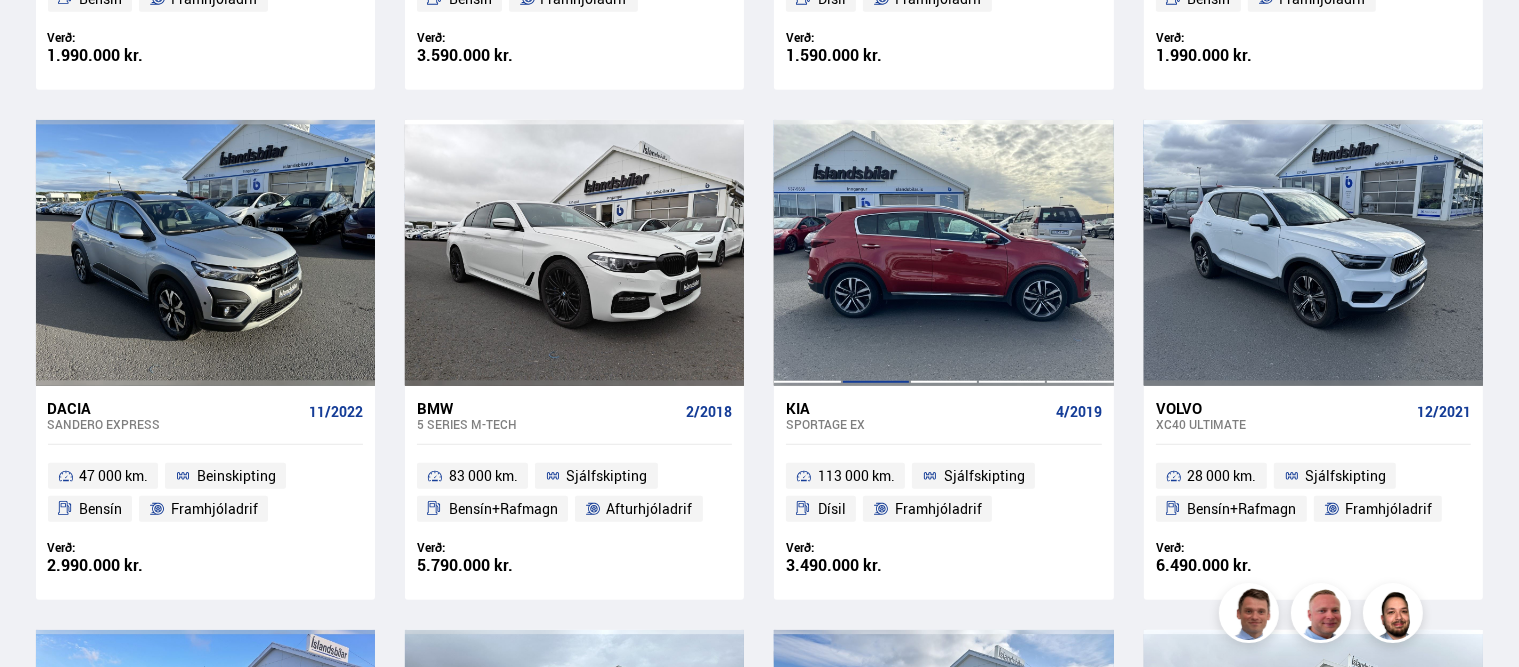 click at bounding box center (876, 253) 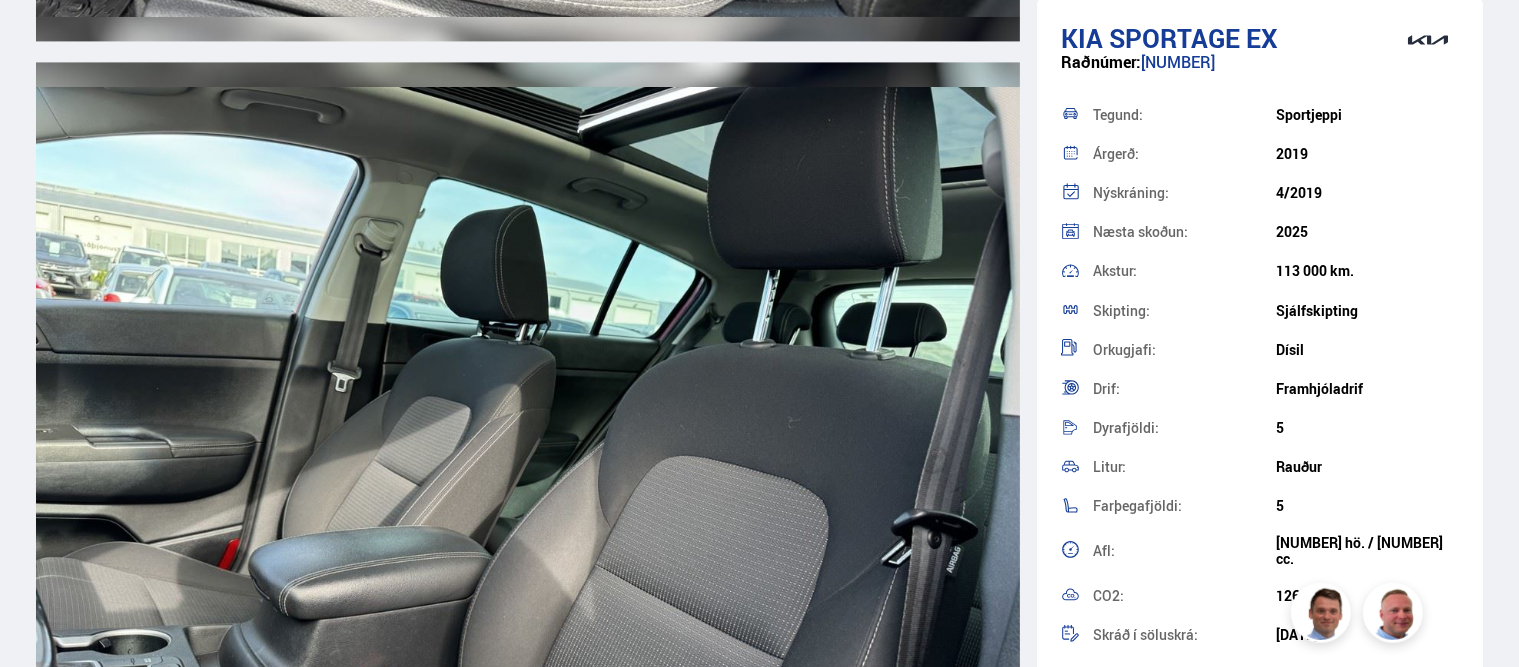 scroll, scrollTop: 12249, scrollLeft: 0, axis: vertical 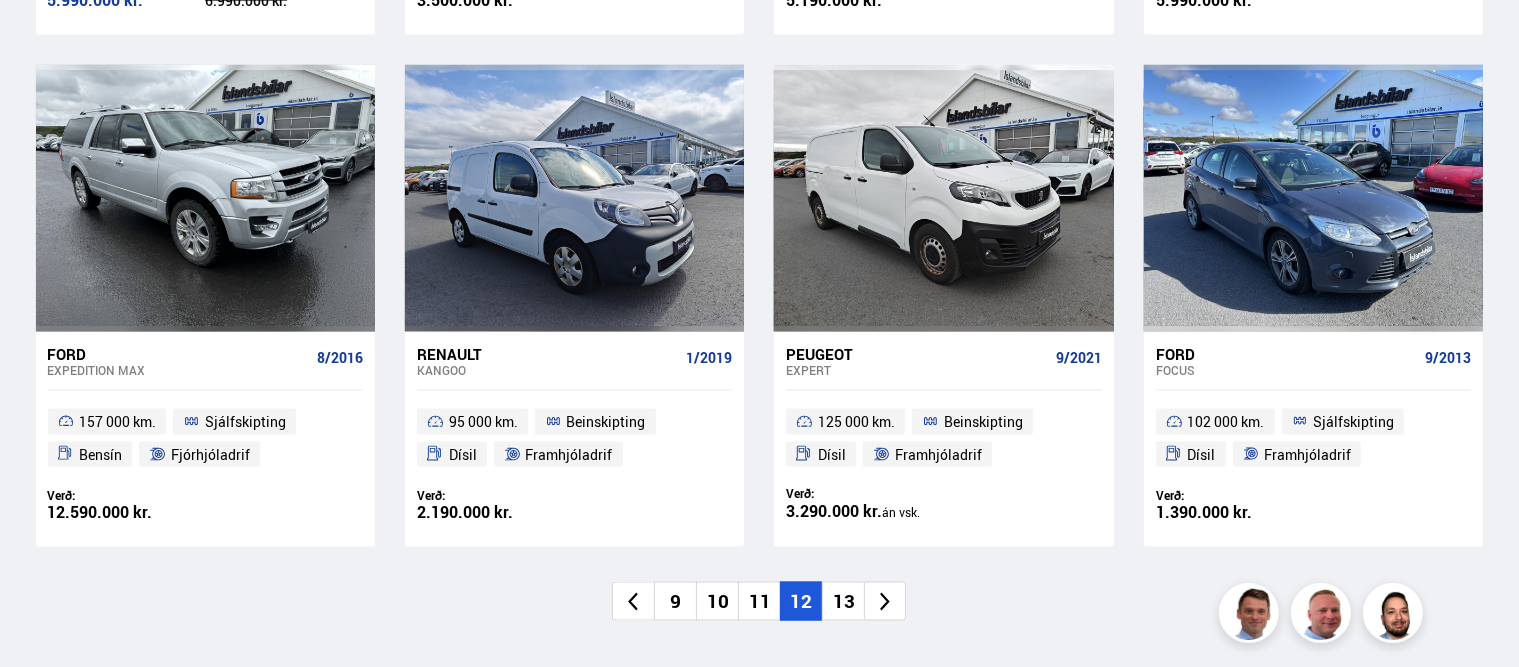 click at bounding box center [885, 601] 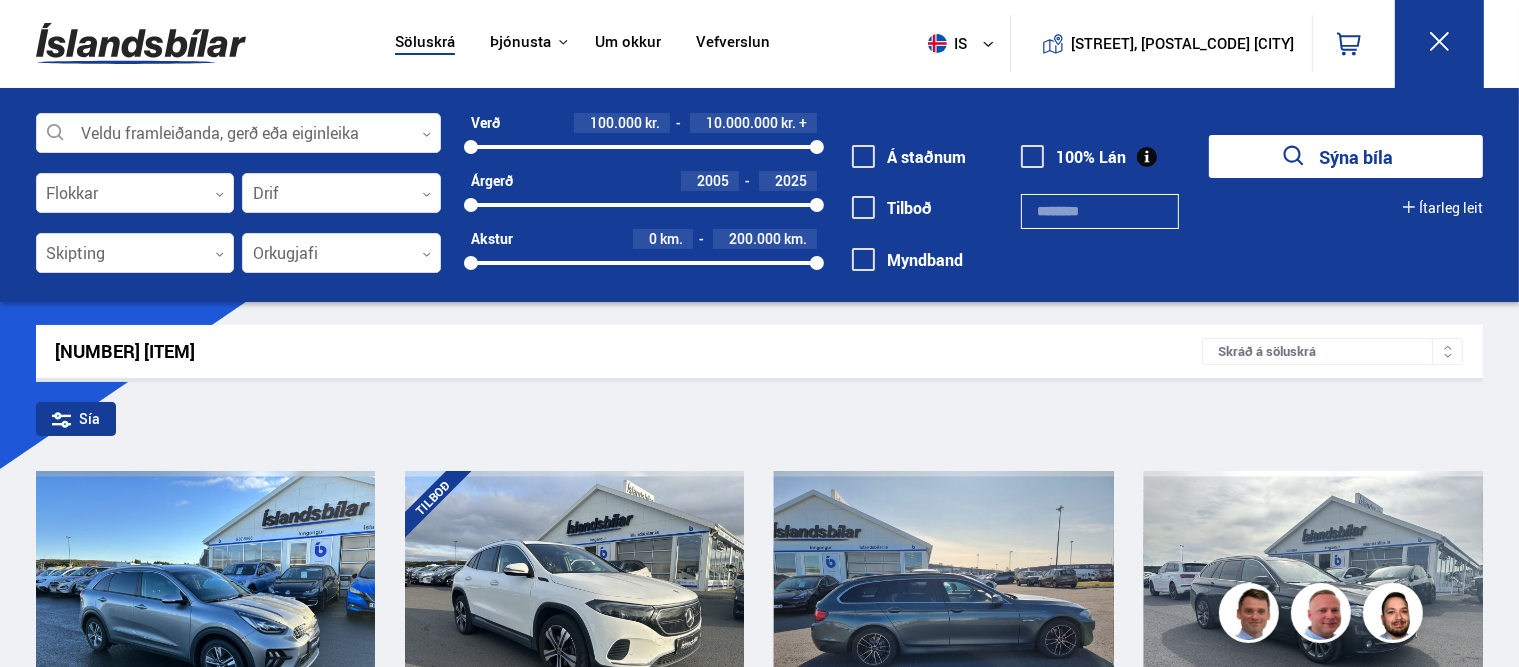 scroll, scrollTop: 0, scrollLeft: 0, axis: both 